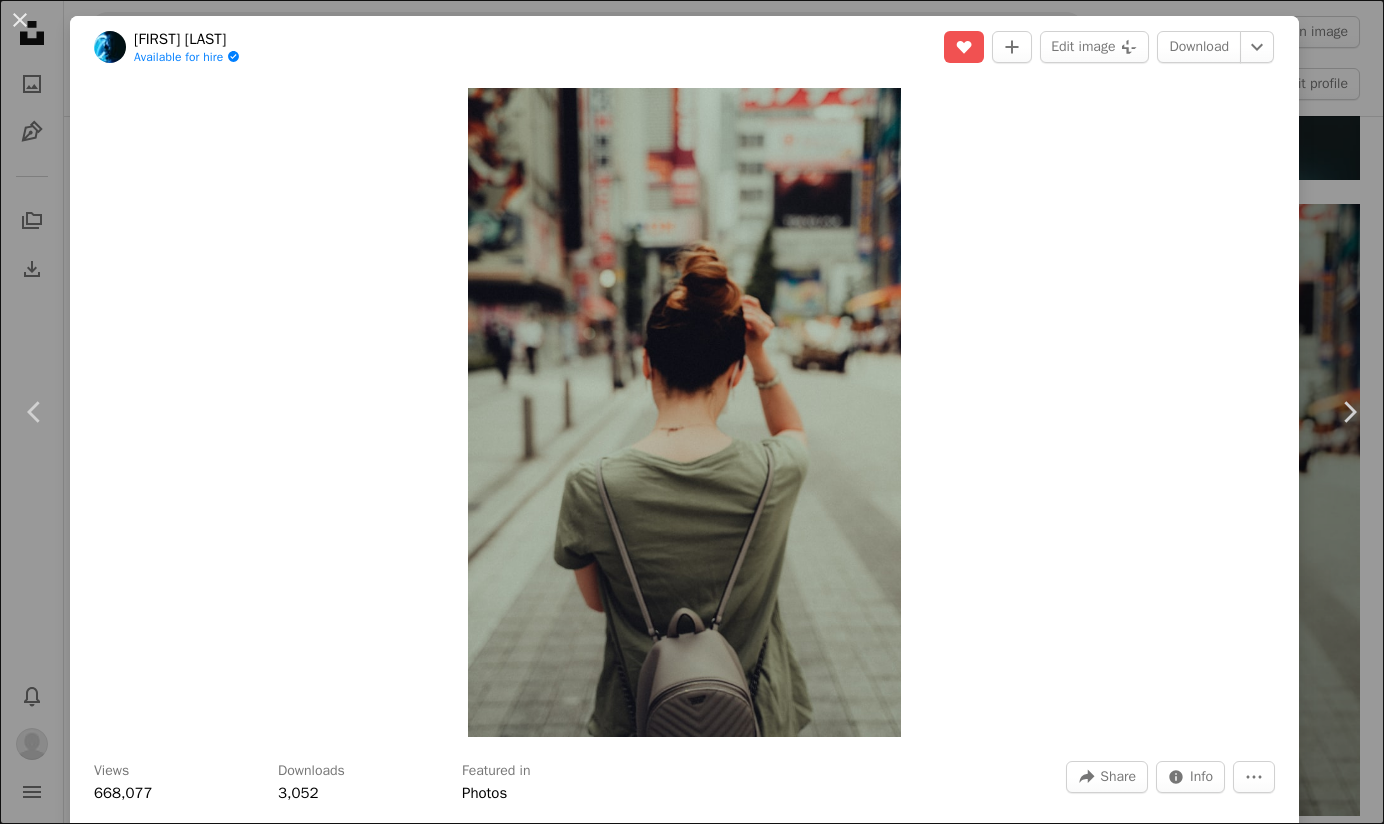 scroll, scrollTop: 10513, scrollLeft: 0, axis: vertical 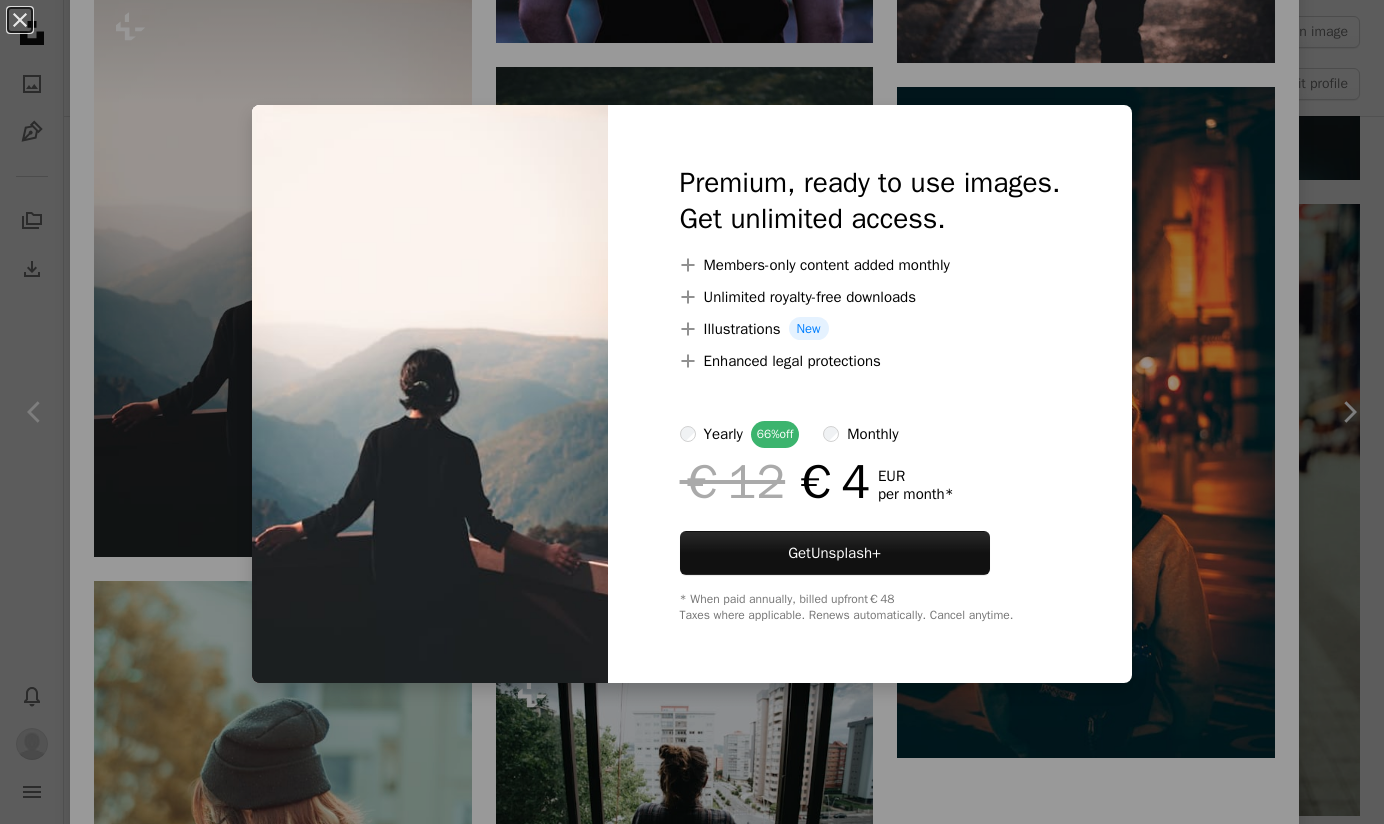 click on "An X shape Premium, ready to use images. Get unlimited access. A plus sign Members-only content added monthly A plus sign Unlimited royalty-free downloads A plus sign Illustrations  New A plus sign Enhanced legal protections yearly 66%  off monthly €12   €4 EUR per month * Get  Unsplash+ * When paid annually, billed upfront  €48 Taxes where applicable. Renews automatically. Cancel anytime." at bounding box center (692, 412) 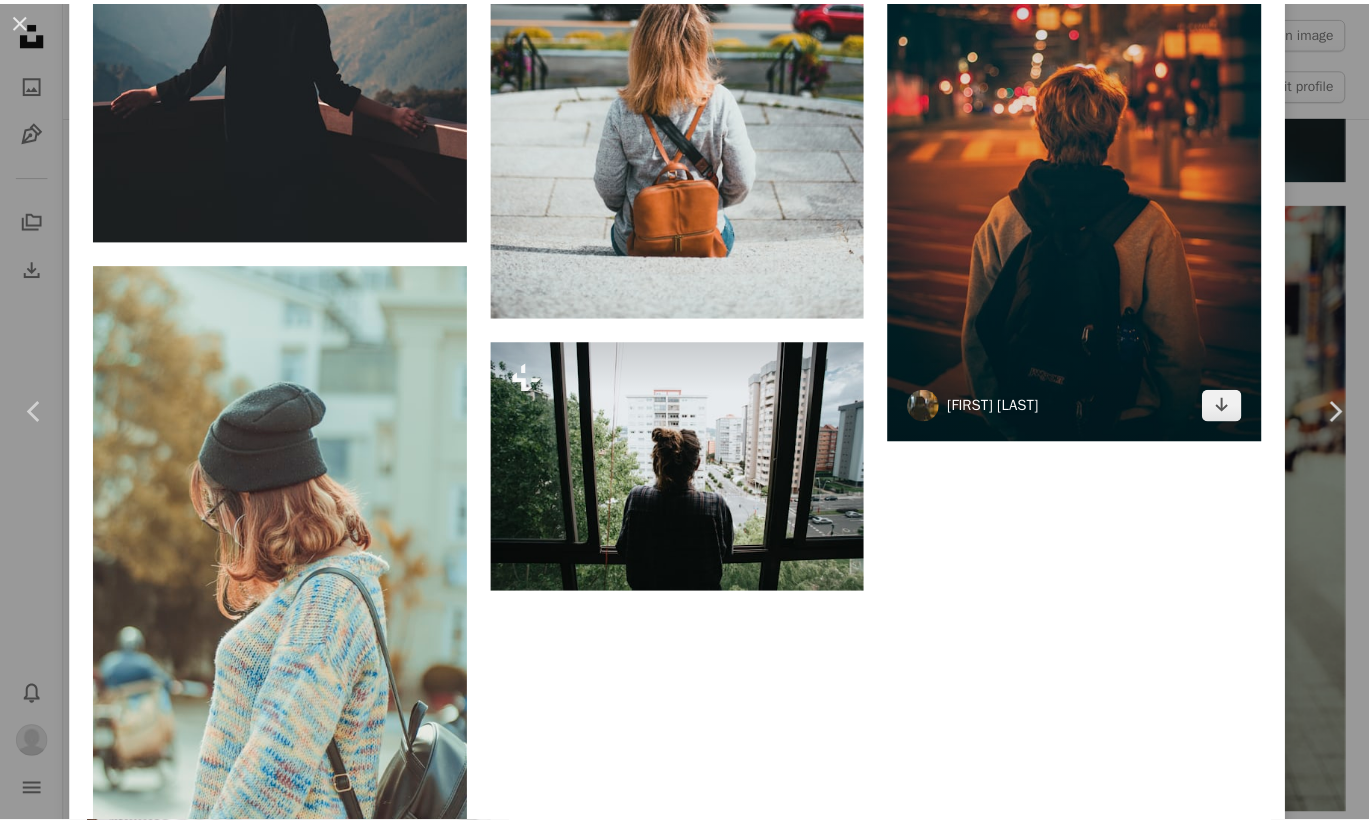 scroll, scrollTop: 7024, scrollLeft: 0, axis: vertical 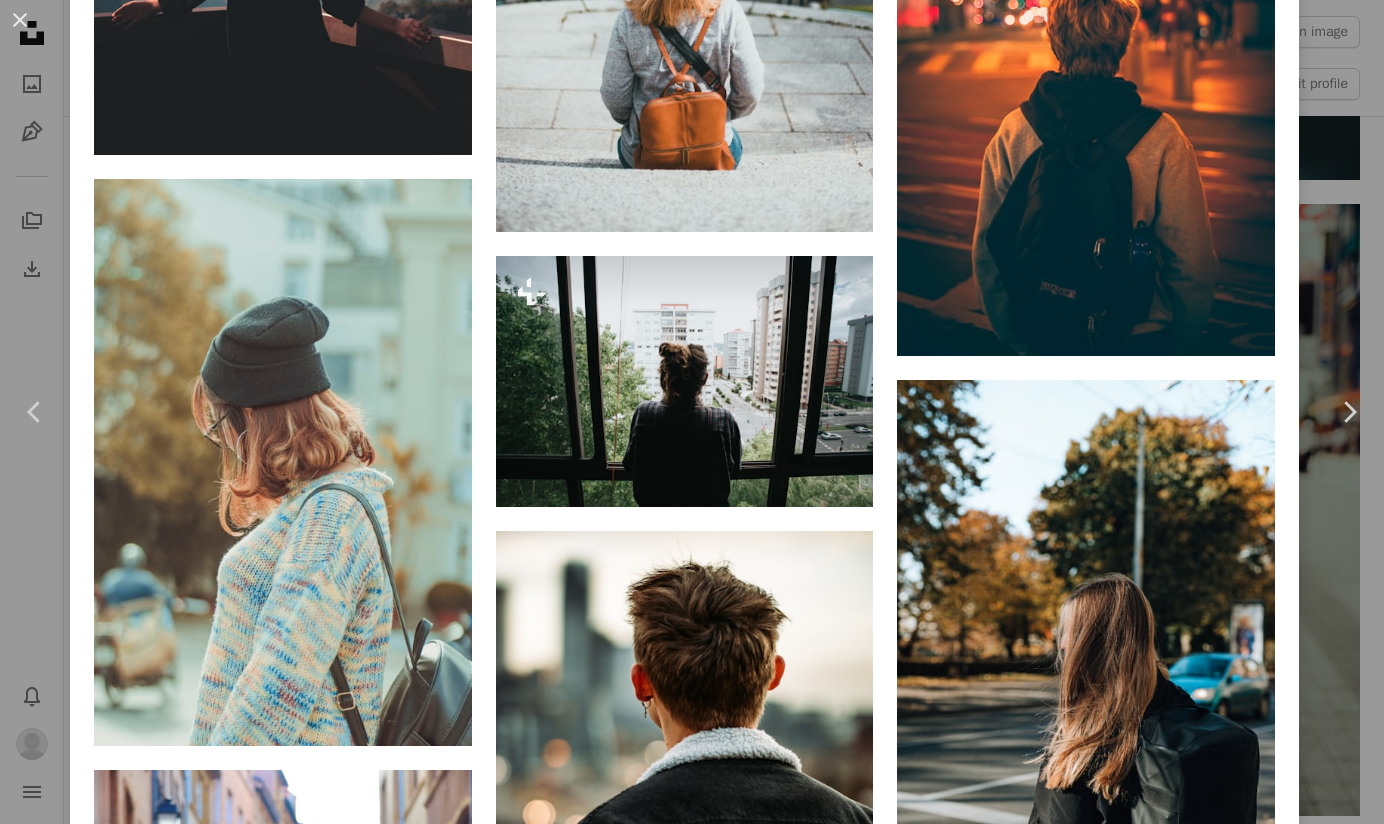 click on "An X shape Chevron left Chevron right [FIRST] [LAST] Available for hire A checkmark inside of a circle A heart A plus sign Edit image   Plus sign for Unsplash+ Download Chevron down Zoom in Views 668,077 Downloads 3,052 Featured in Photos A forward-right arrow Share Info icon Info More Actions [CITY], [CITY], [COUNTRY] Calendar outlined Published on  June 5, 2020 Camera SONY, ILCE-7M2 Safety Free to use under the  Unsplash License wallpaper girl japan photo [CITY] vintage walking classy [CITY] human fashion grey clothing skin hair apparel back pants gown pedestrian Browse premium related images on iStock  |  Save 20% with code UNSPLASH20 View more on iStock  ↗ Related images A heart A plus sign Roman Manshin Available for hire A checkmark inside of a circle Arrow pointing down A heart A plus sign Timo Masri Arrow pointing down A heart A plus sign Gabriel Tovar Available for hire A checkmark inside of a circle Arrow pointing down A heart A plus sign Cassidy Dickens" at bounding box center (692, 412) 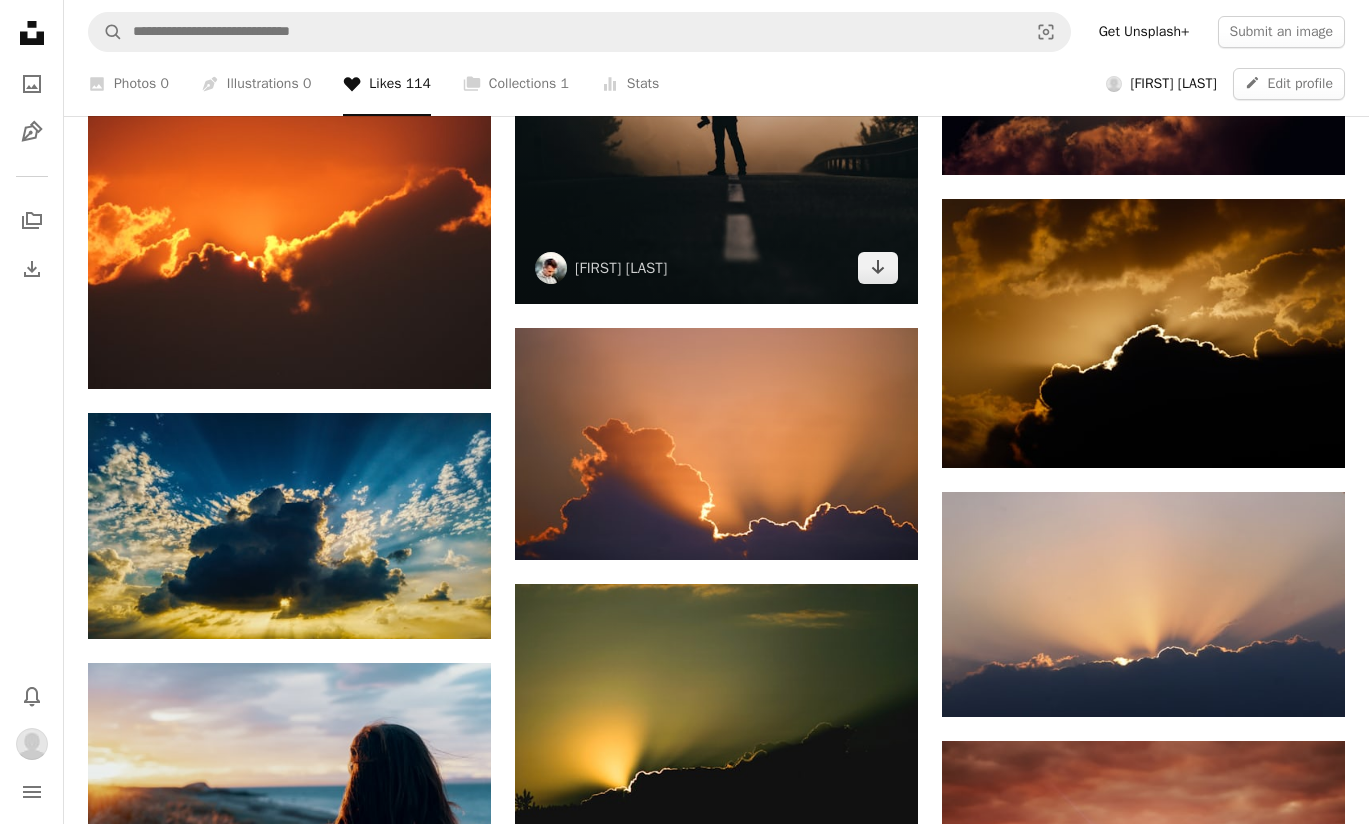 scroll, scrollTop: 12501, scrollLeft: 0, axis: vertical 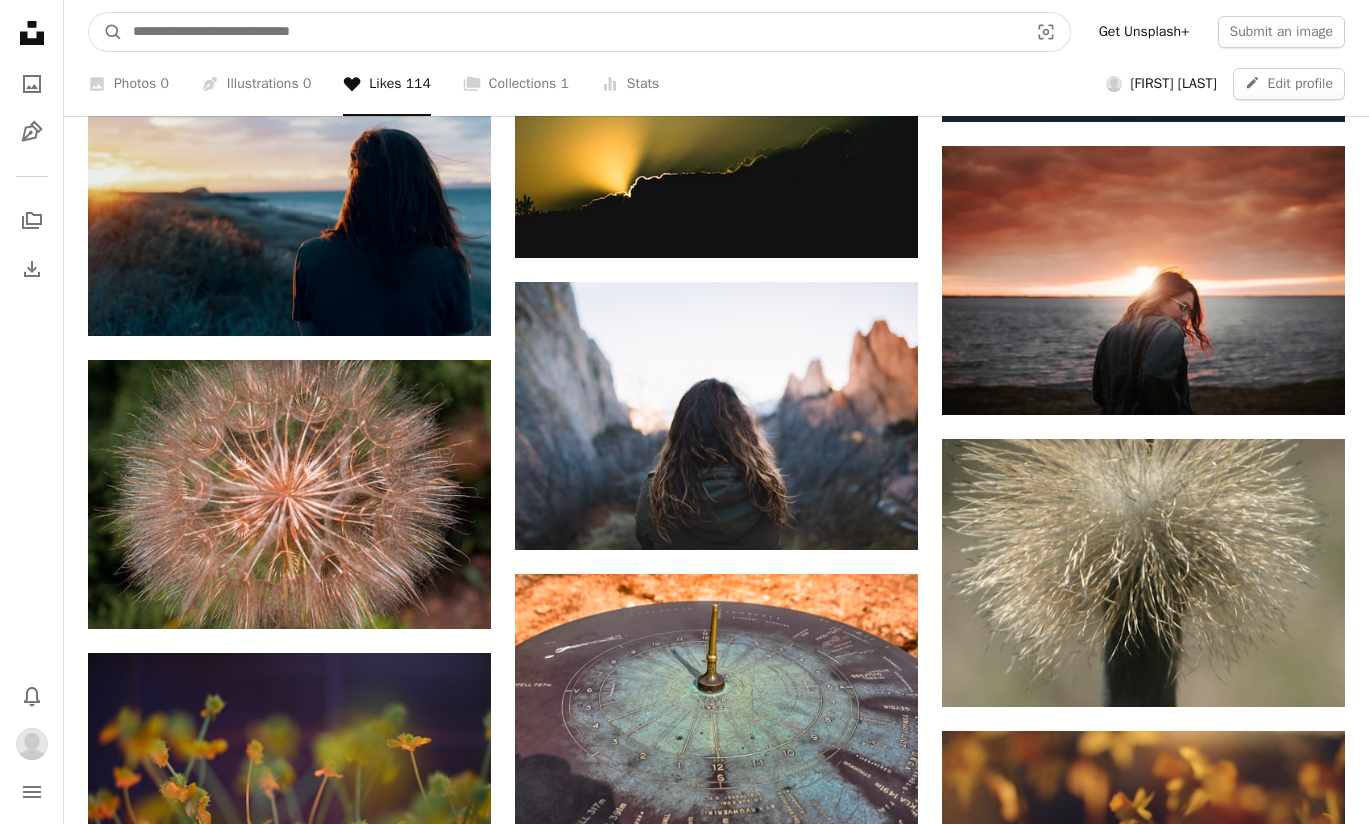 click at bounding box center [572, 32] 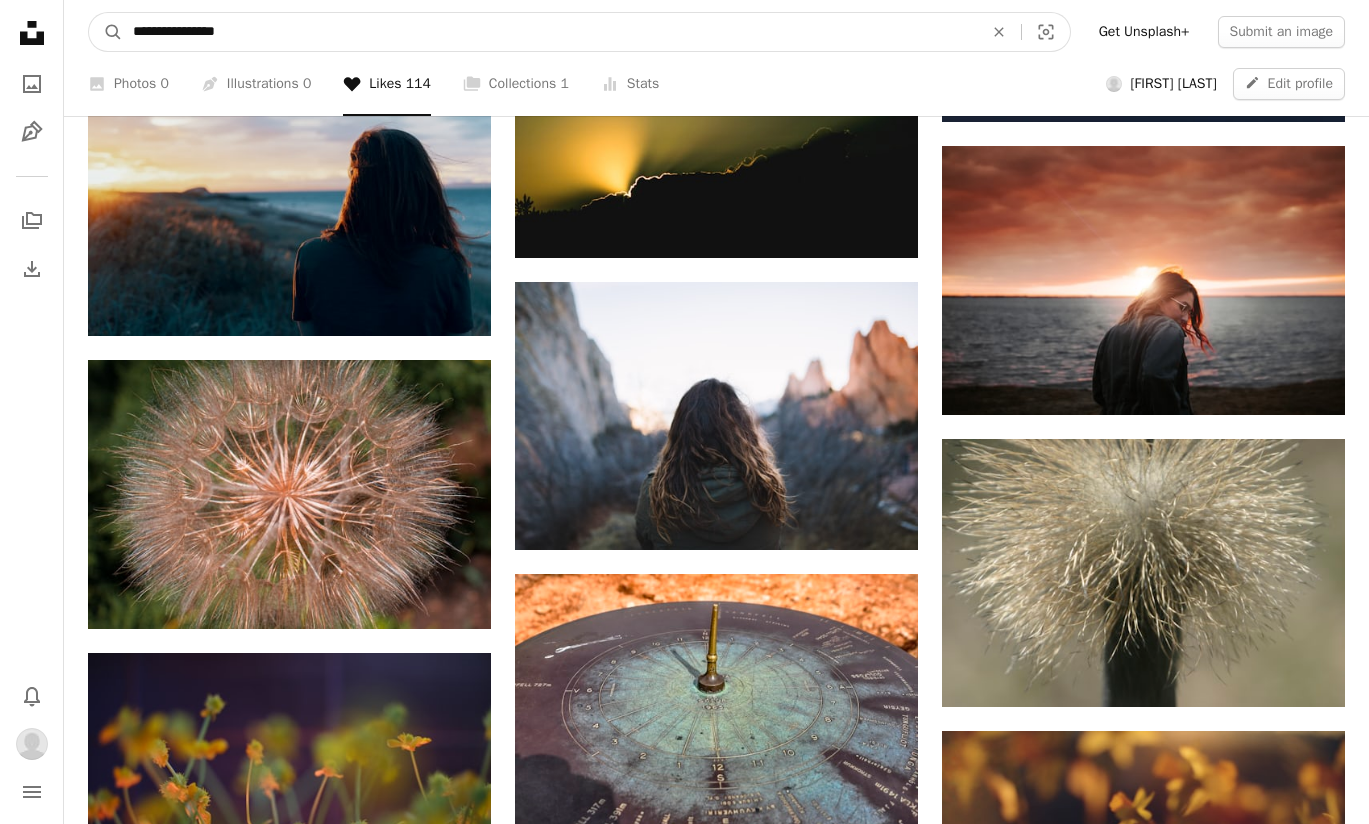 type on "**********" 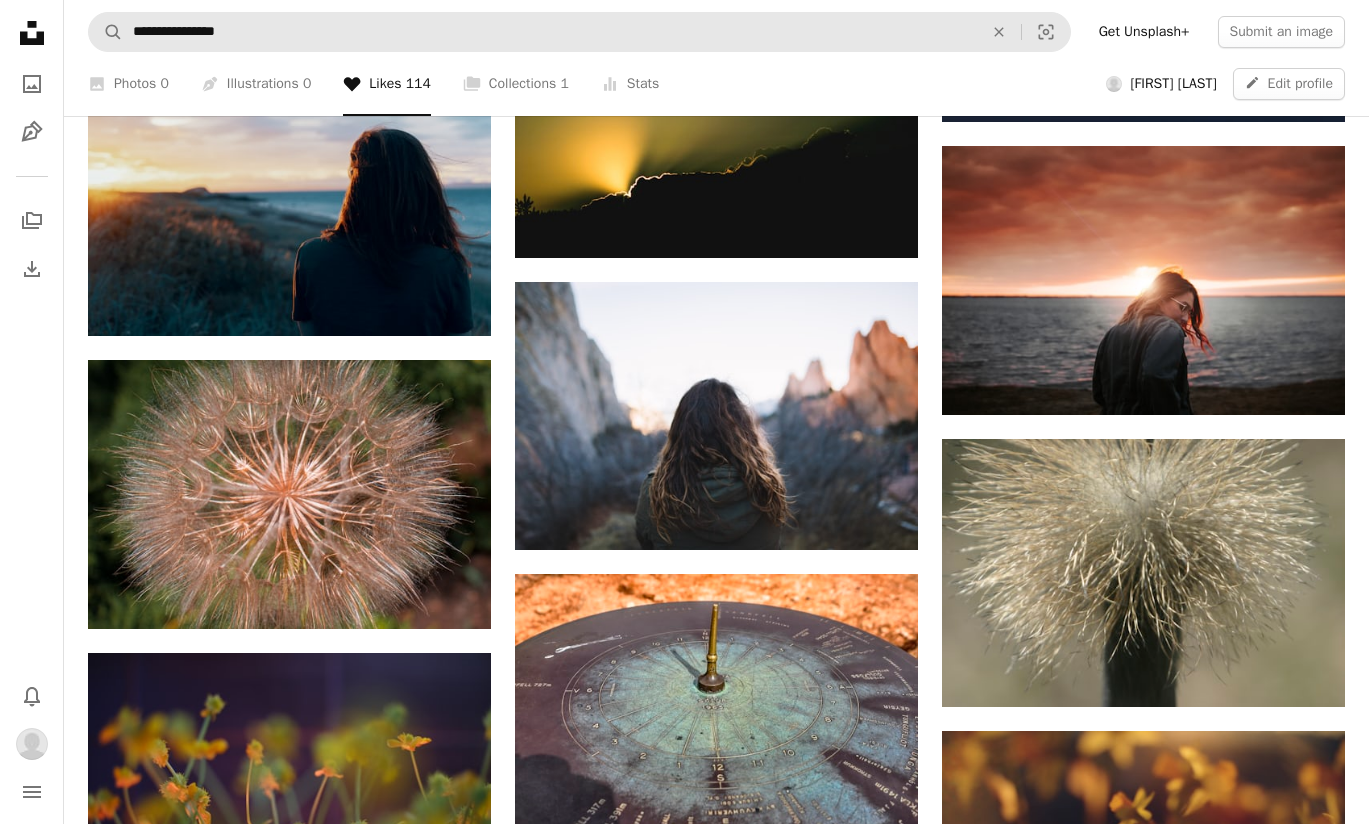scroll, scrollTop: 0, scrollLeft: 0, axis: both 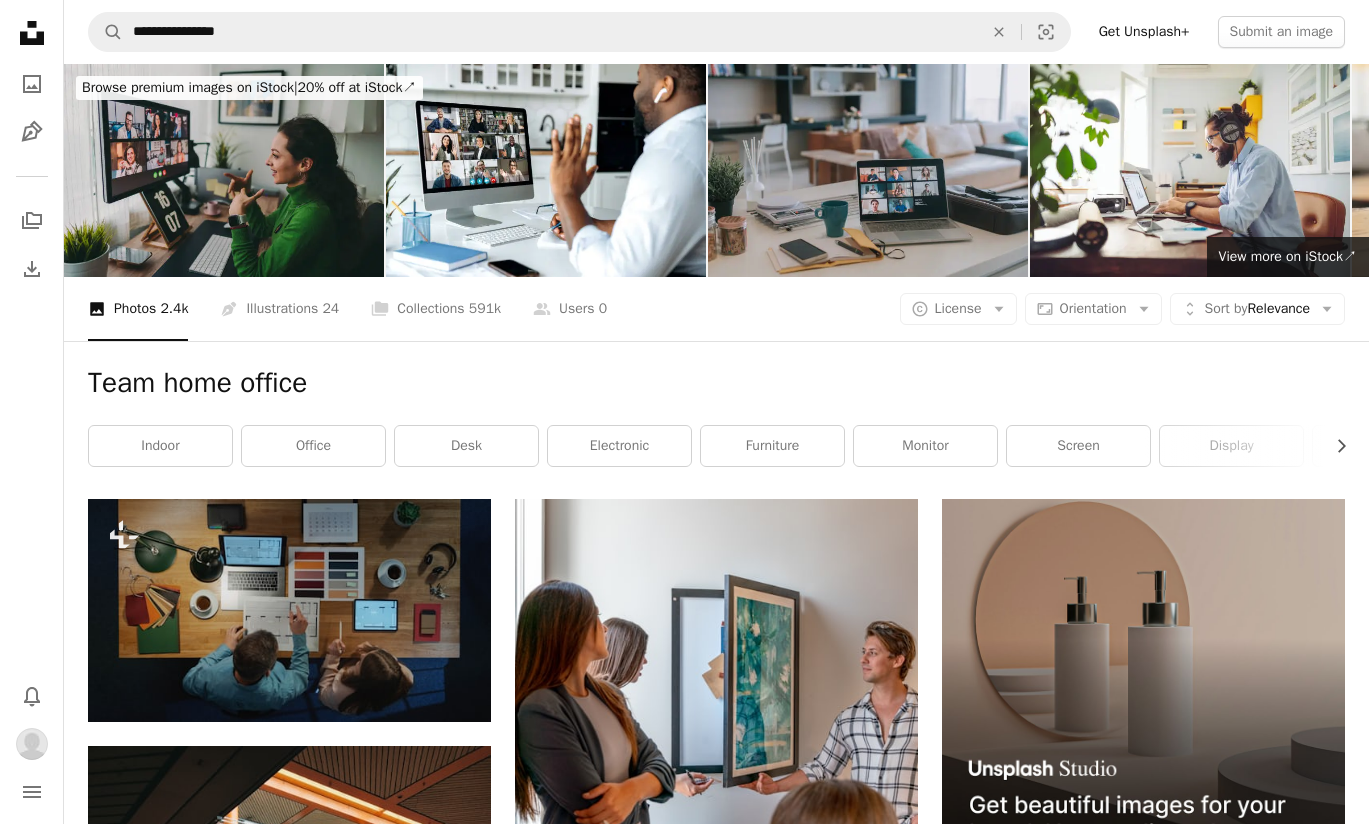 click at bounding box center (224, 170) 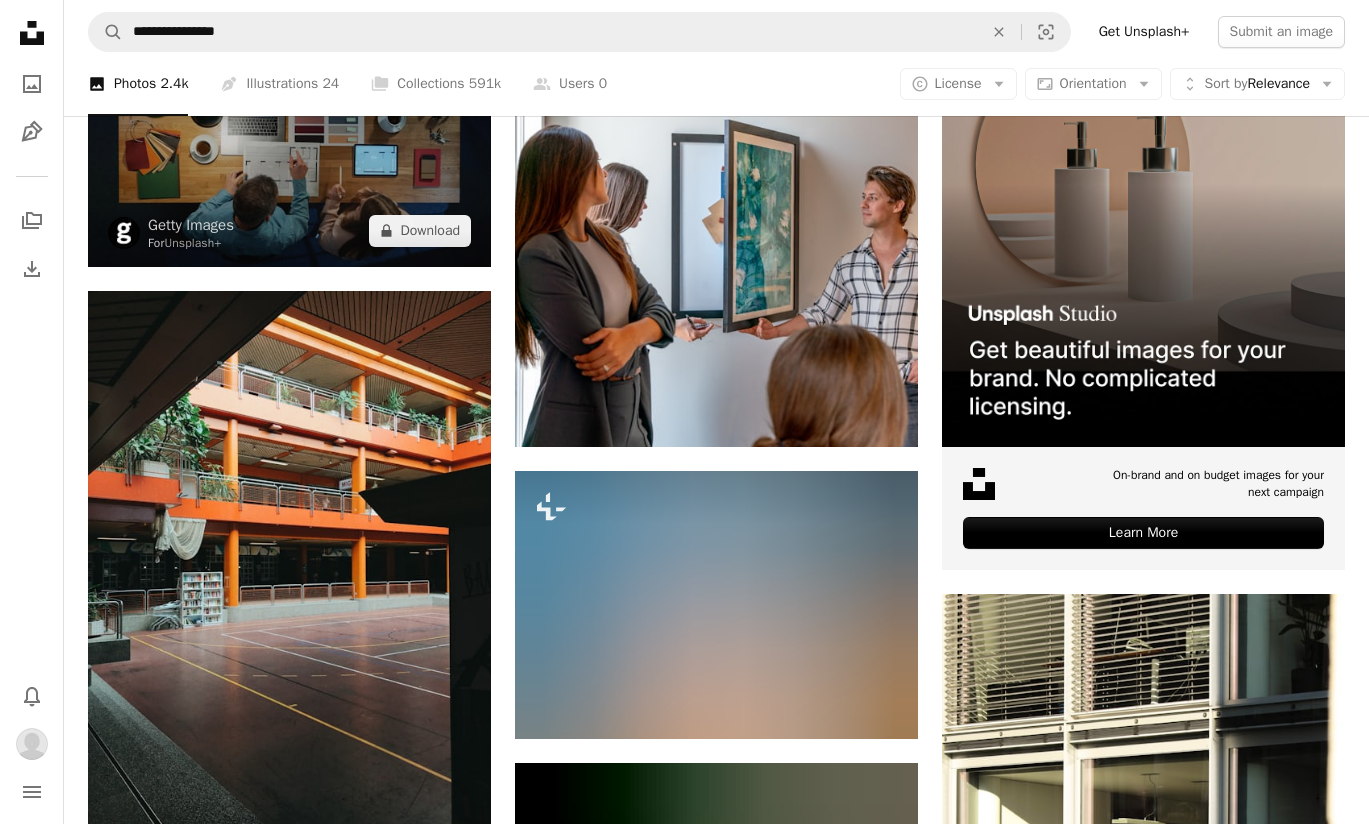 scroll, scrollTop: 490, scrollLeft: 0, axis: vertical 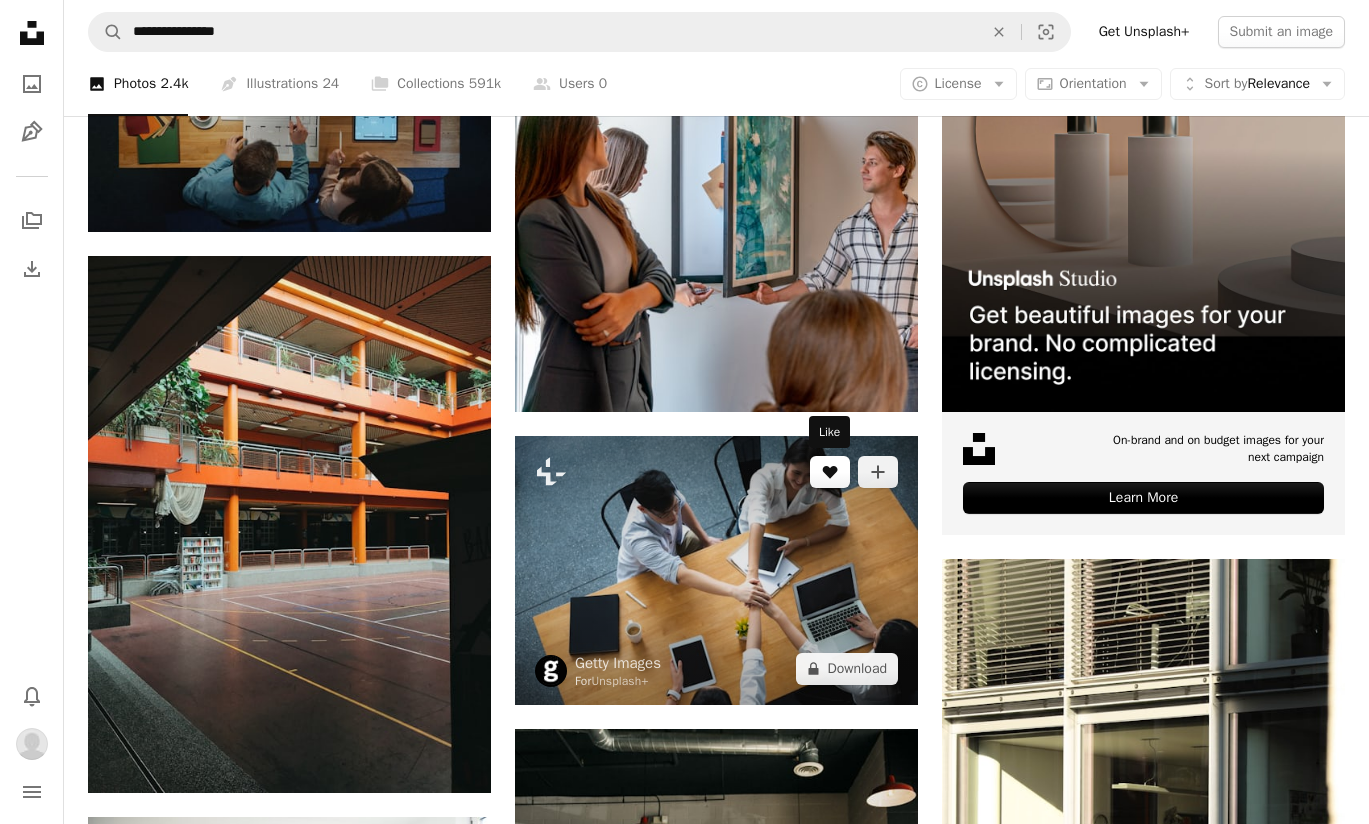 click on "A heart" at bounding box center [830, 472] 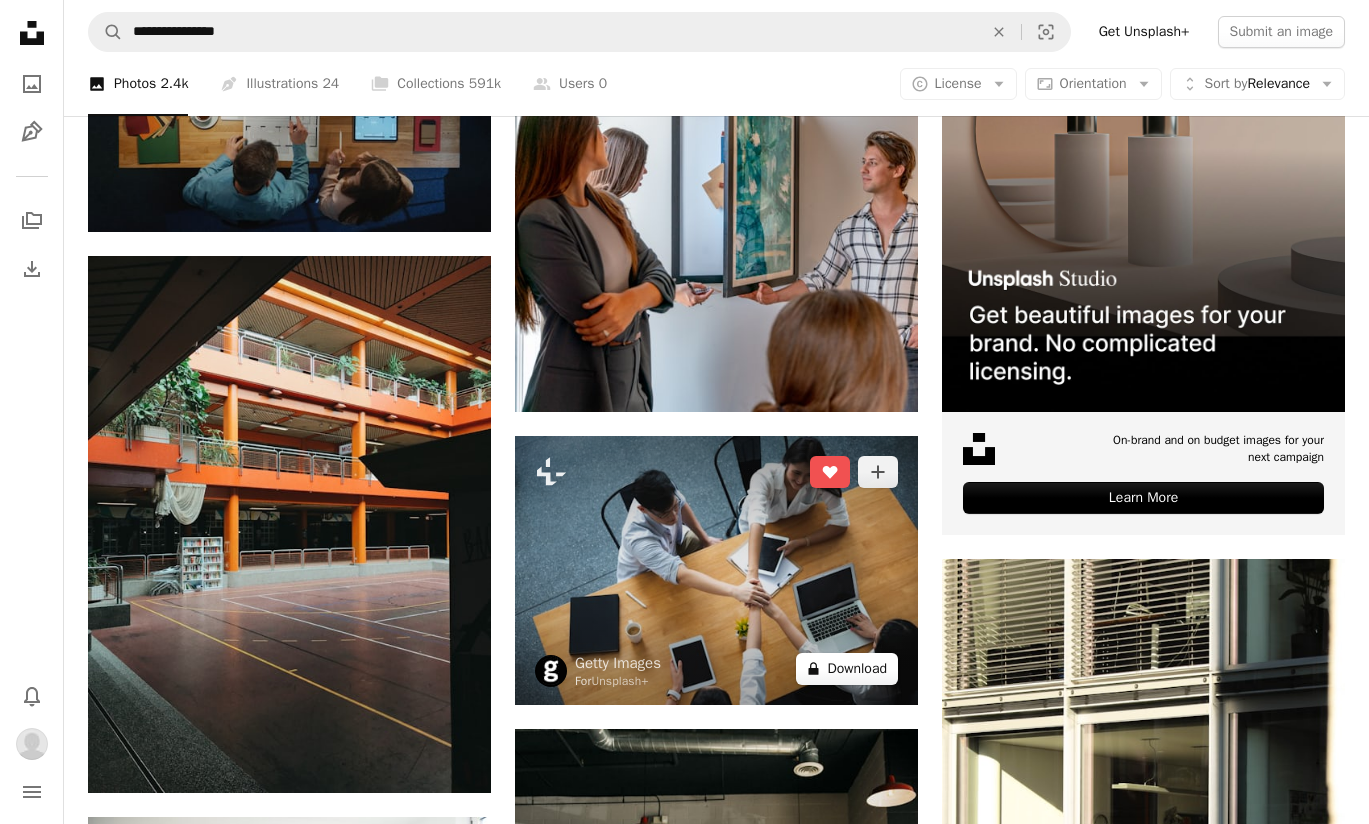 click on "A lock   Download" at bounding box center [847, 669] 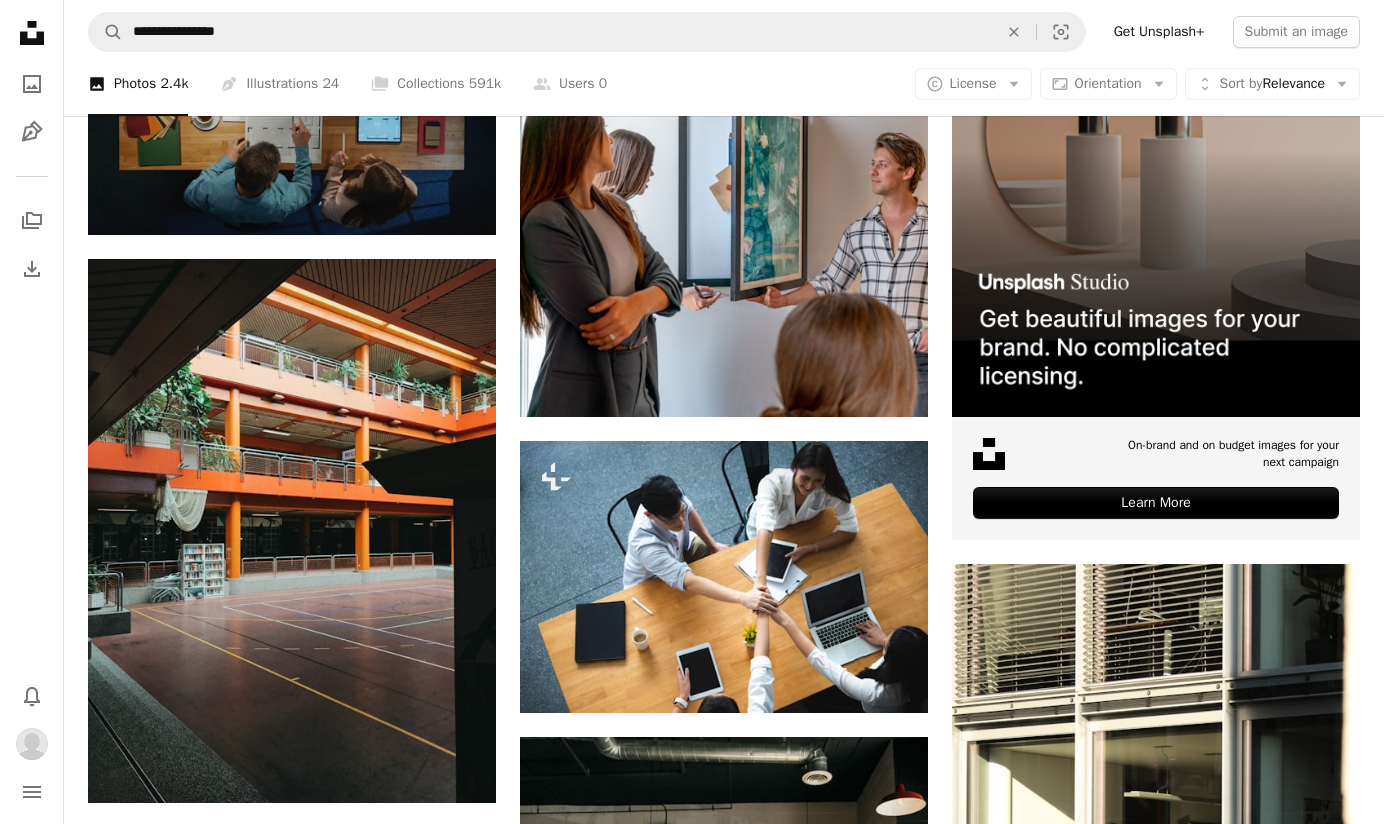 click on "An X shape Premium, ready to use images. Get unlimited access. A plus sign Members-only content added monthly A plus sign Unlimited royalty-free downloads A plus sign Illustrations  New A plus sign Enhanced legal protections yearly 66%  off monthly €12   €4 EUR per month * Get  Unsplash+ * When paid annually, billed upfront  €48 Taxes where applicable. Renews automatically. Cancel anytime." at bounding box center [692, 5034] 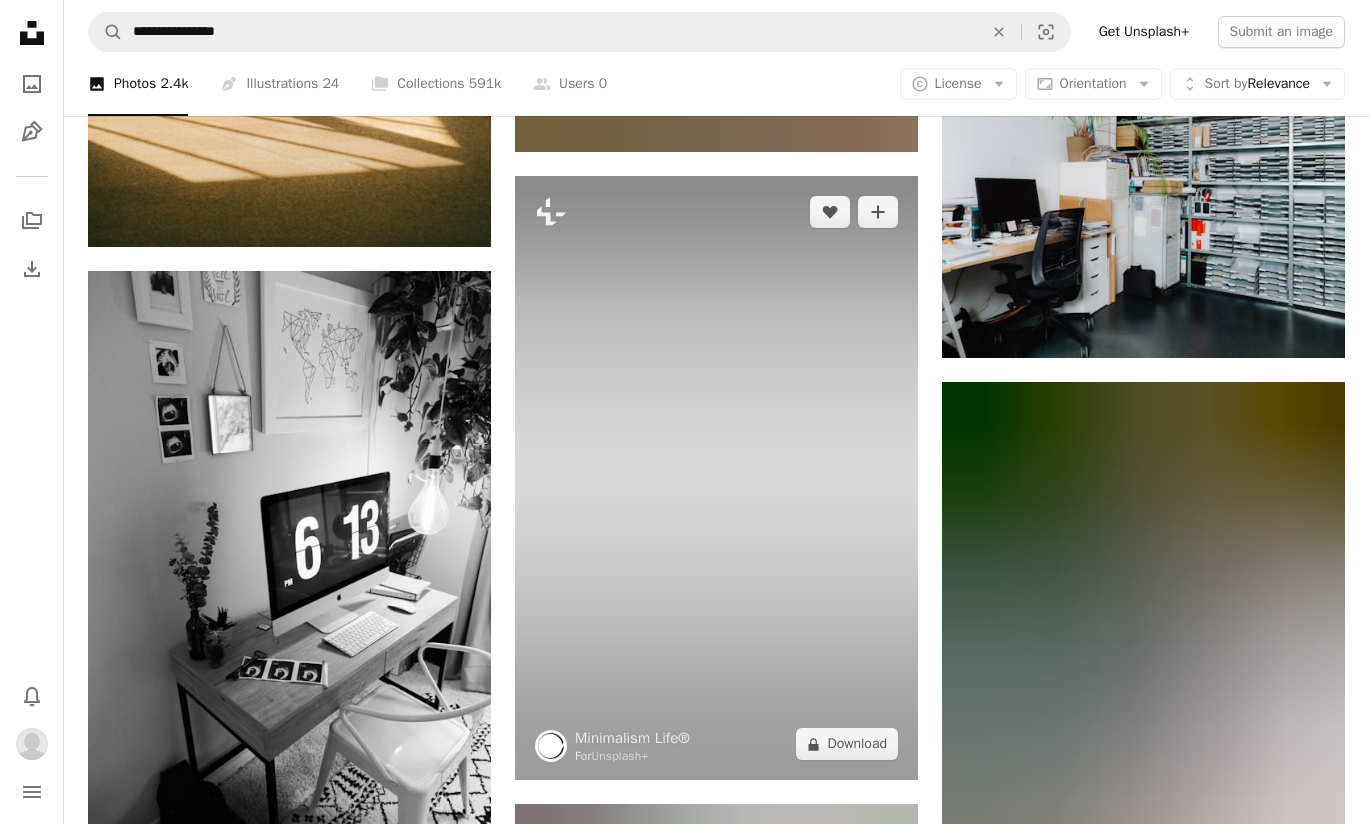 scroll, scrollTop: 3188, scrollLeft: 0, axis: vertical 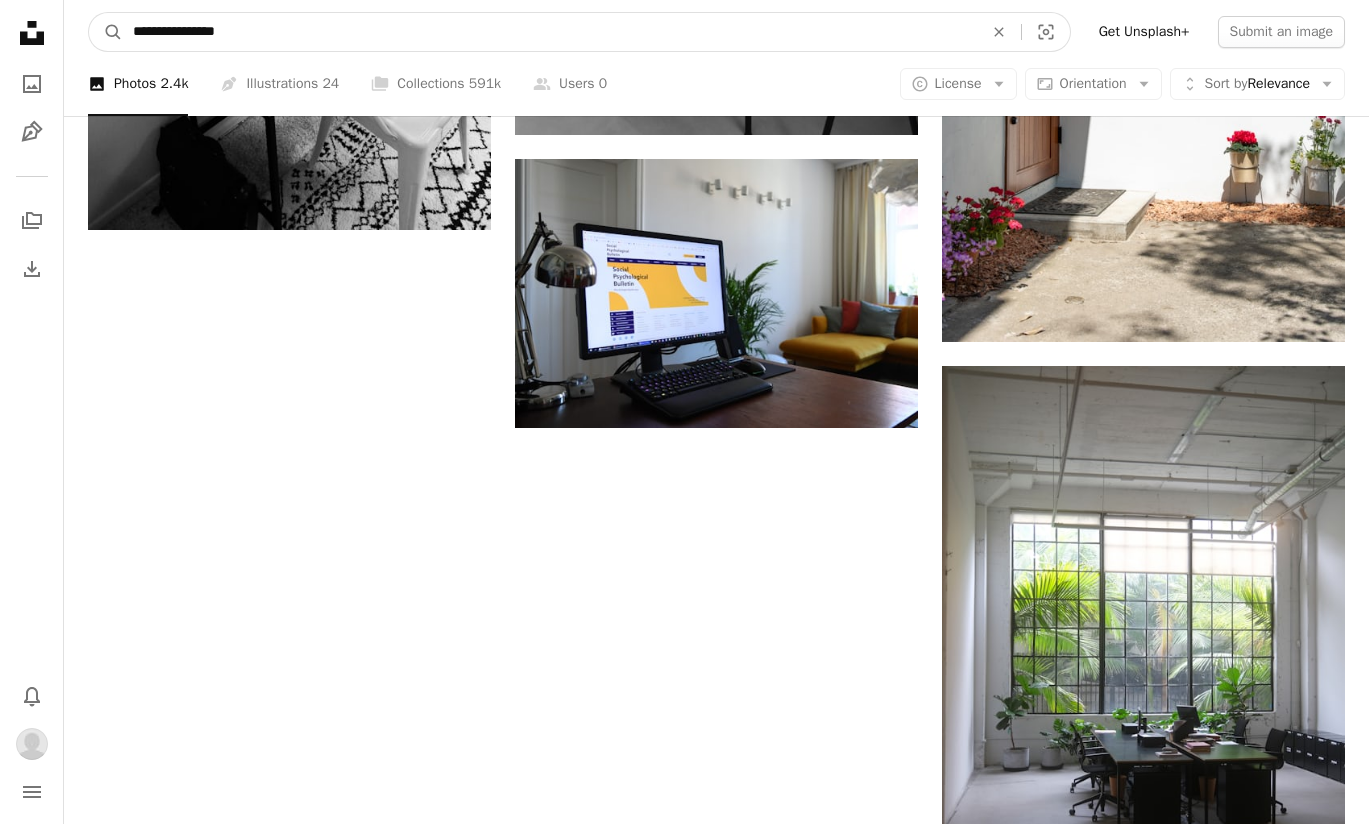 click on "**********" at bounding box center [550, 32] 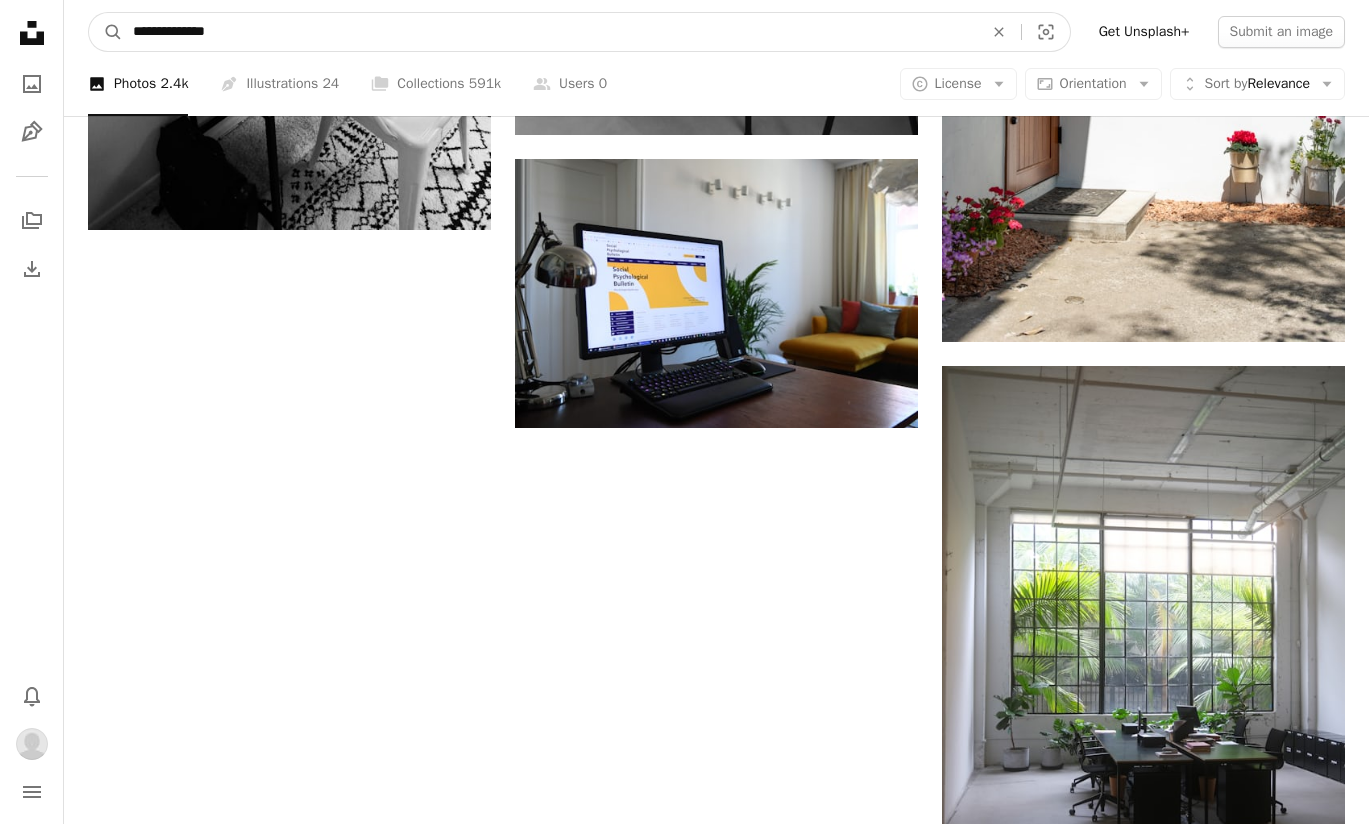 type on "**********" 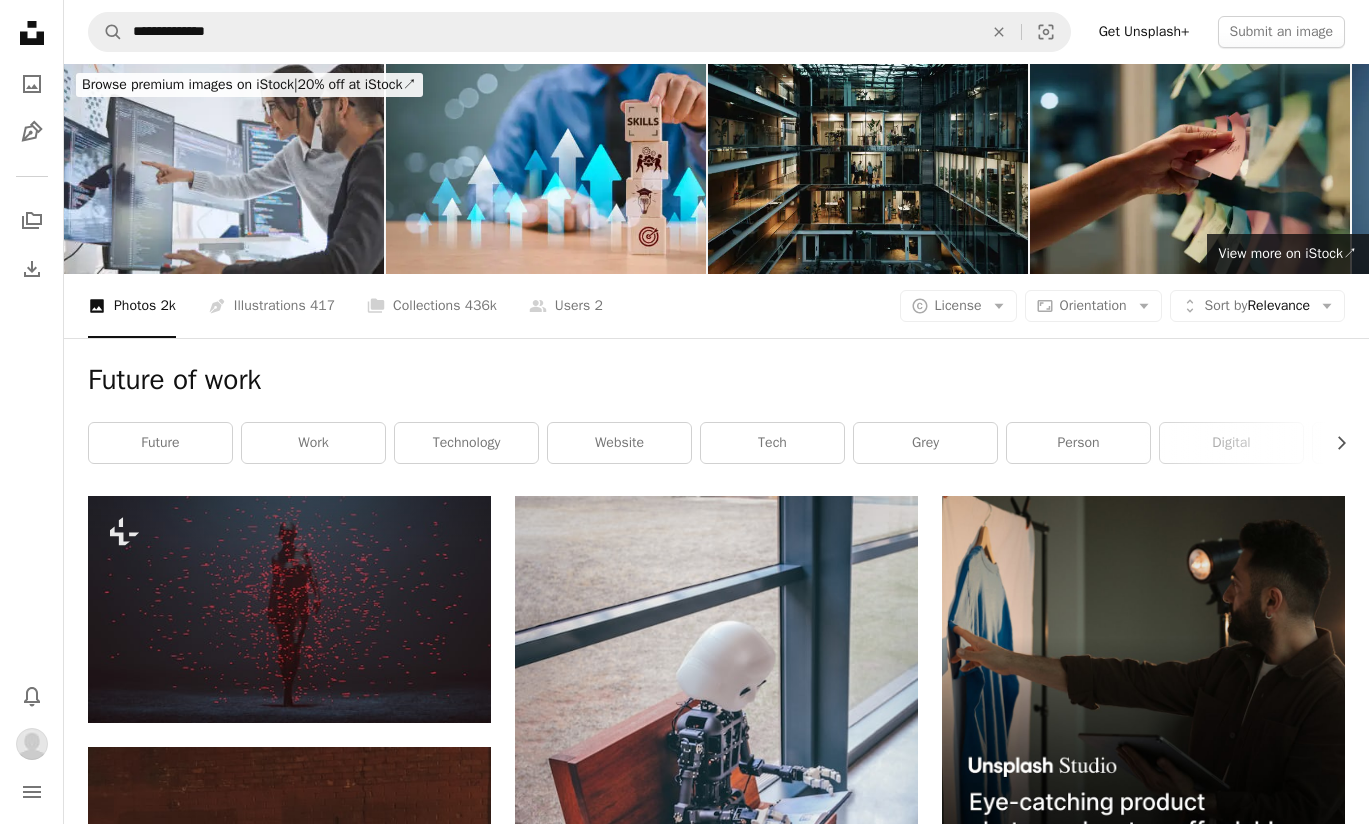 scroll, scrollTop: 0, scrollLeft: 0, axis: both 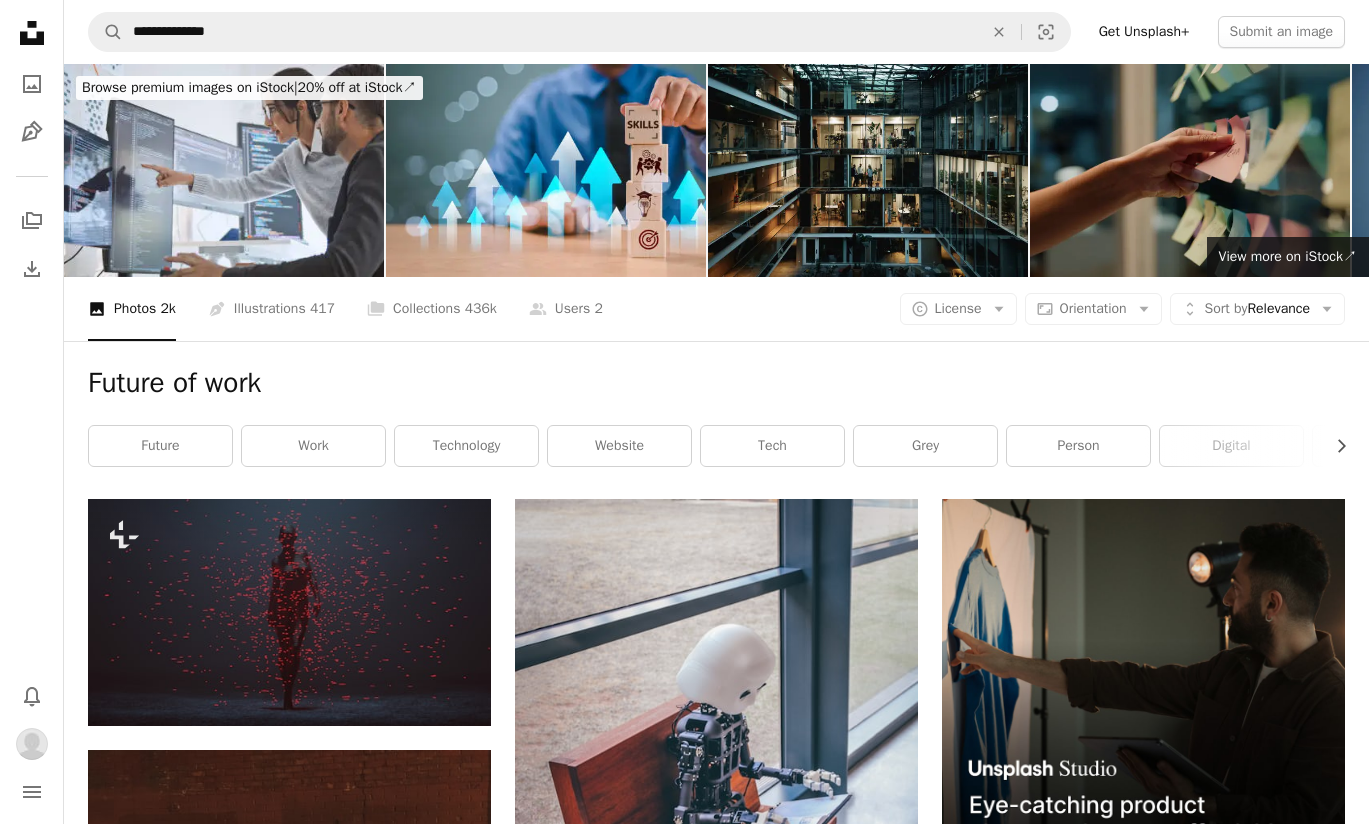 click at bounding box center [1190, 170] 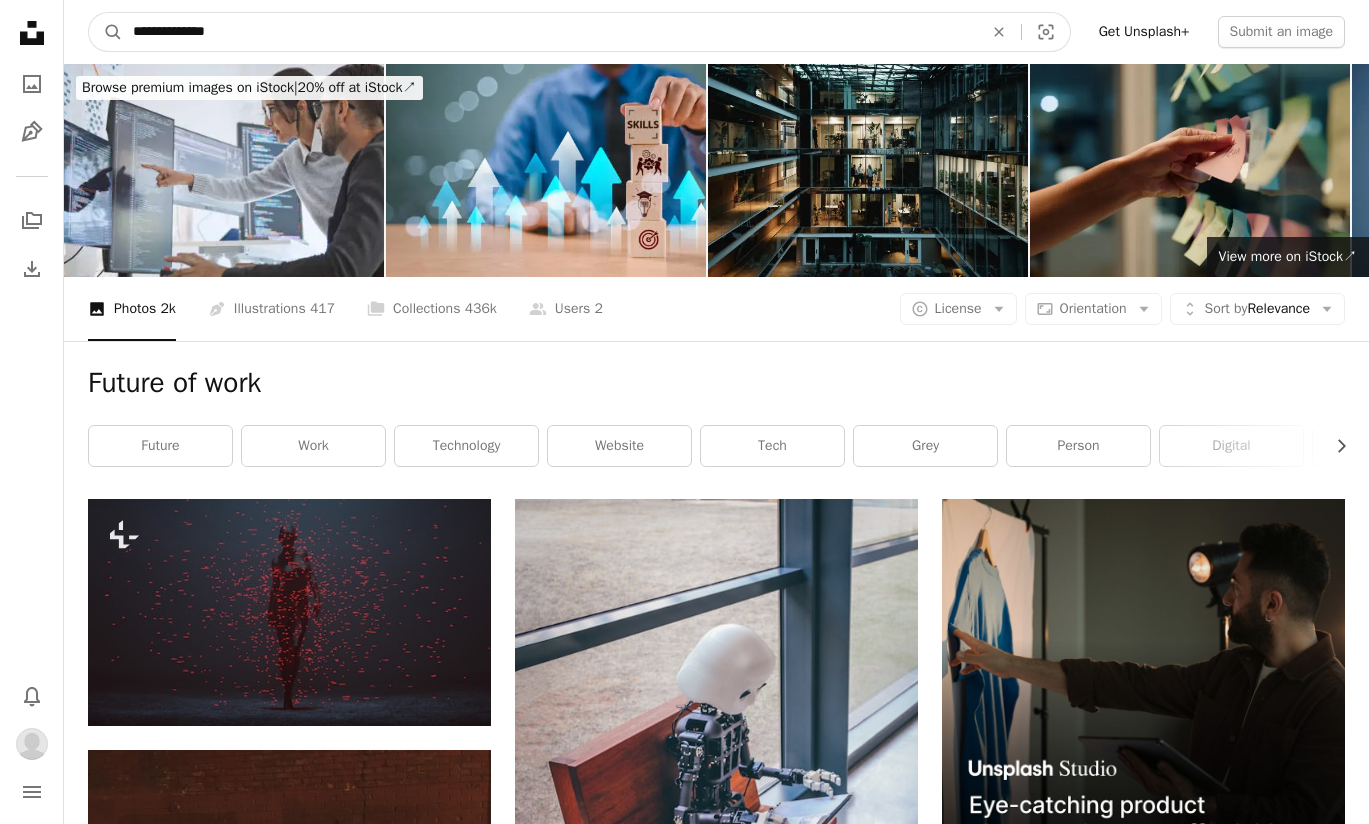 click on "**********" at bounding box center [550, 32] 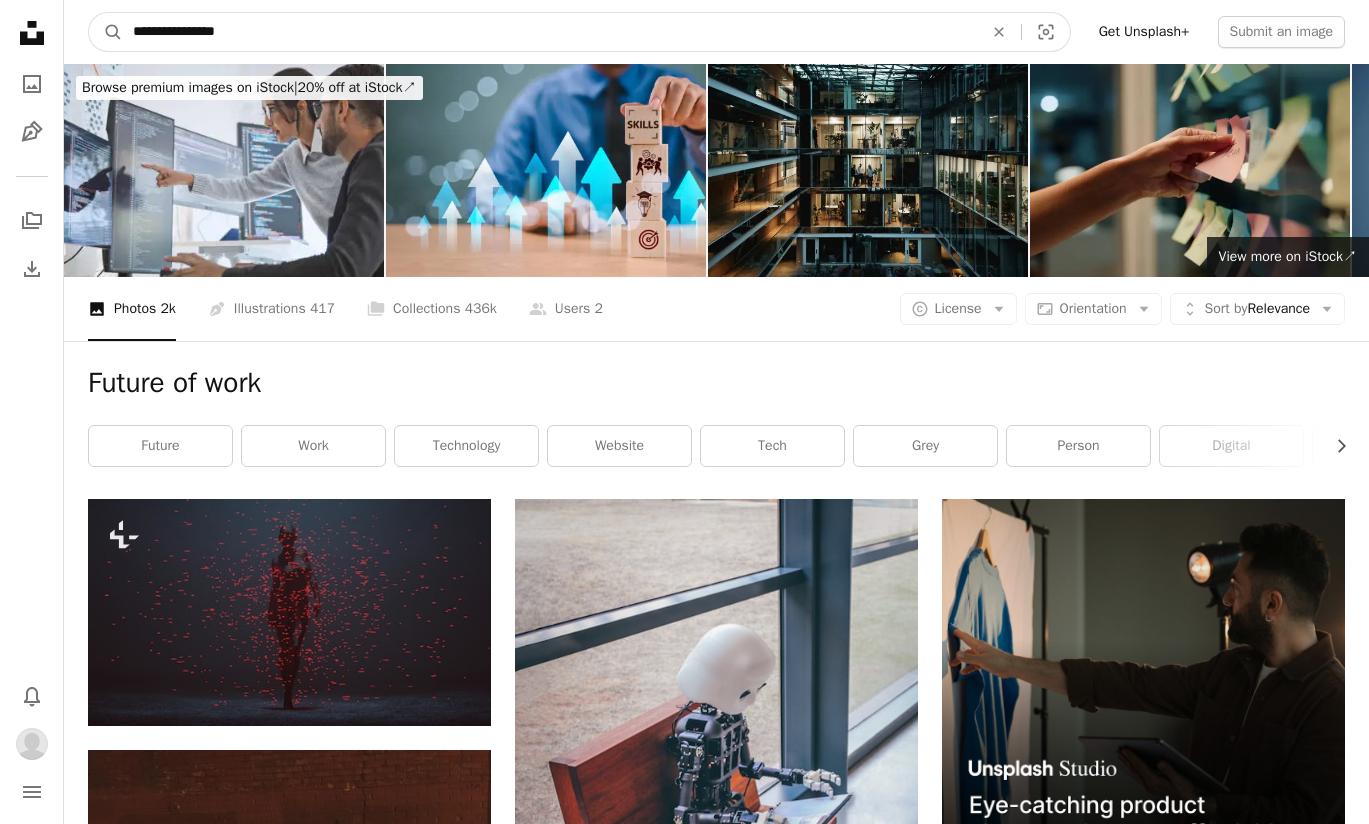 type on "**********" 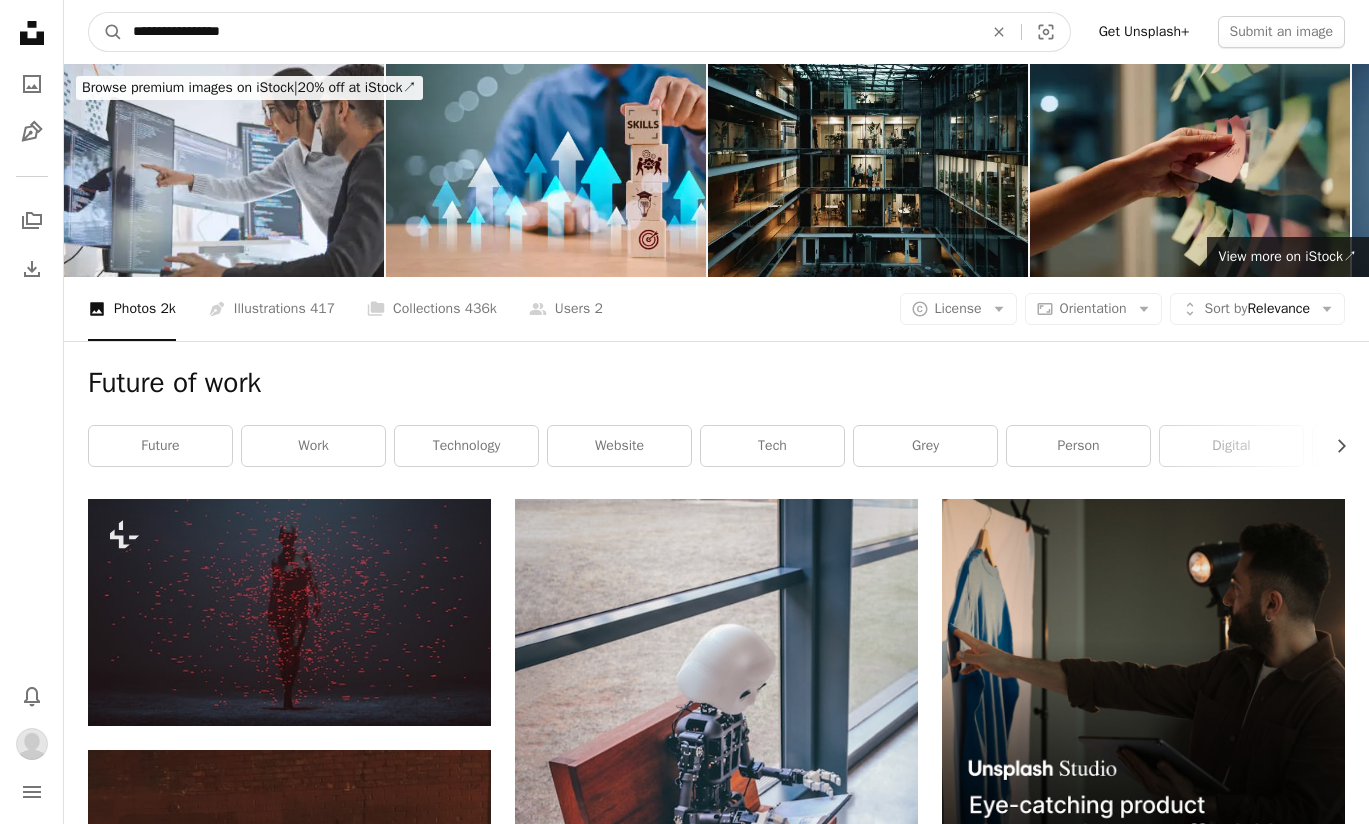 click on "A magnifying glass" at bounding box center (106, 32) 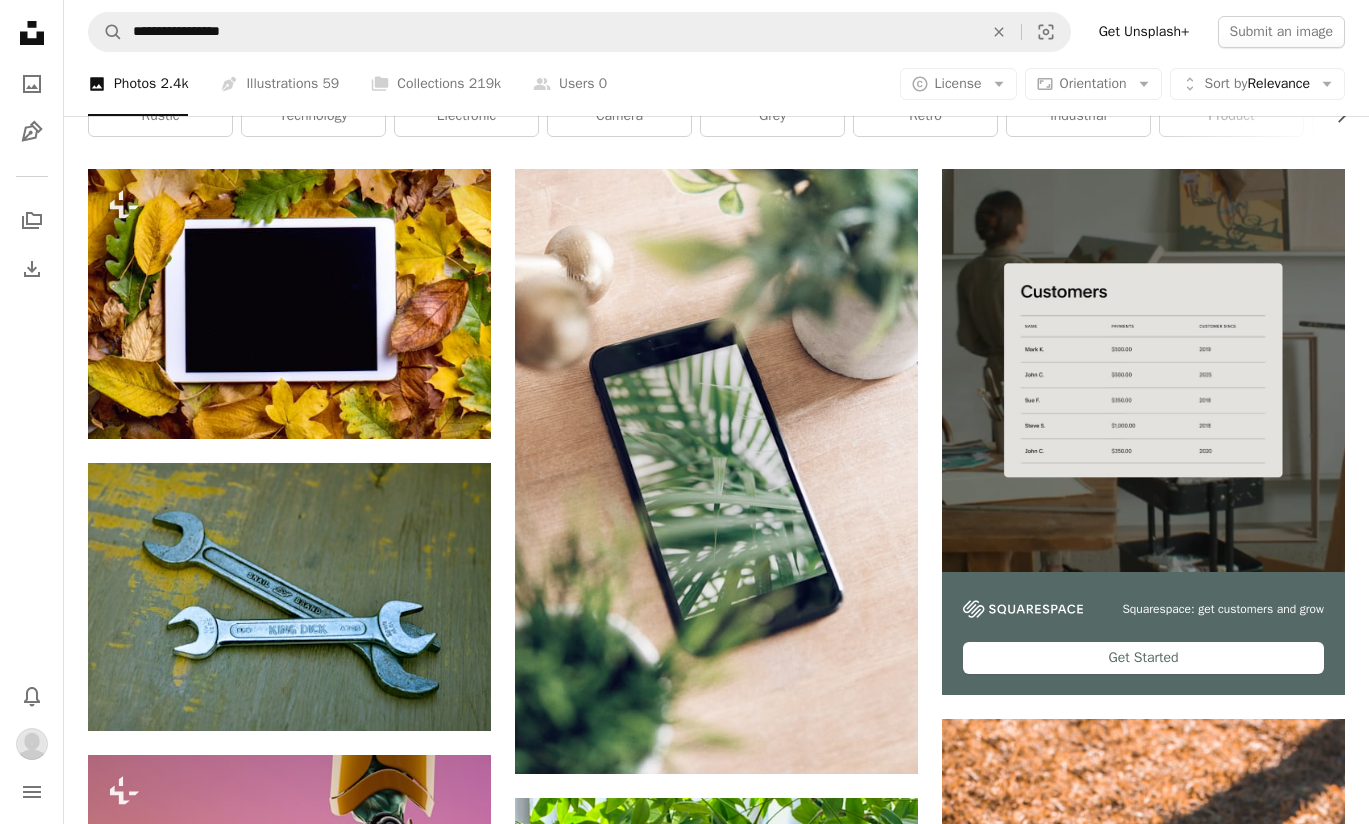 scroll, scrollTop: 299, scrollLeft: 0, axis: vertical 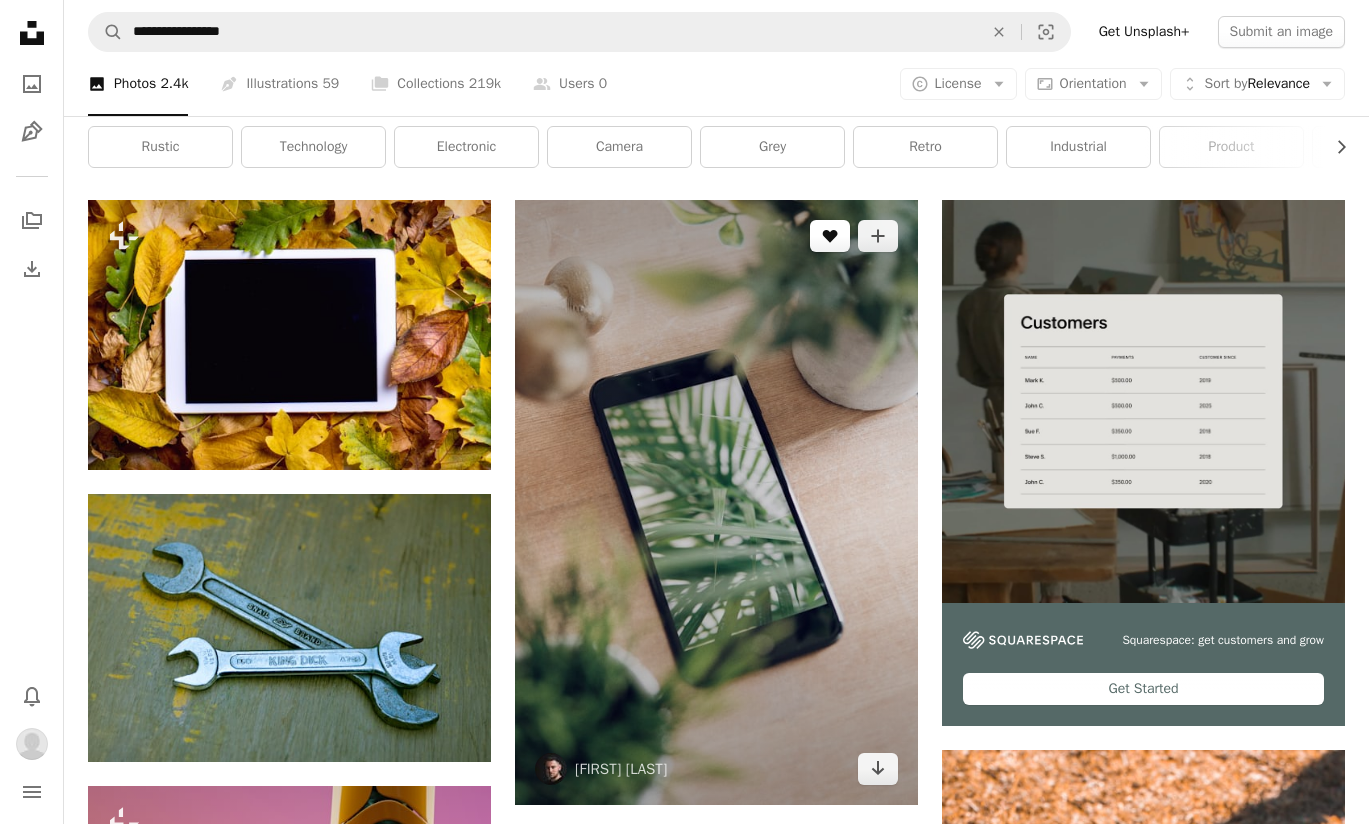 click 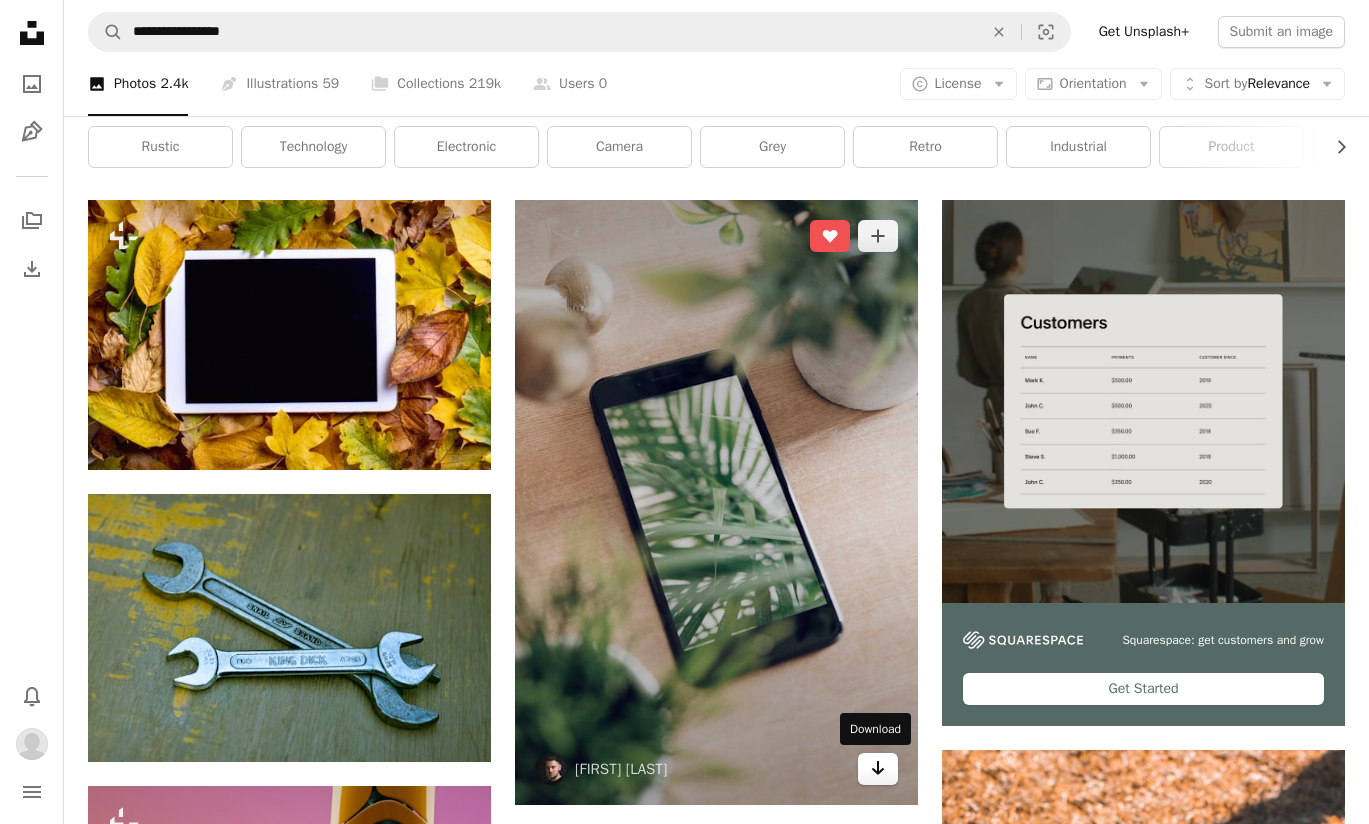 click on "Arrow pointing down" at bounding box center [878, 769] 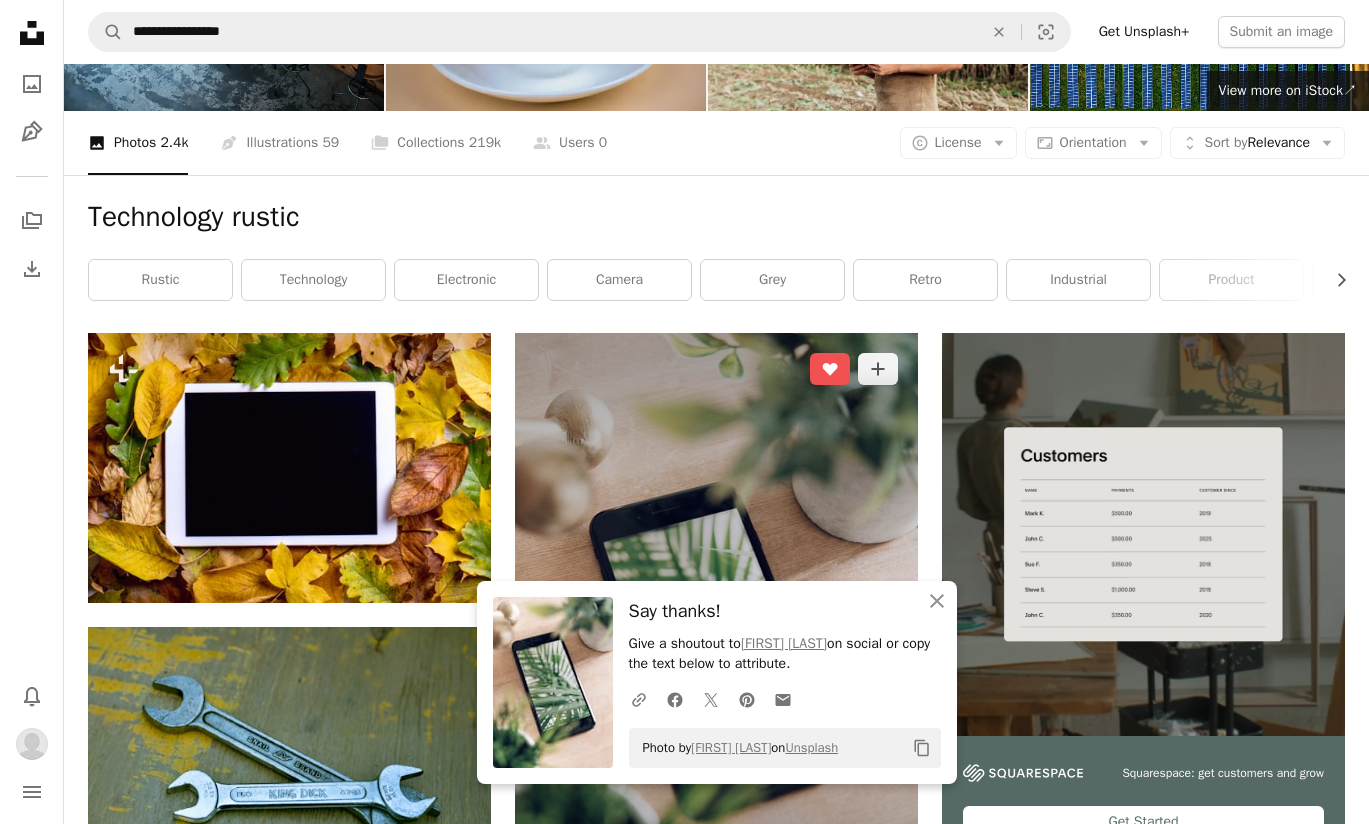 scroll, scrollTop: 0, scrollLeft: 0, axis: both 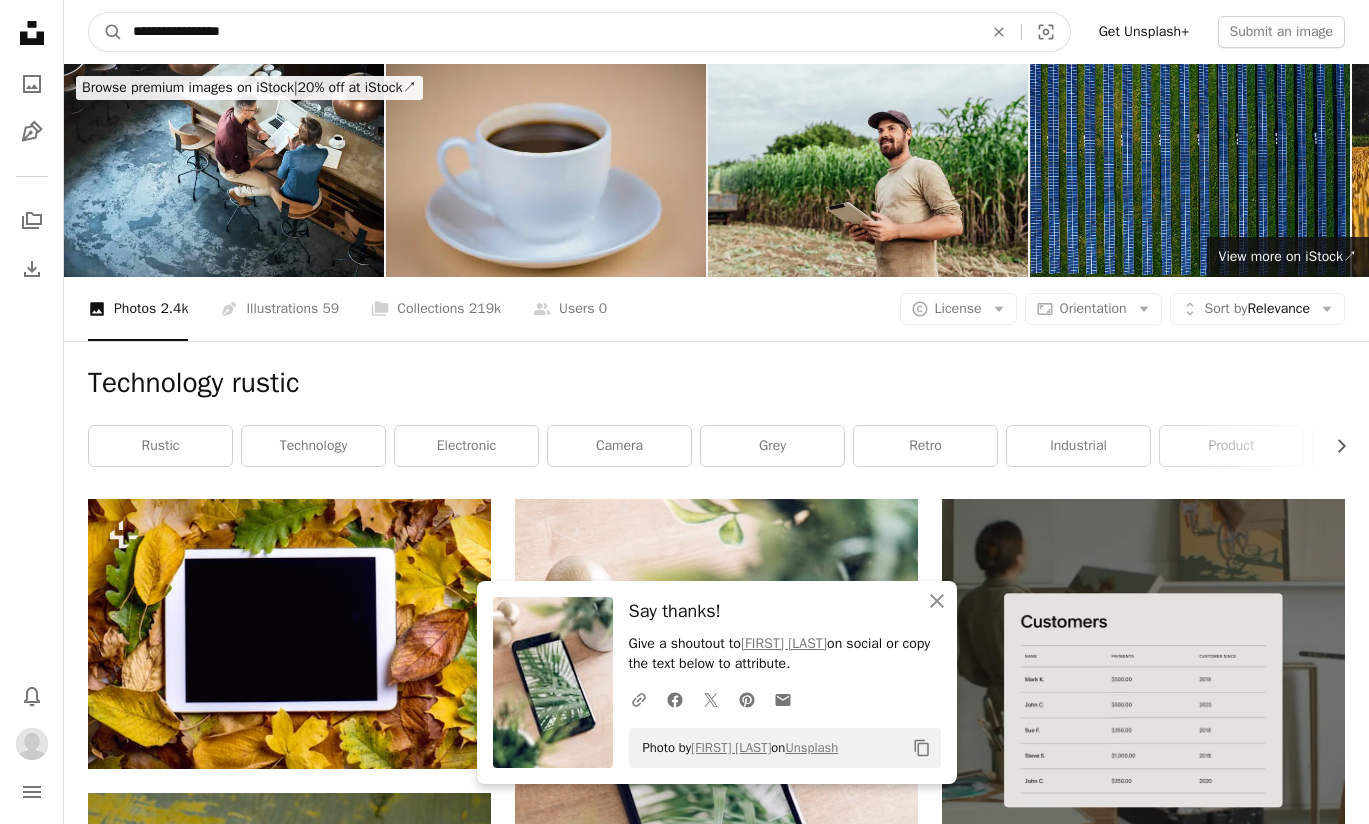 click on "**********" at bounding box center [550, 32] 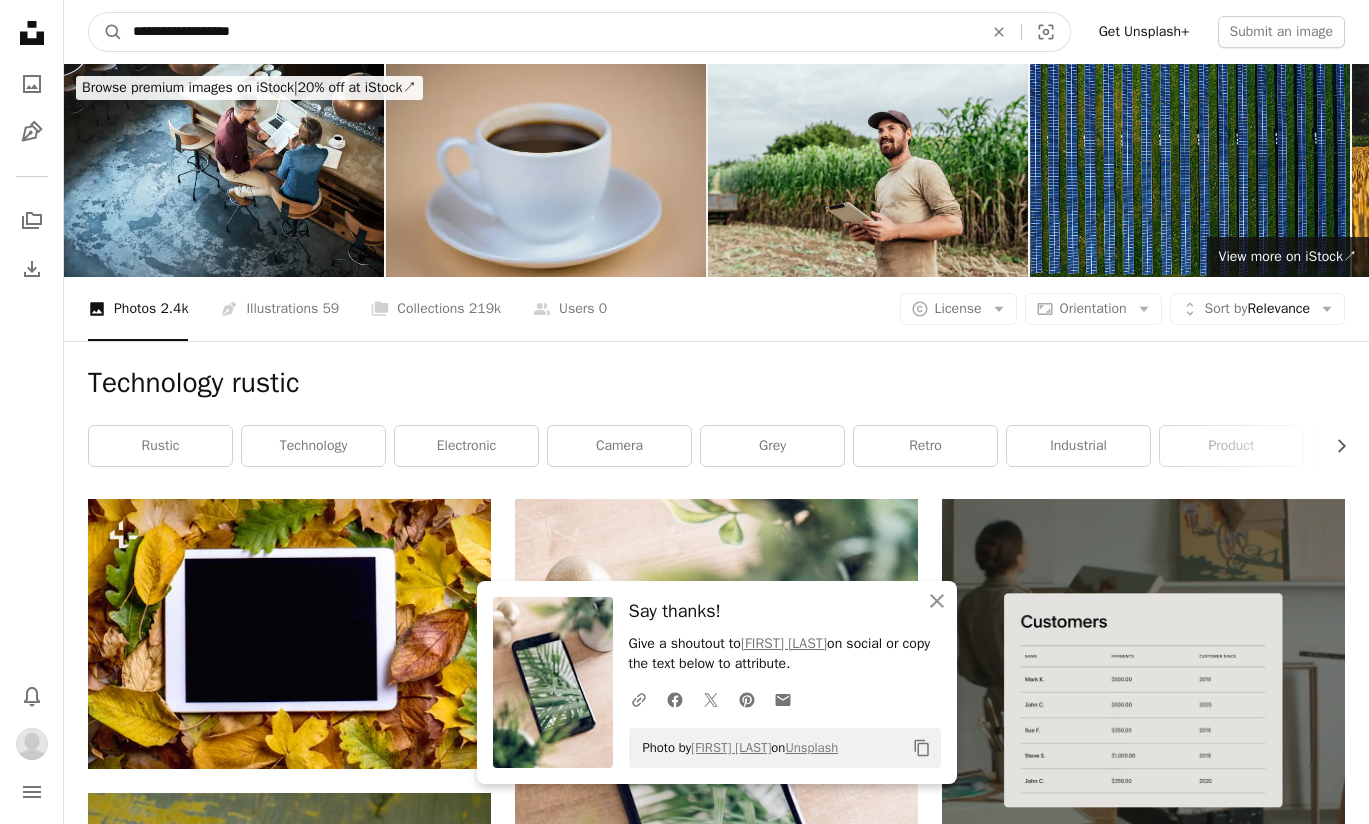 type on "**********" 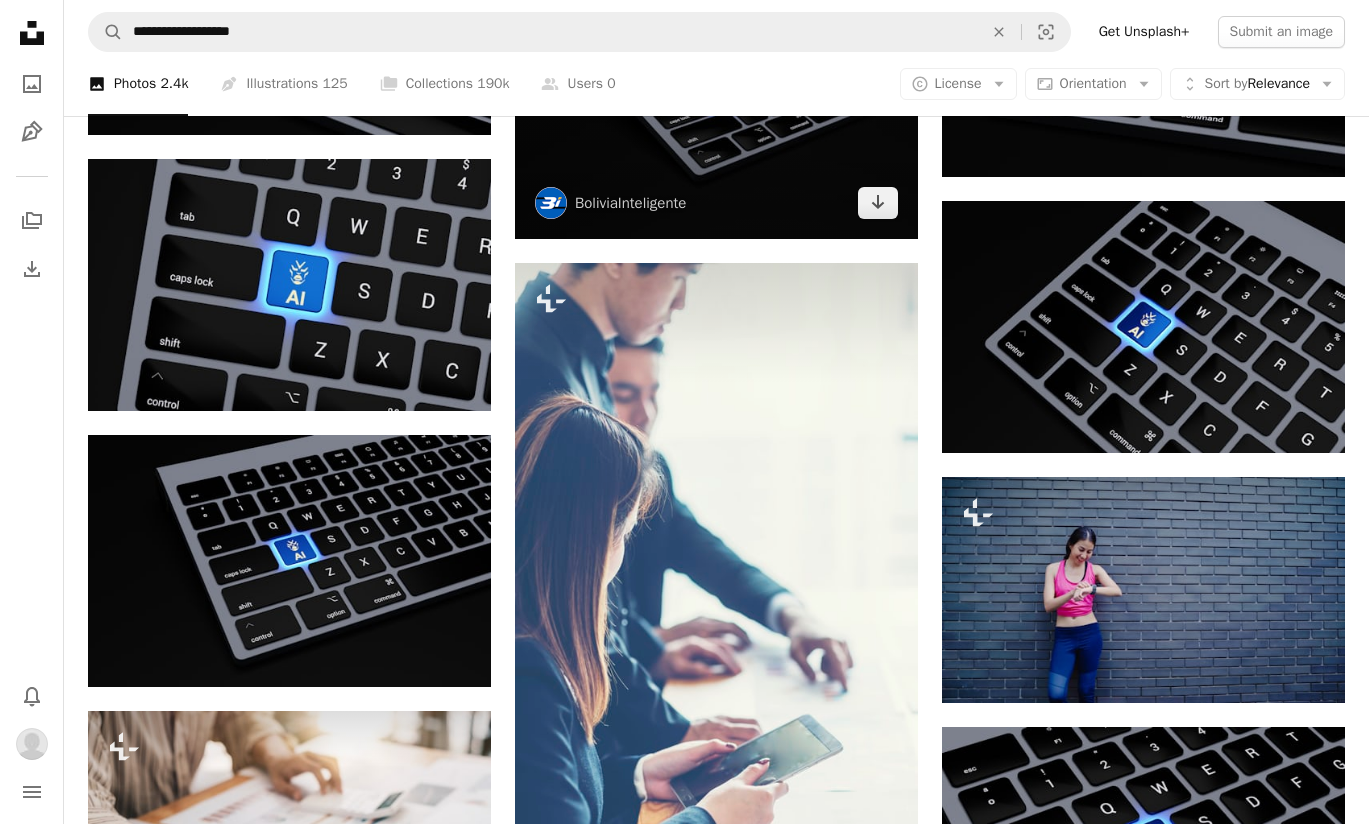 scroll, scrollTop: 1300, scrollLeft: 0, axis: vertical 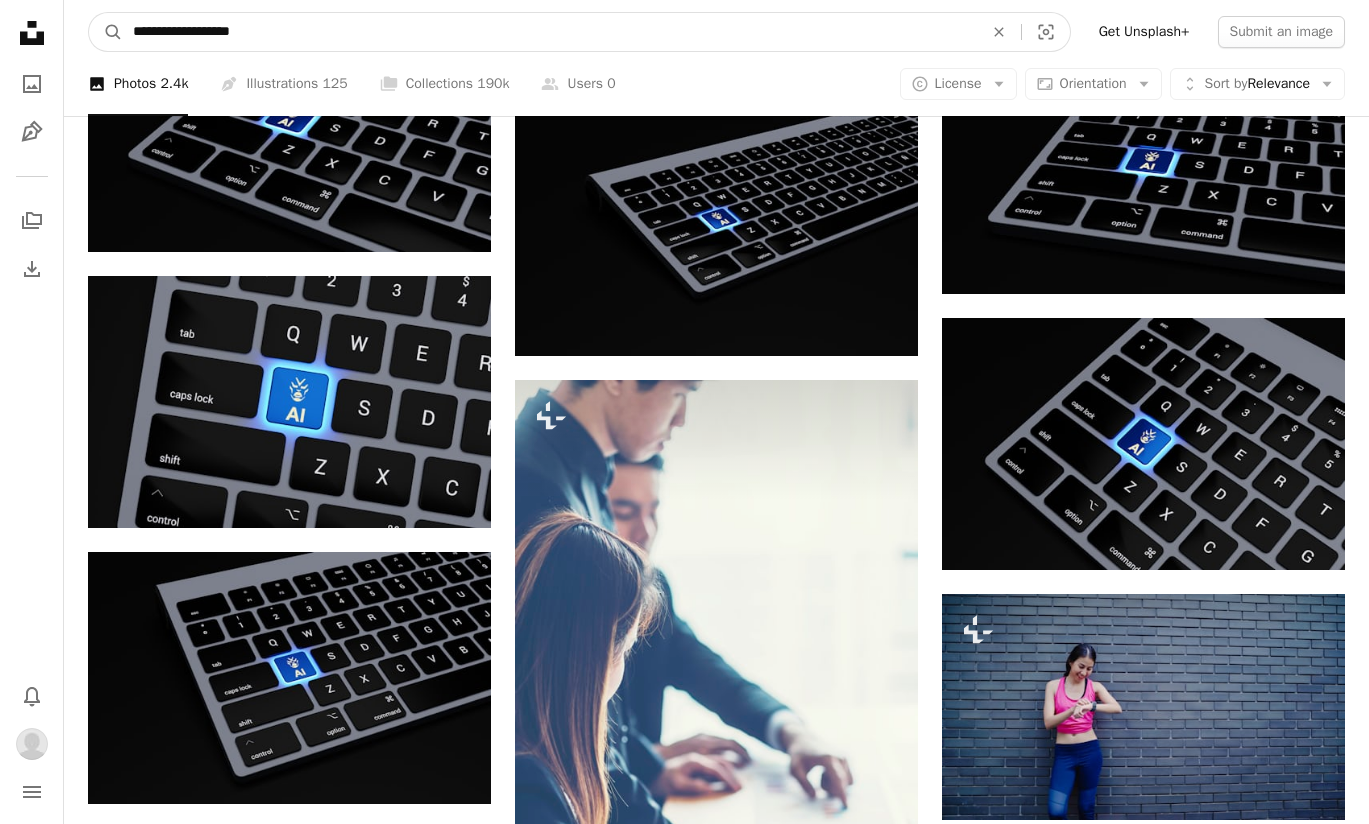 click on "**********" at bounding box center (550, 32) 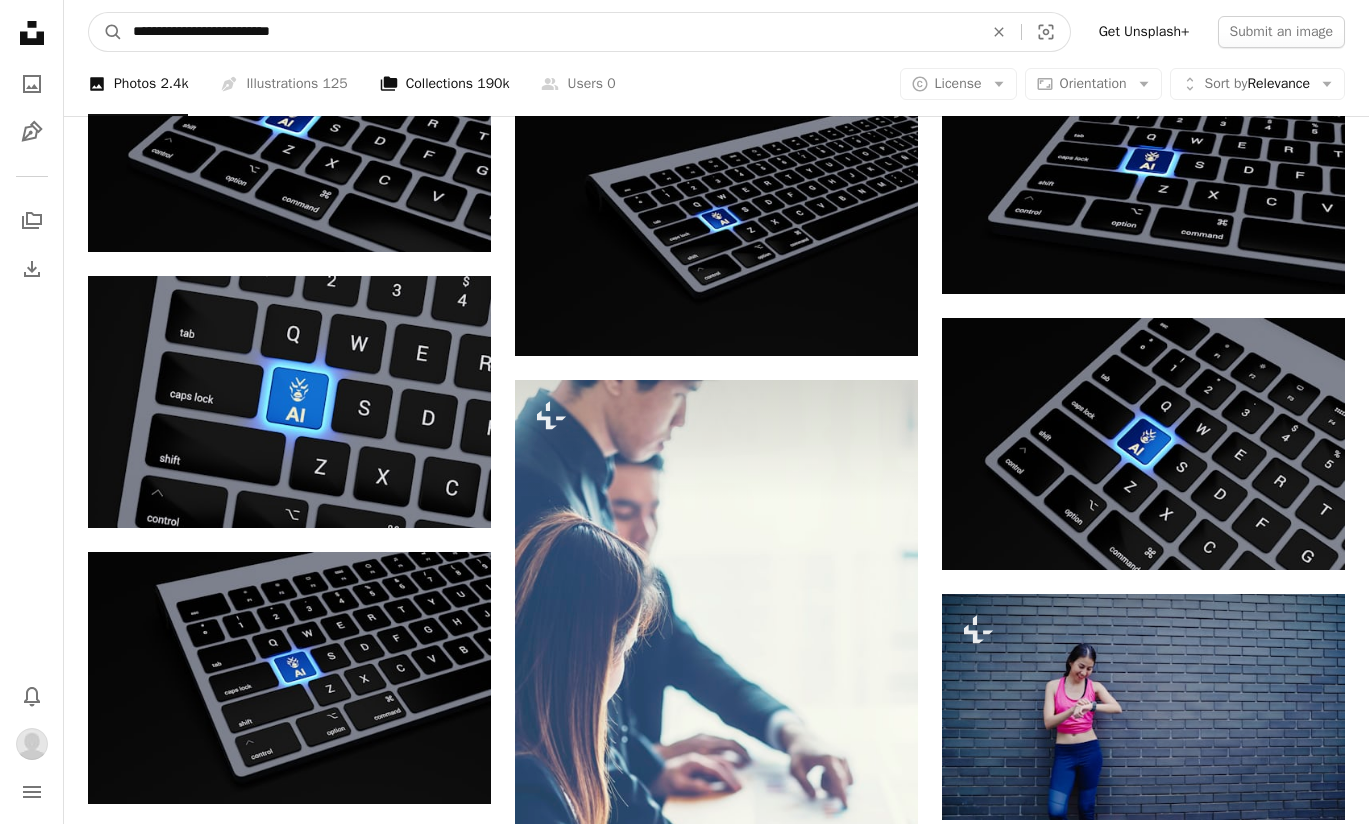type on "**********" 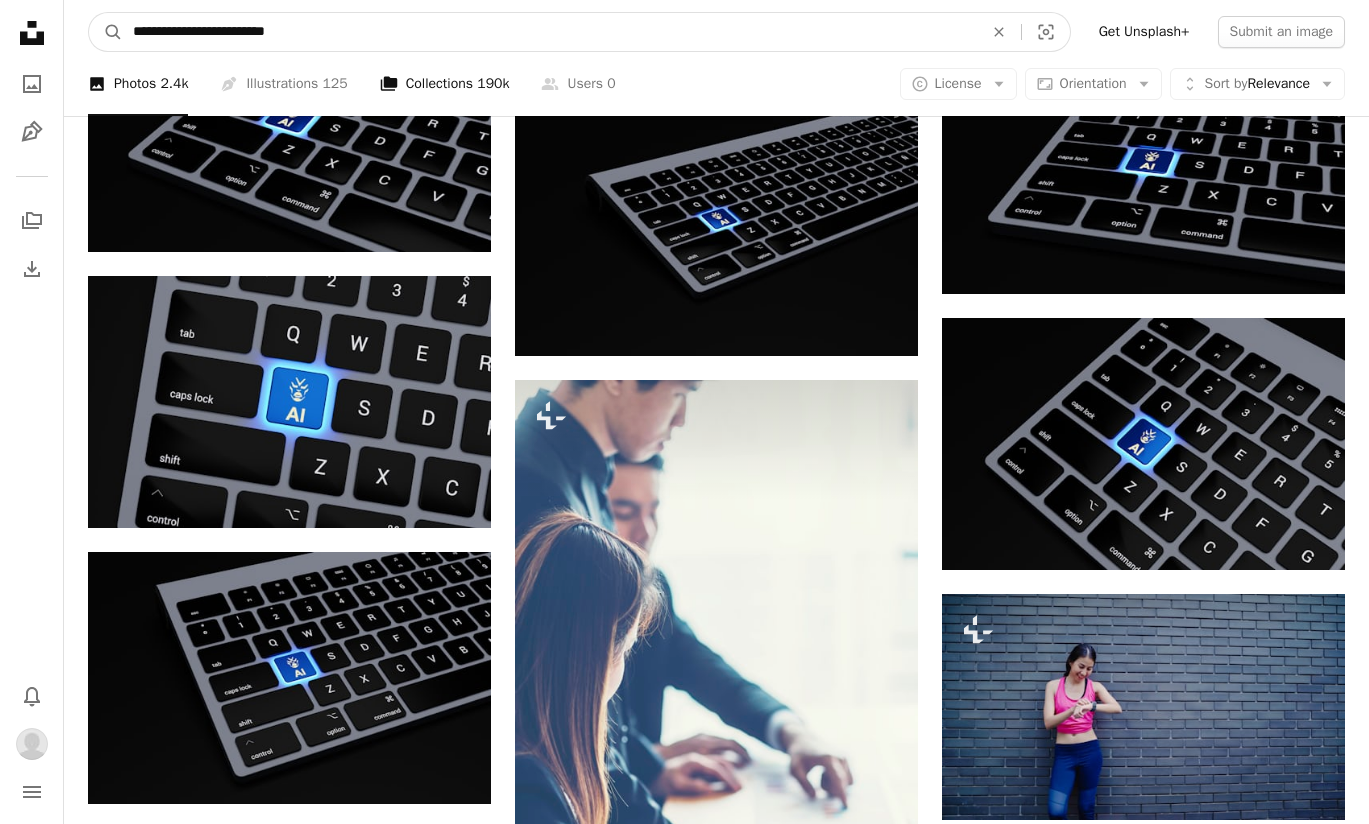 click on "A magnifying glass" at bounding box center (106, 32) 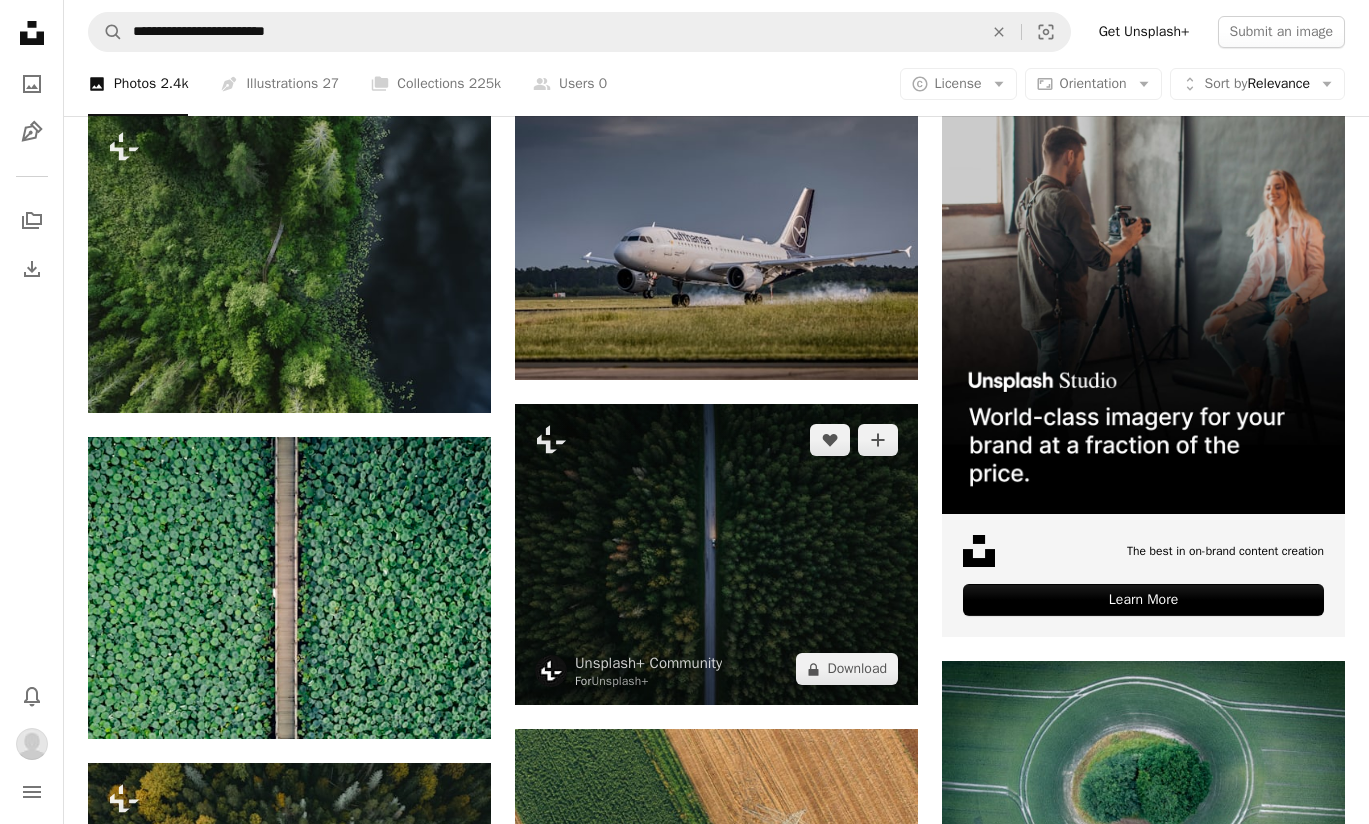 scroll, scrollTop: 423, scrollLeft: 0, axis: vertical 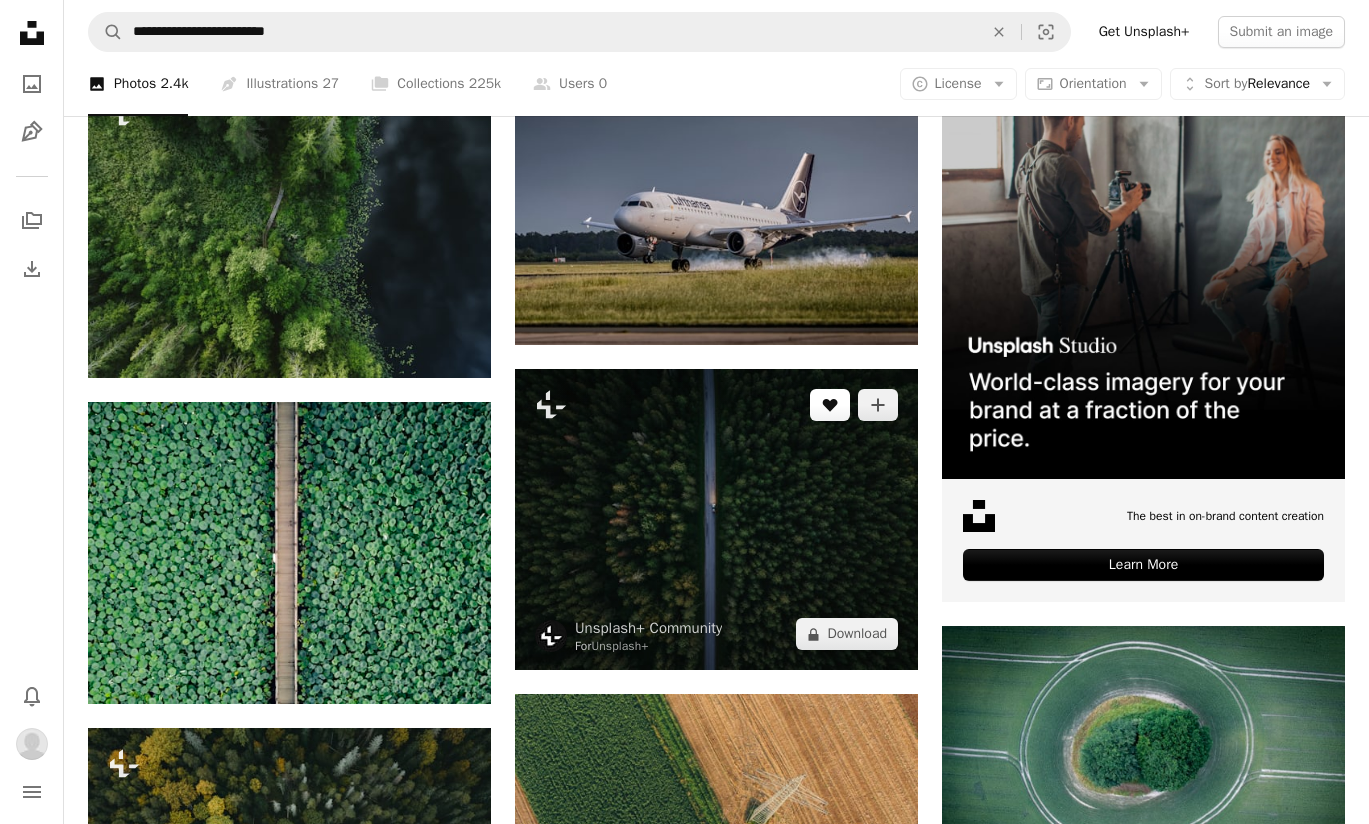 click on "A heart" at bounding box center (830, 405) 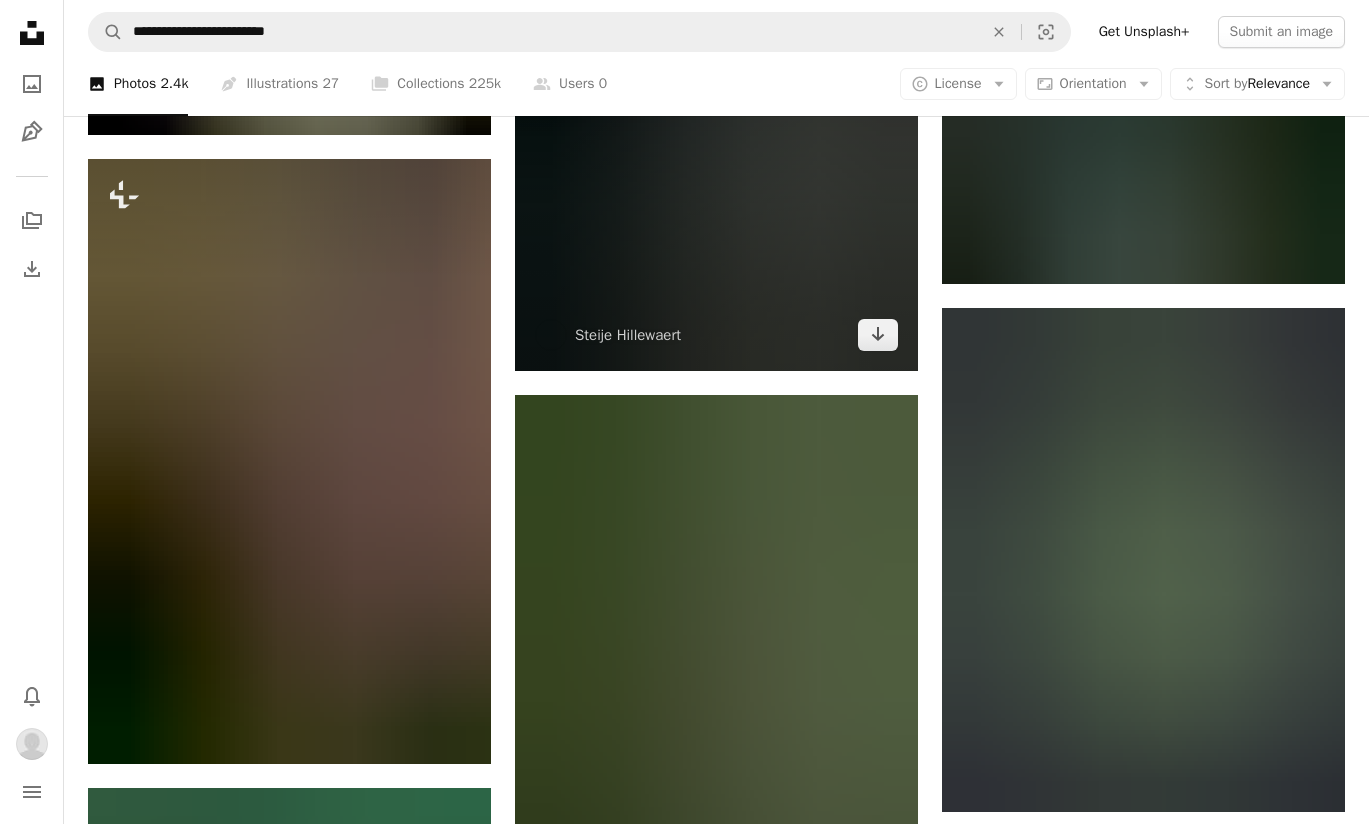 scroll, scrollTop: 1646, scrollLeft: 0, axis: vertical 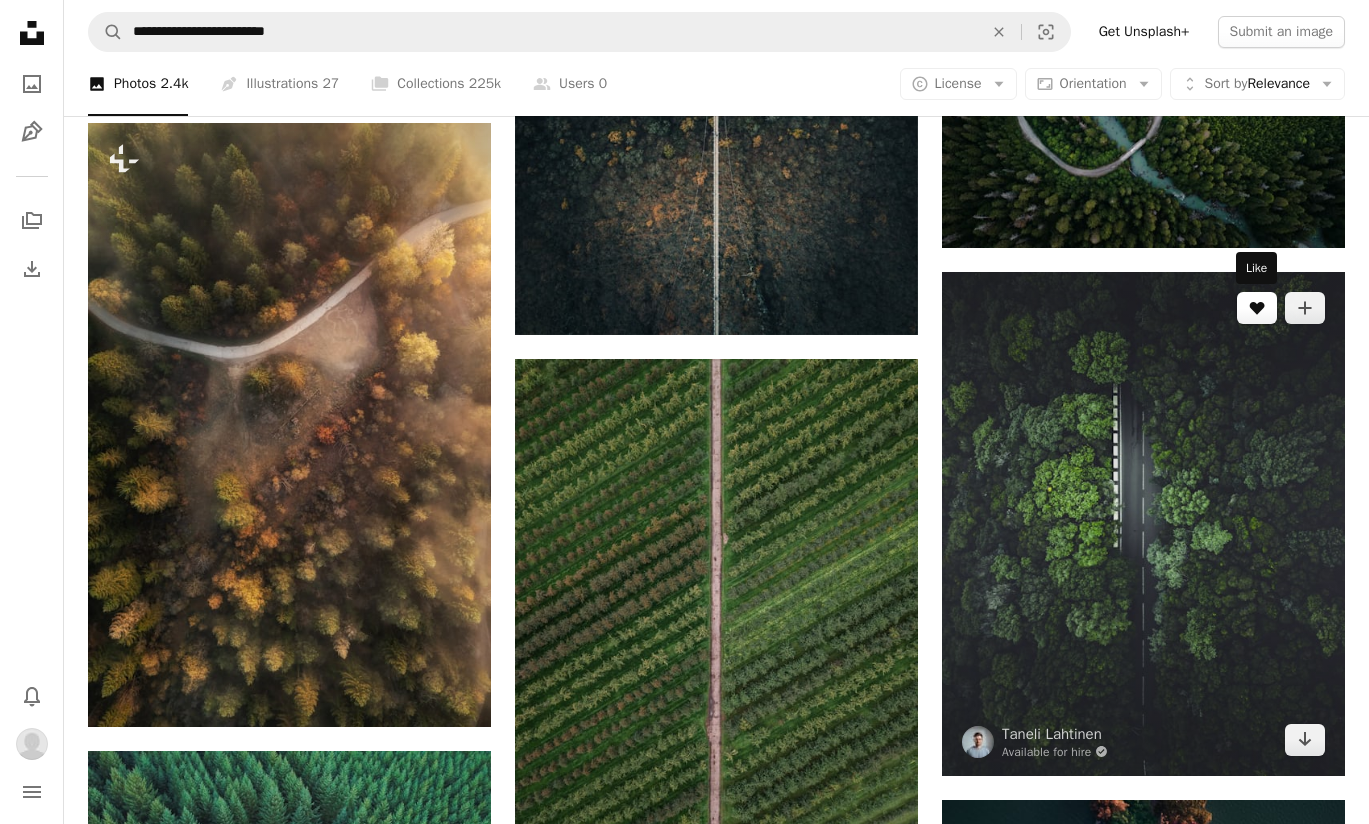 click on "A heart" 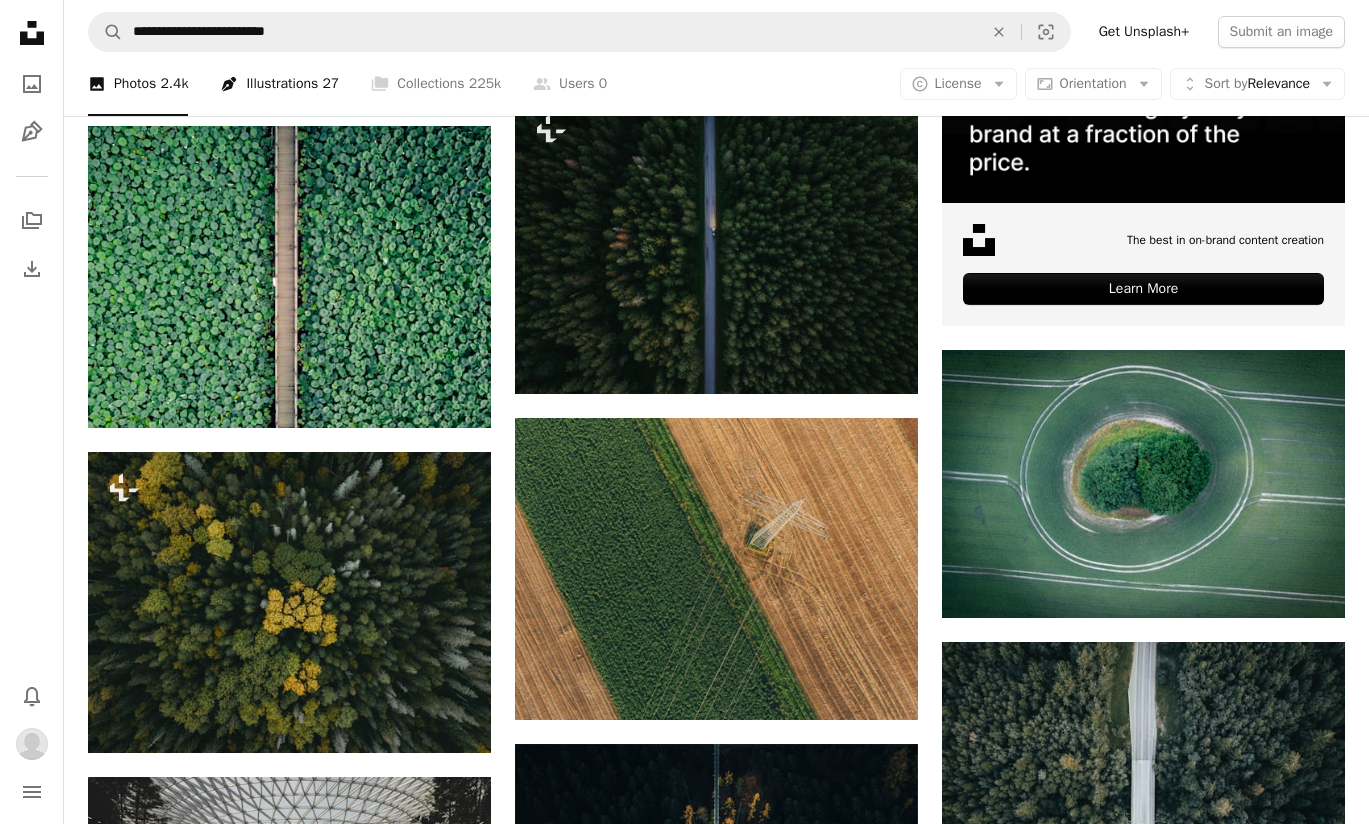 scroll, scrollTop: 678, scrollLeft: 0, axis: vertical 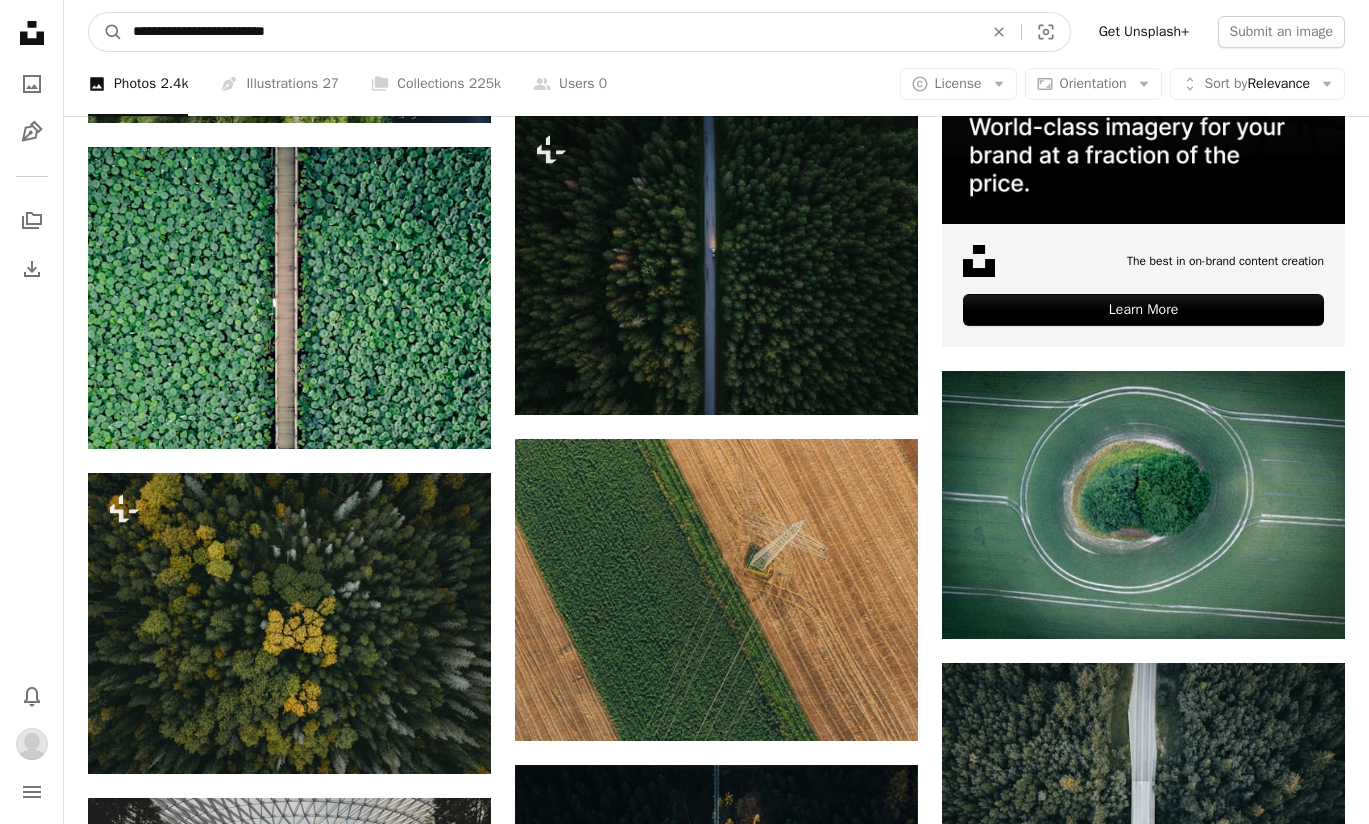 click on "**********" at bounding box center [550, 32] 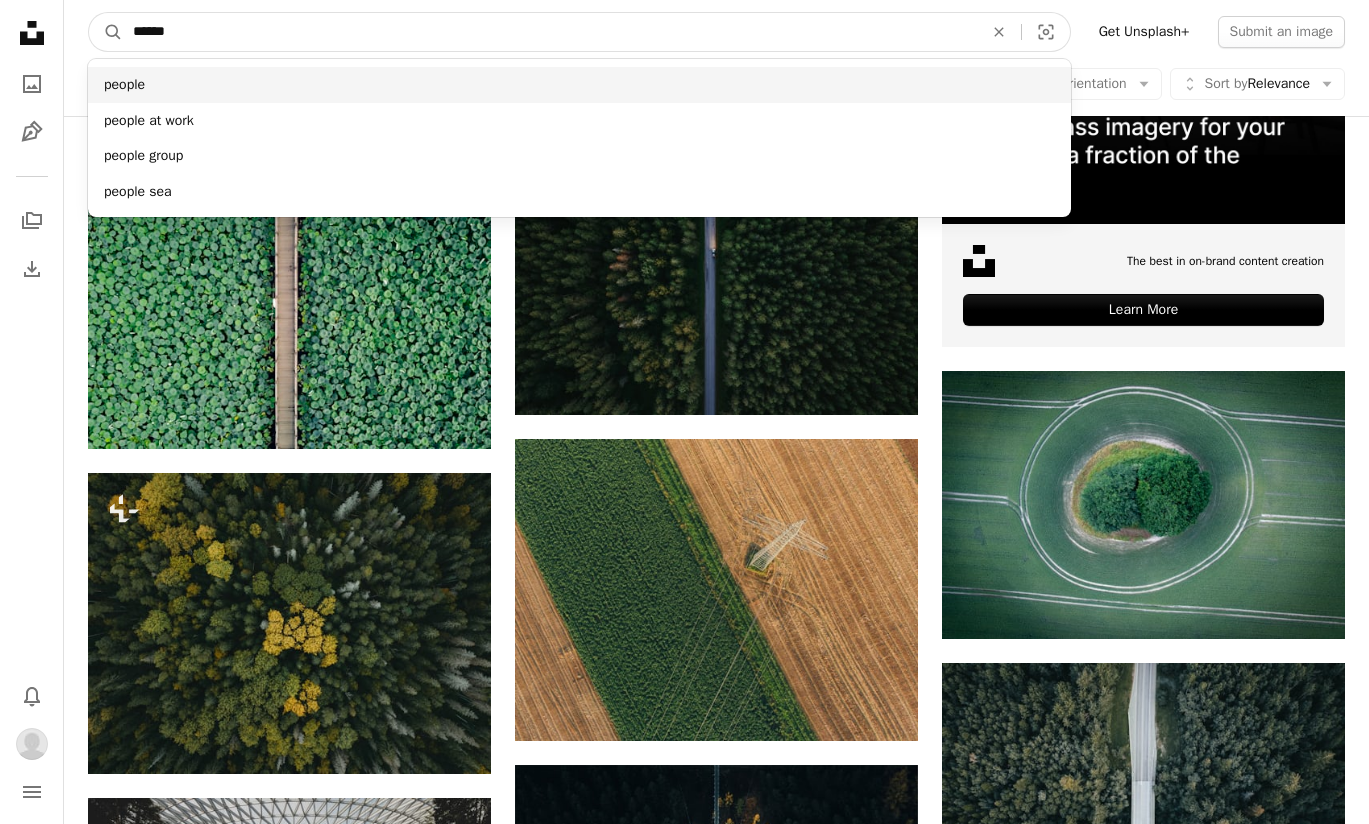 type on "******" 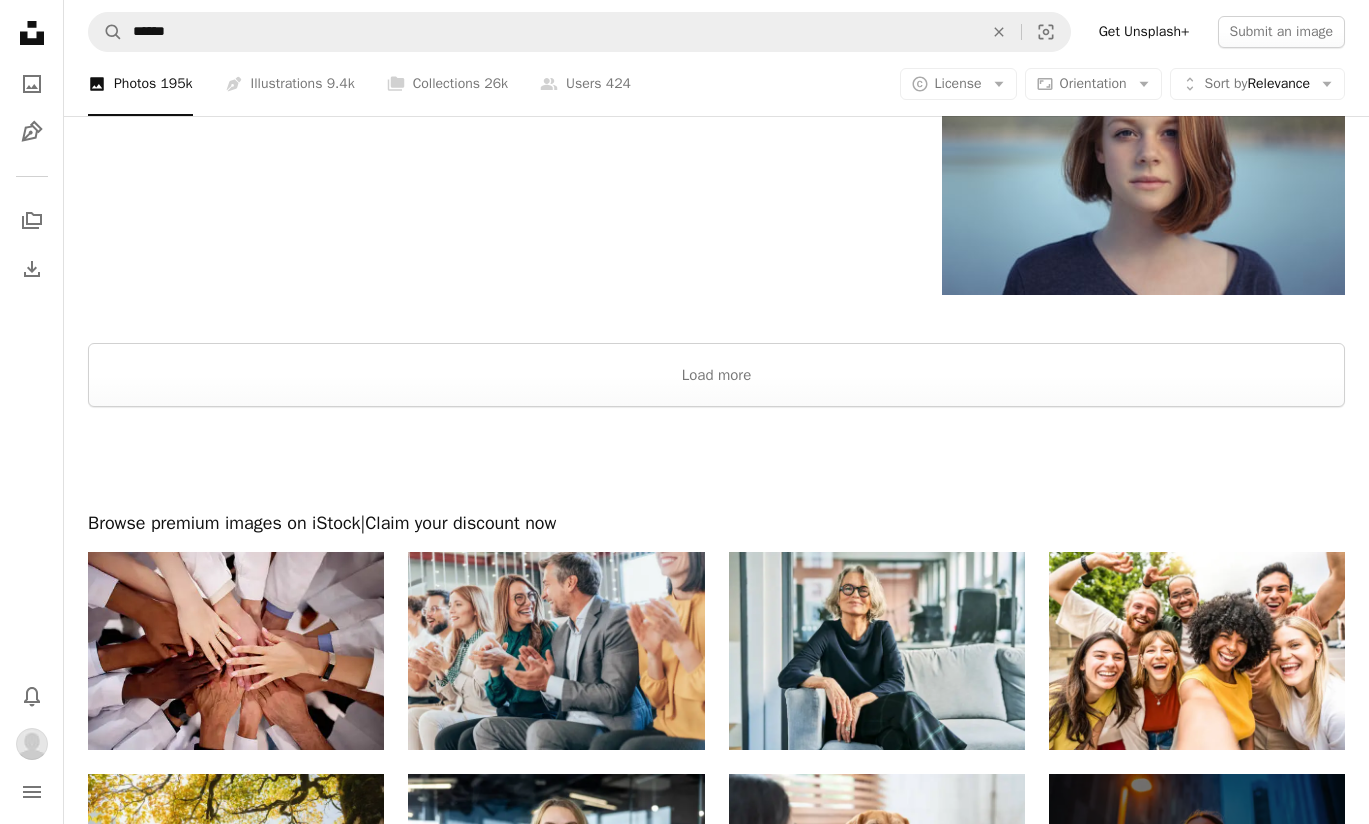 scroll, scrollTop: 4980, scrollLeft: 0, axis: vertical 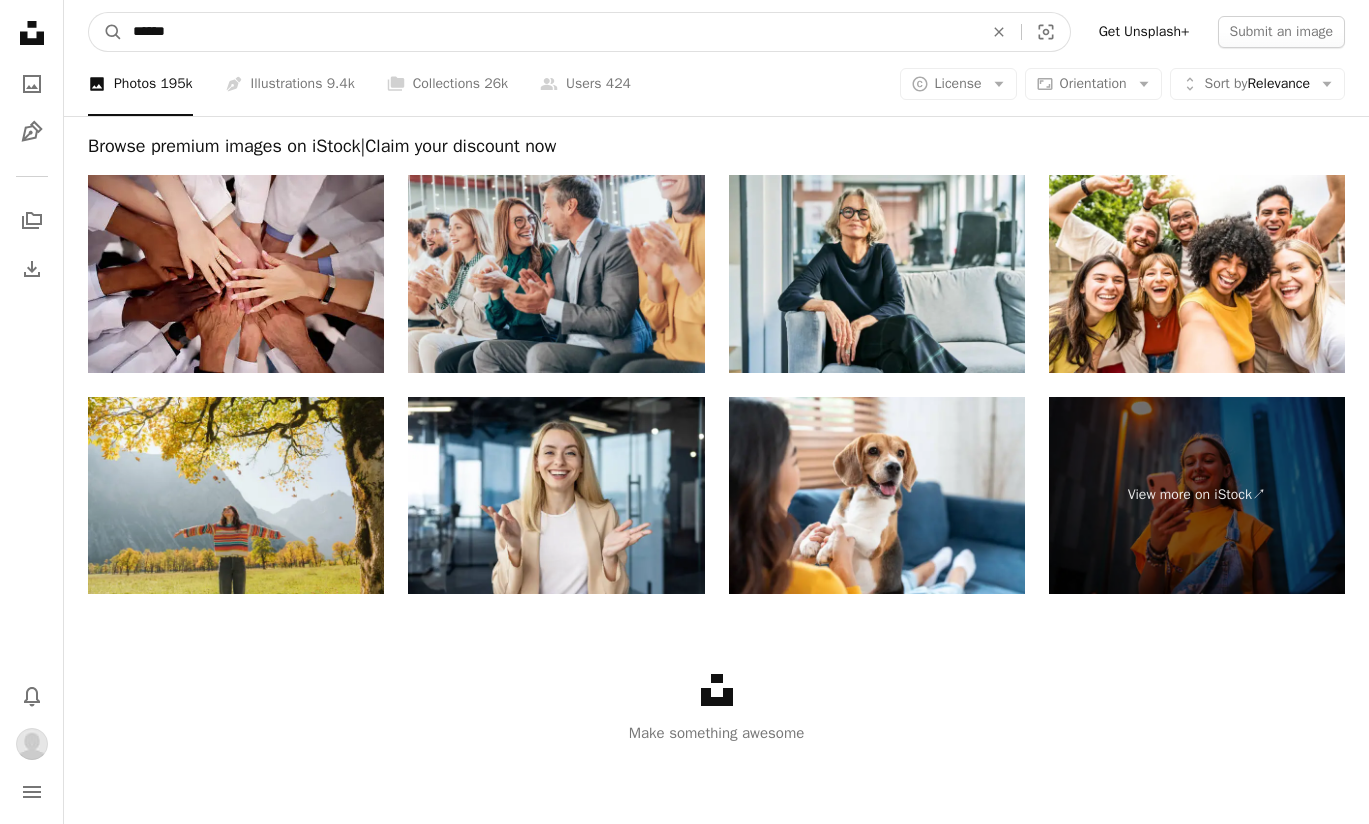 click on "******" at bounding box center [550, 32] 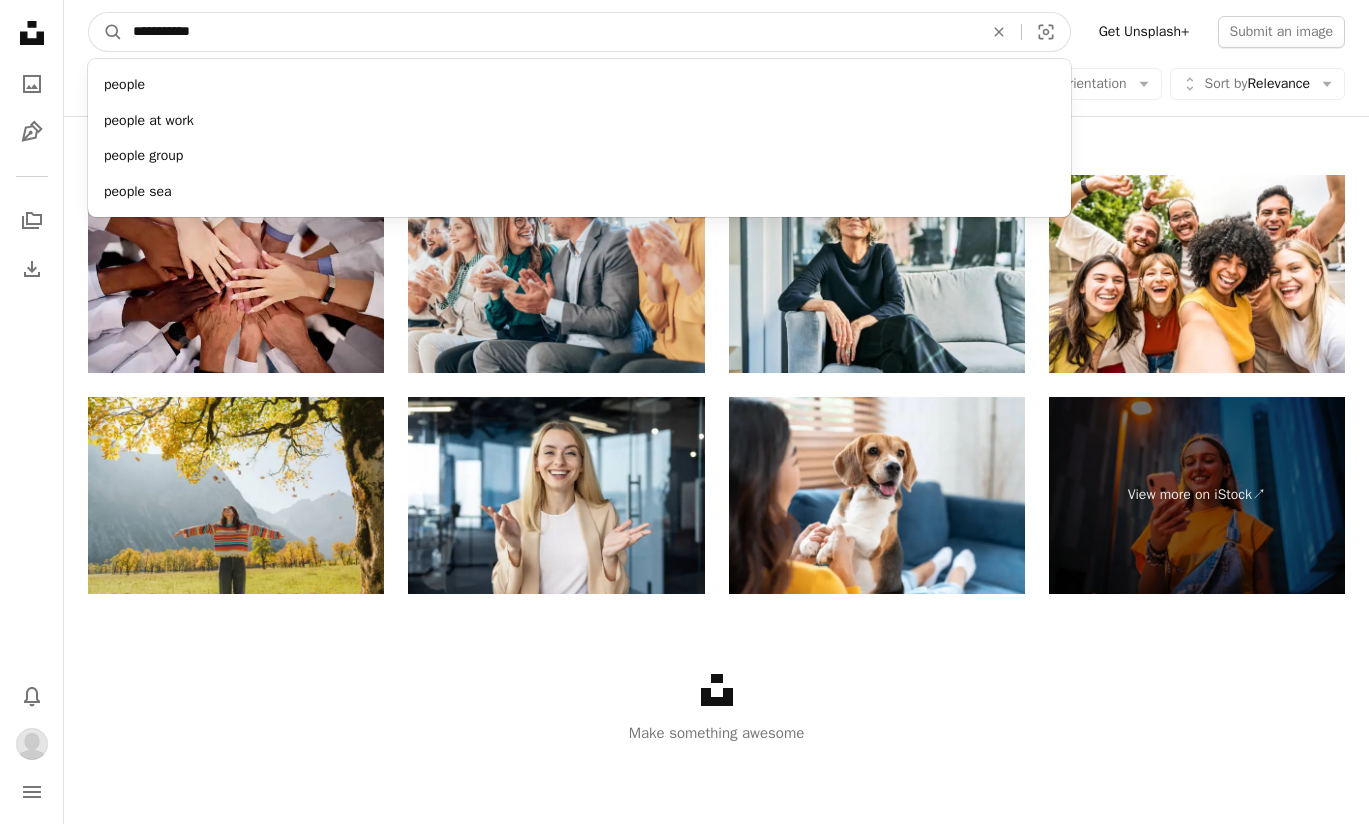 type on "**********" 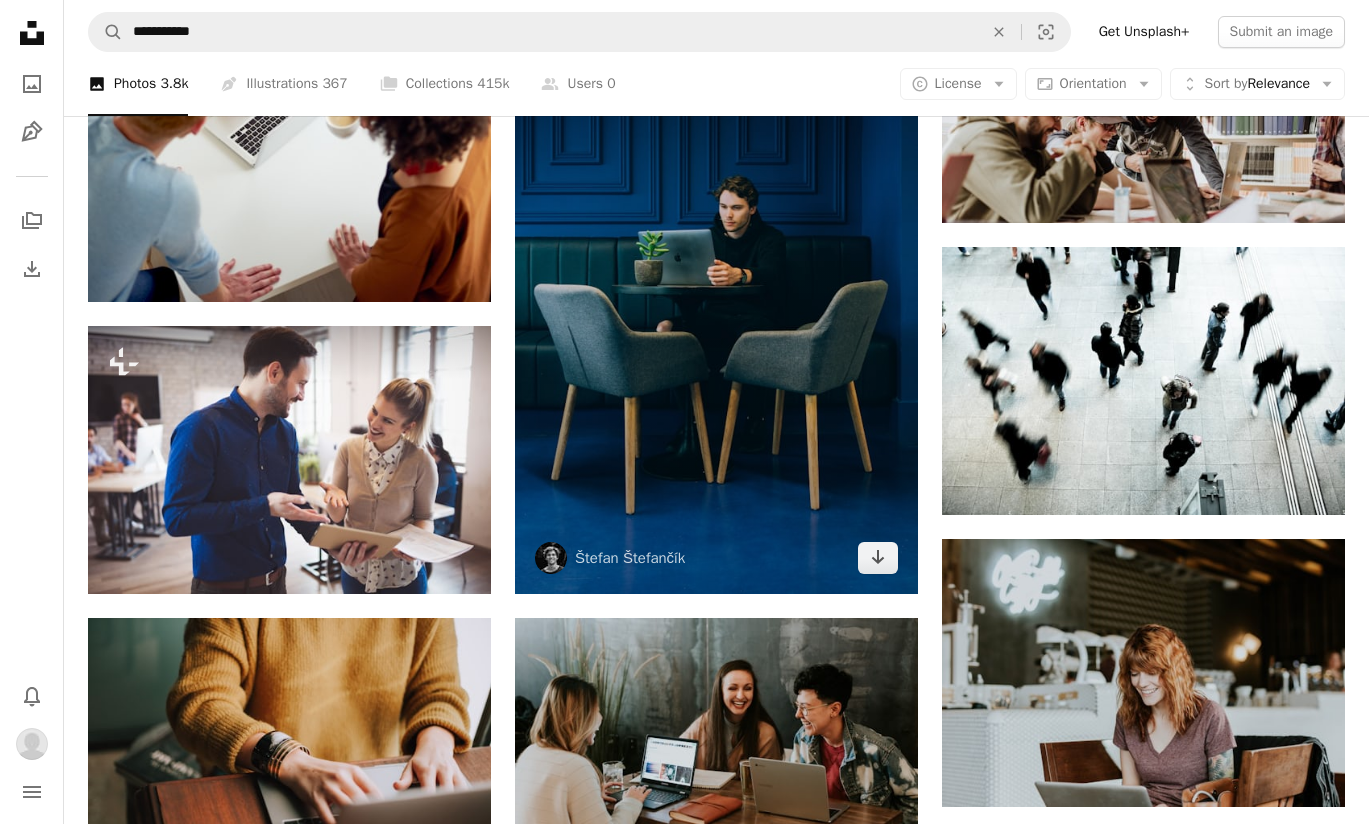 scroll, scrollTop: 1395, scrollLeft: 0, axis: vertical 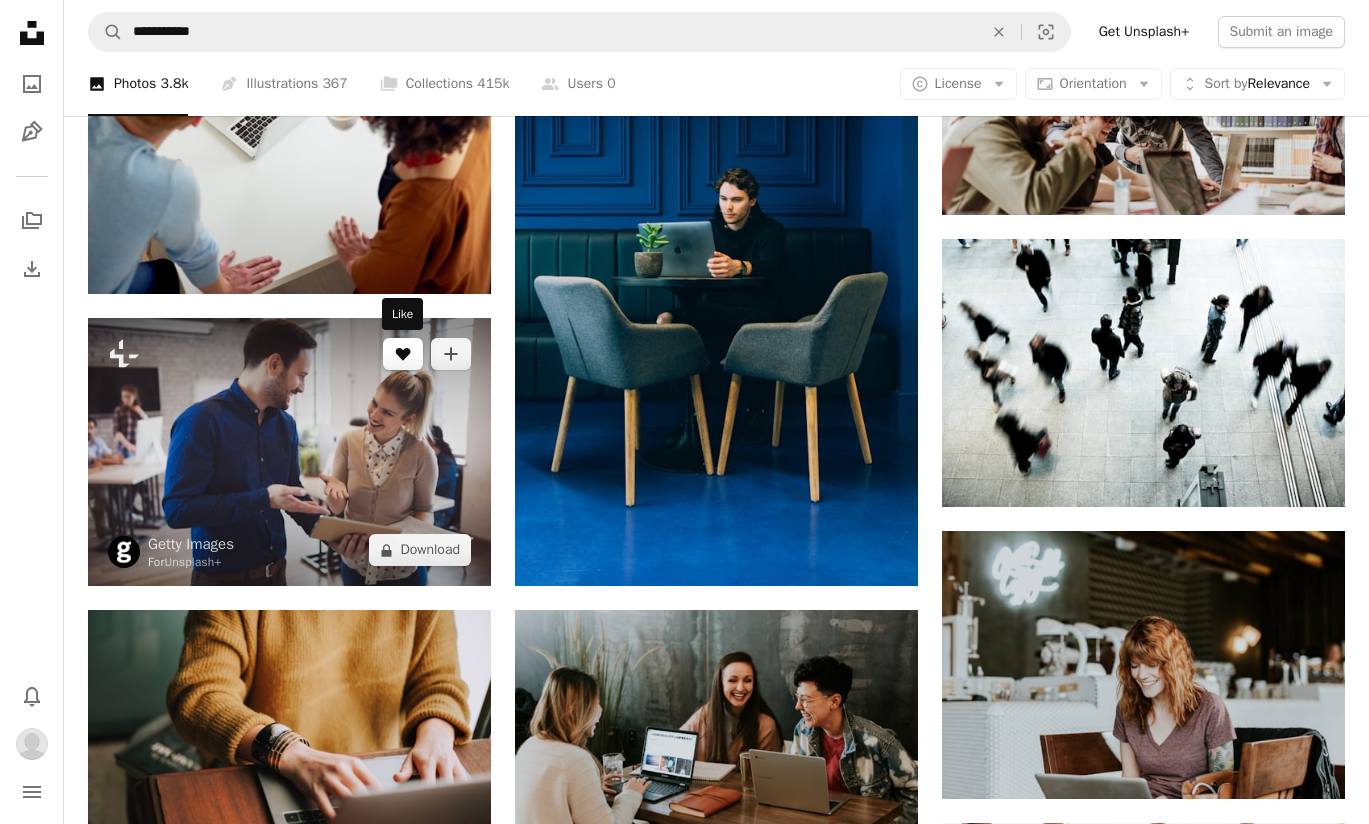 click on "A heart" at bounding box center [403, 354] 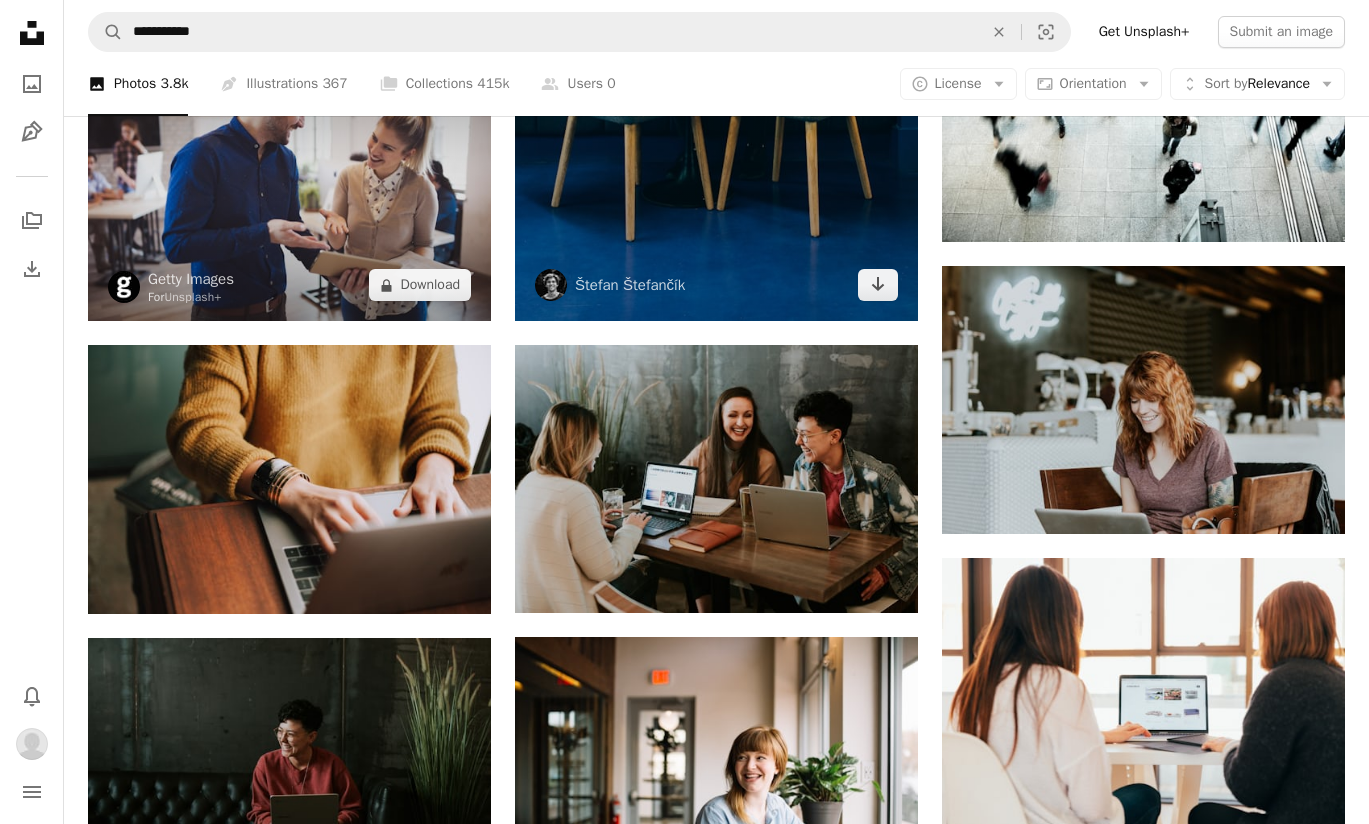 scroll, scrollTop: 1673, scrollLeft: 0, axis: vertical 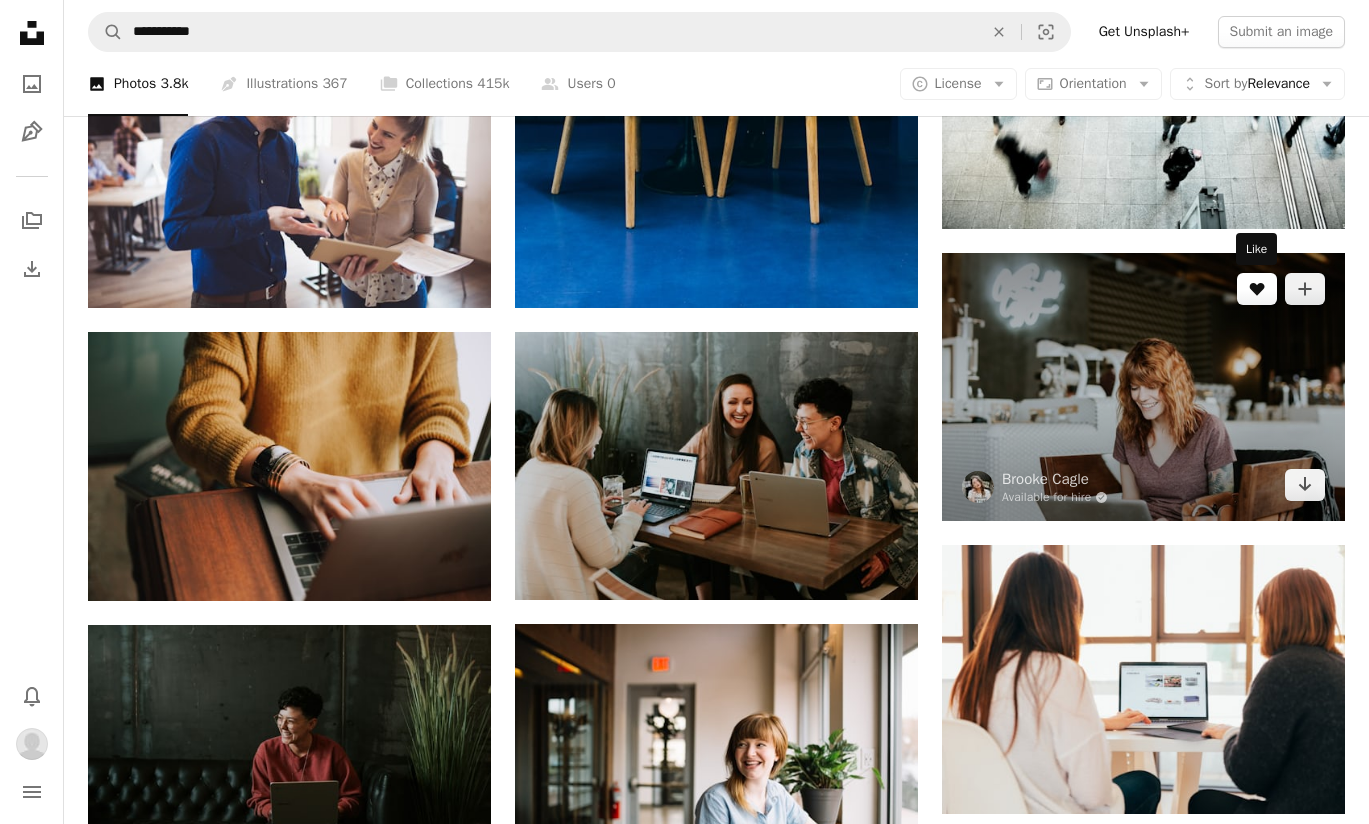 click 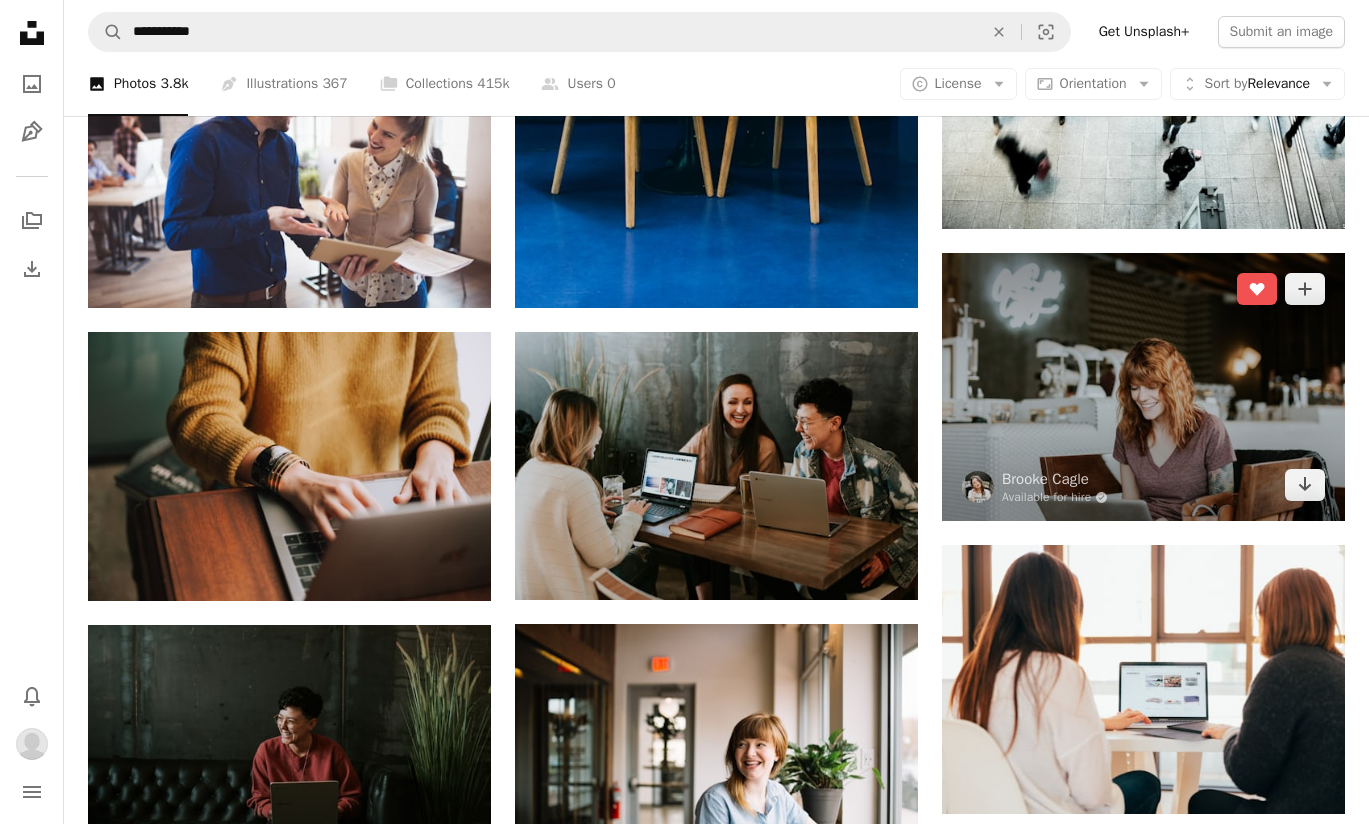 drag, startPoint x: 1305, startPoint y: 485, endPoint x: 1279, endPoint y: 478, distance: 26.925823 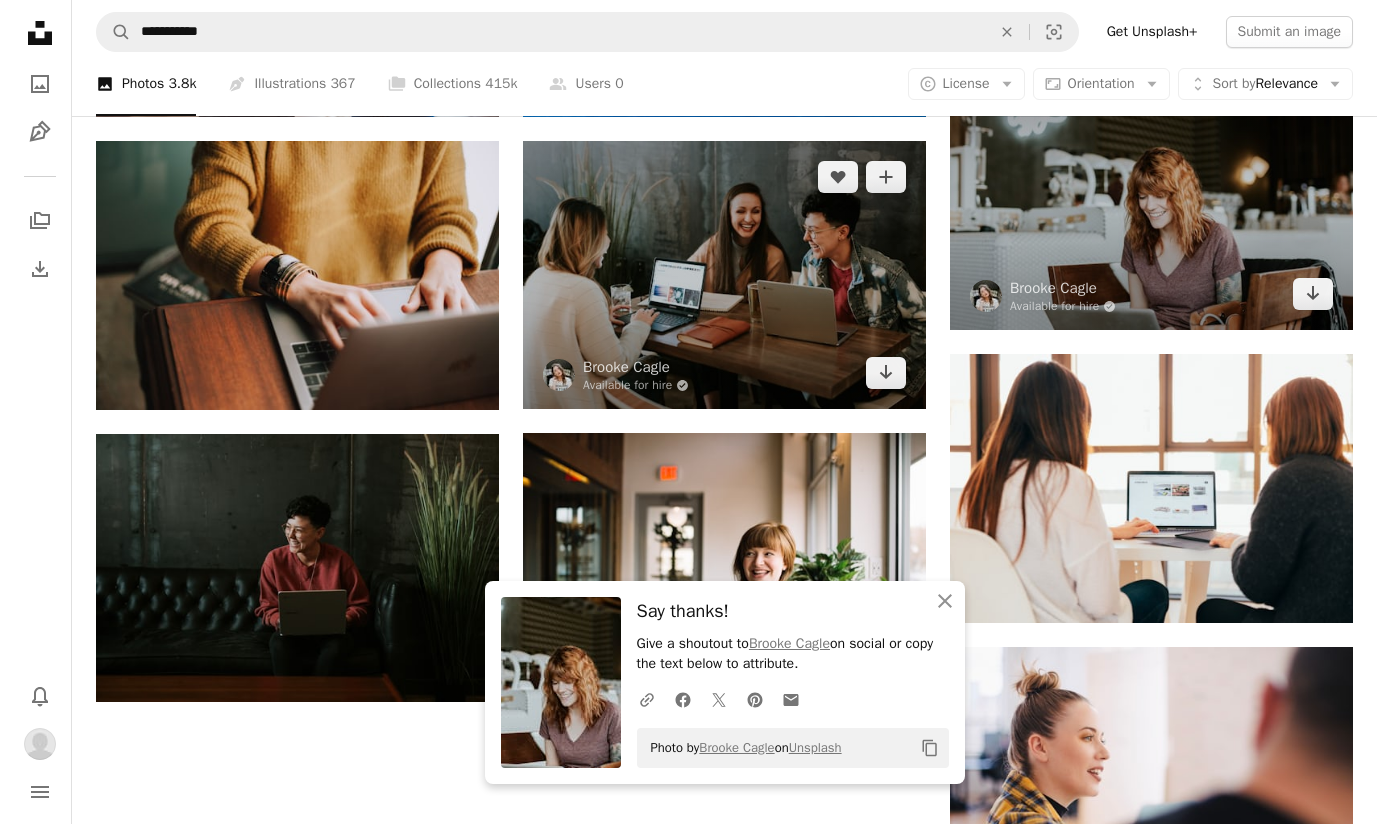 scroll, scrollTop: 1879, scrollLeft: 0, axis: vertical 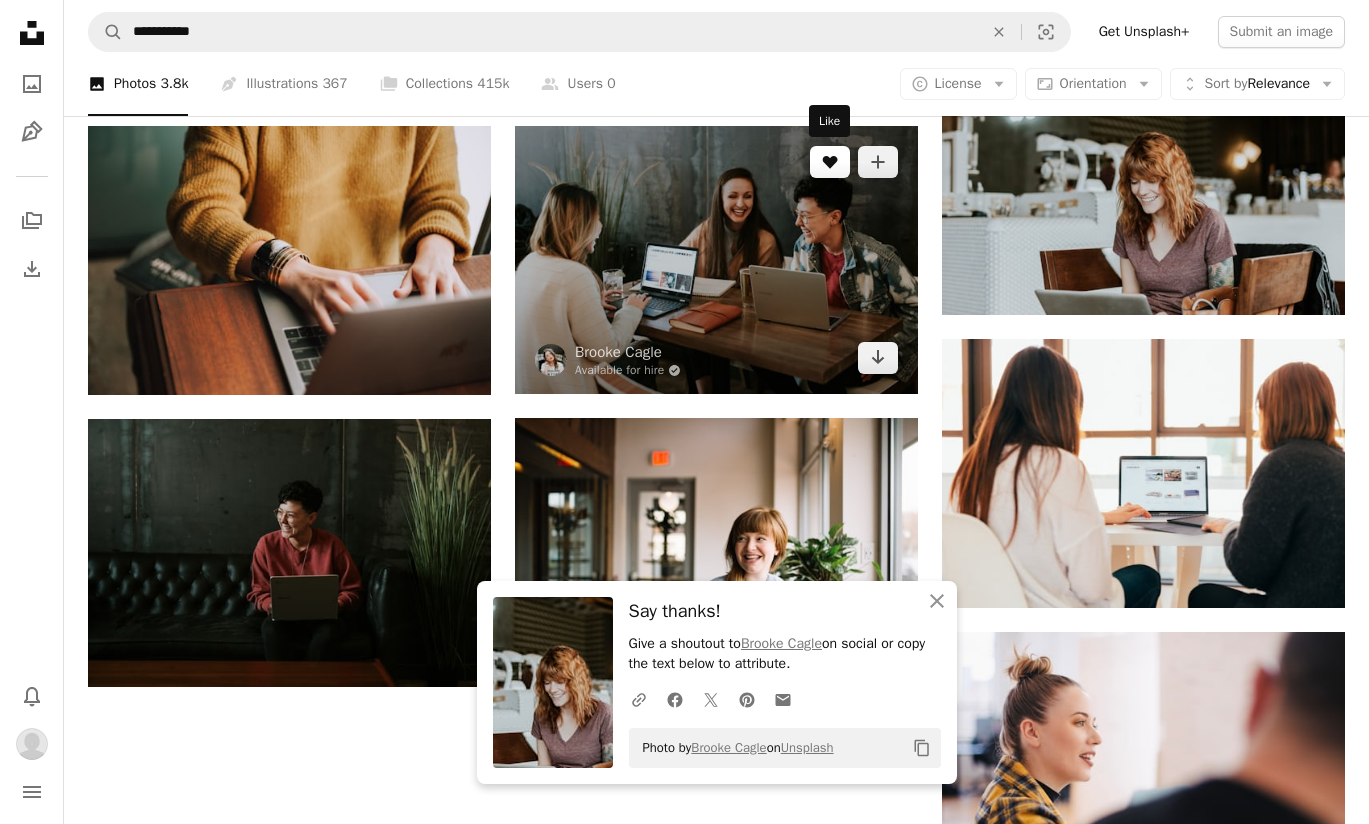 click on "A heart" at bounding box center (830, 162) 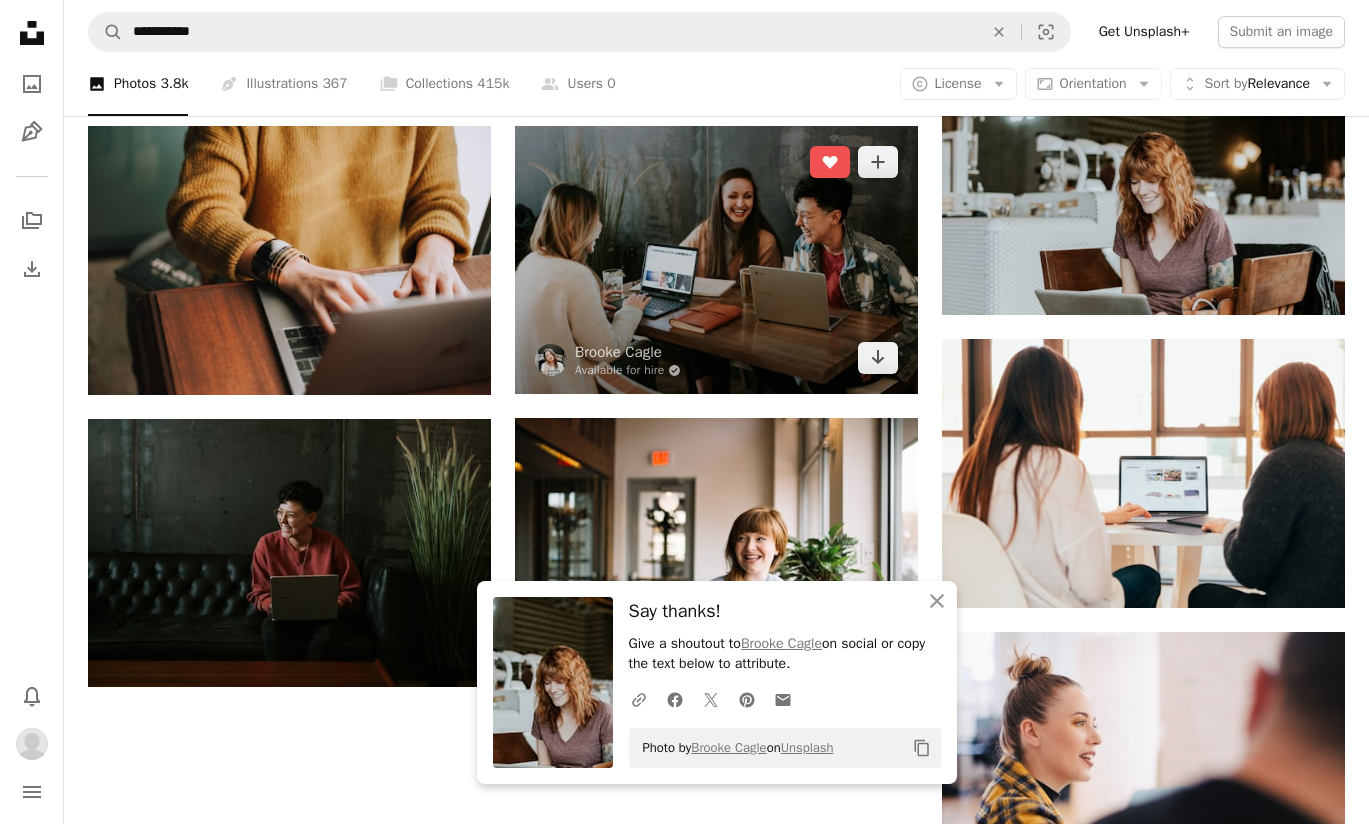 click at bounding box center (716, 260) 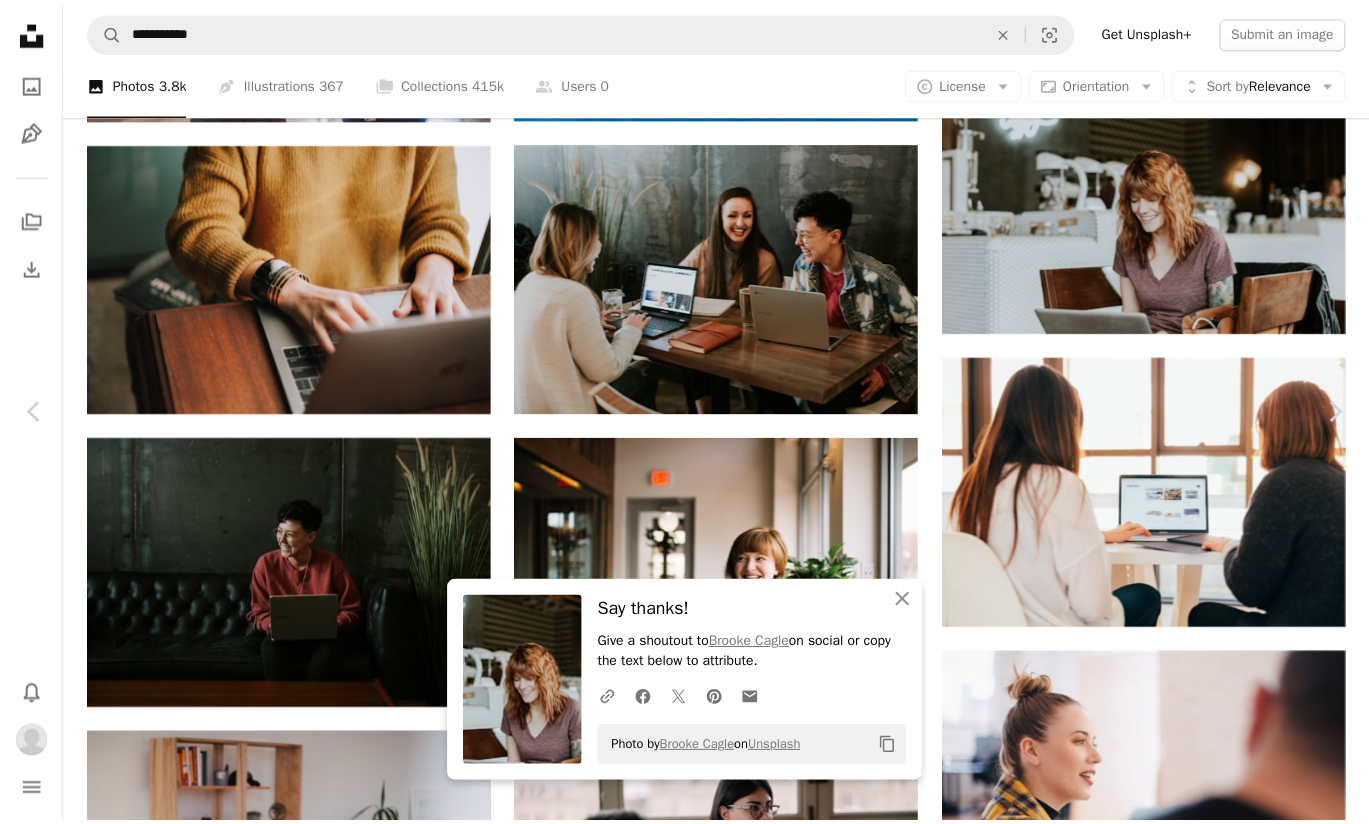 scroll, scrollTop: 32, scrollLeft: 0, axis: vertical 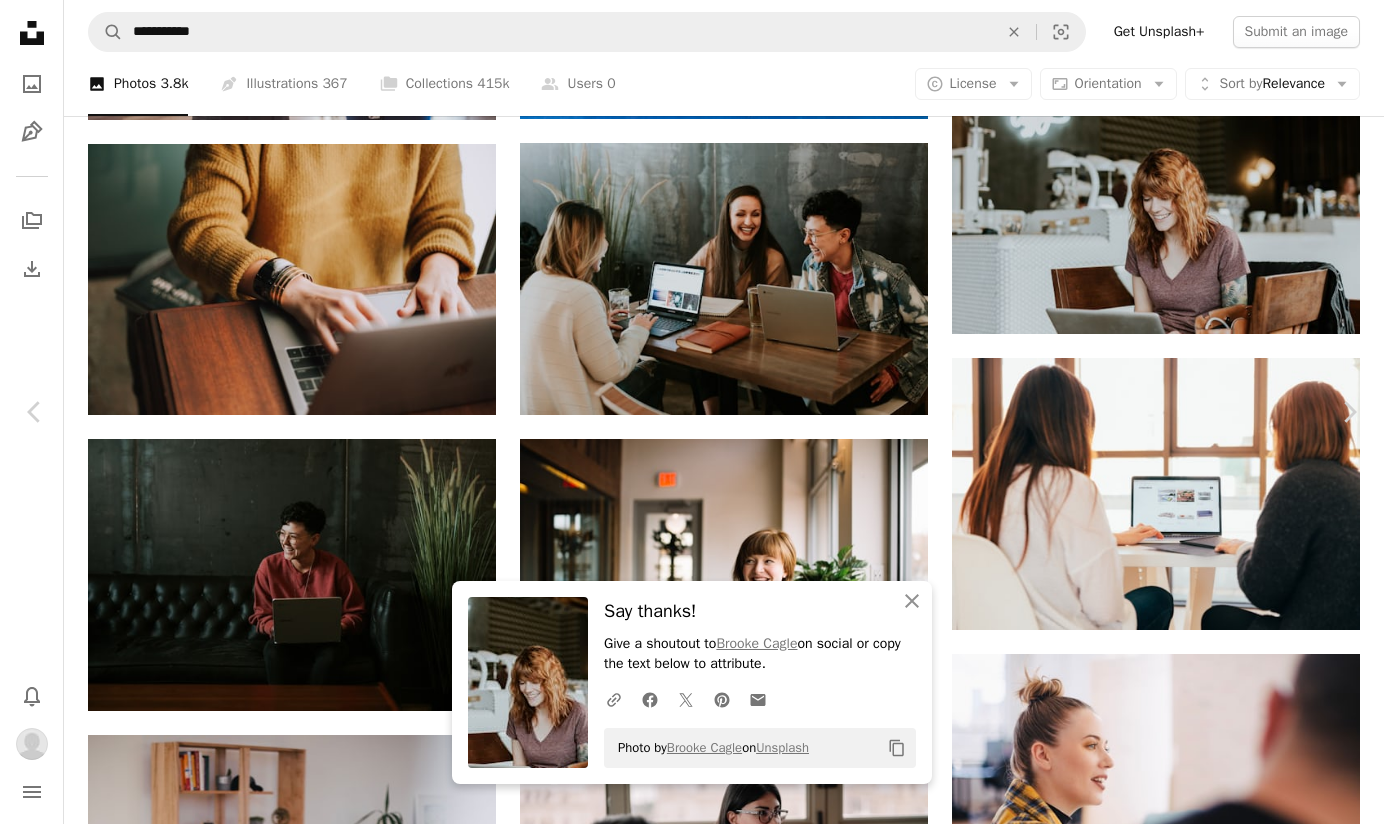 click on "An X shape Chevron left Chevron right An X shape Close Say thanks! Give a shoutout to [FIRST] [LAST] on social or copy the text below to attribute. A URL sharing icon (chains) Facebook icon X (formerly Twitter) icon Pinterest icon An envelope Photo by [FIRST] [LAST] on Unsplash
Copy content [FIRST] [LAST] Available for hire A checkmark inside of a circle A heart A plus sign Edit image Plus sign for Unsplash+ Download Chevron down Zoom in Views 210,305,378 Downloads 1,573,333 Featured in Business & Work , Entrepreneur , Work A forward-right arrow Share Info icon Info More Actions Sponsored by Google Chromebooks Calendar outlined Published on March 28, 2018 Camera Canon, EOS 6D Safety Free to use under the Unsplash License computer laptop school work student students group samsung collaborate happy office adult learning happy employee happy worker motivated uni happy at work happy school job satisfaction young executive office Browse premium related images on iStock | View more on iStock ↗" at bounding box center [692, 5277] 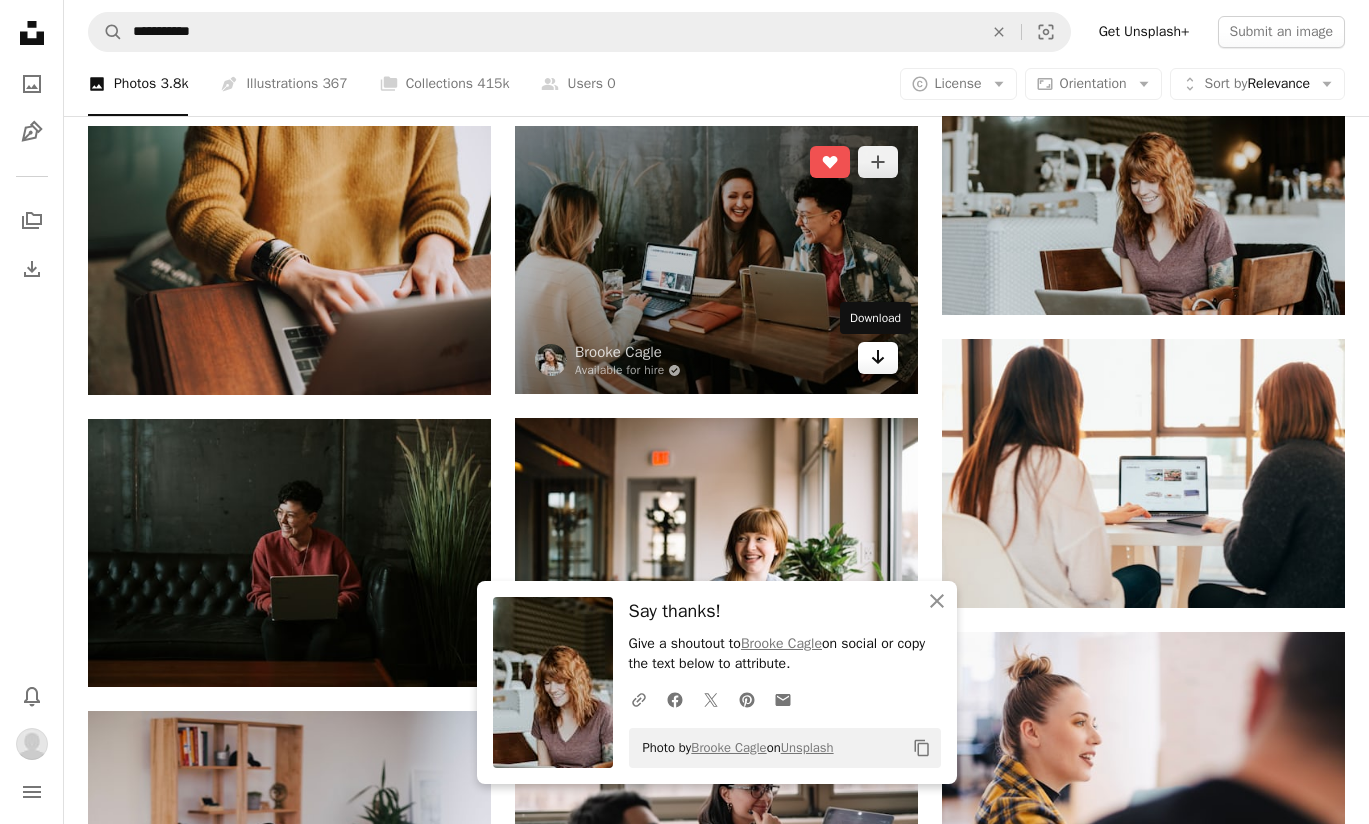 click on "Arrow pointing down" at bounding box center (878, 358) 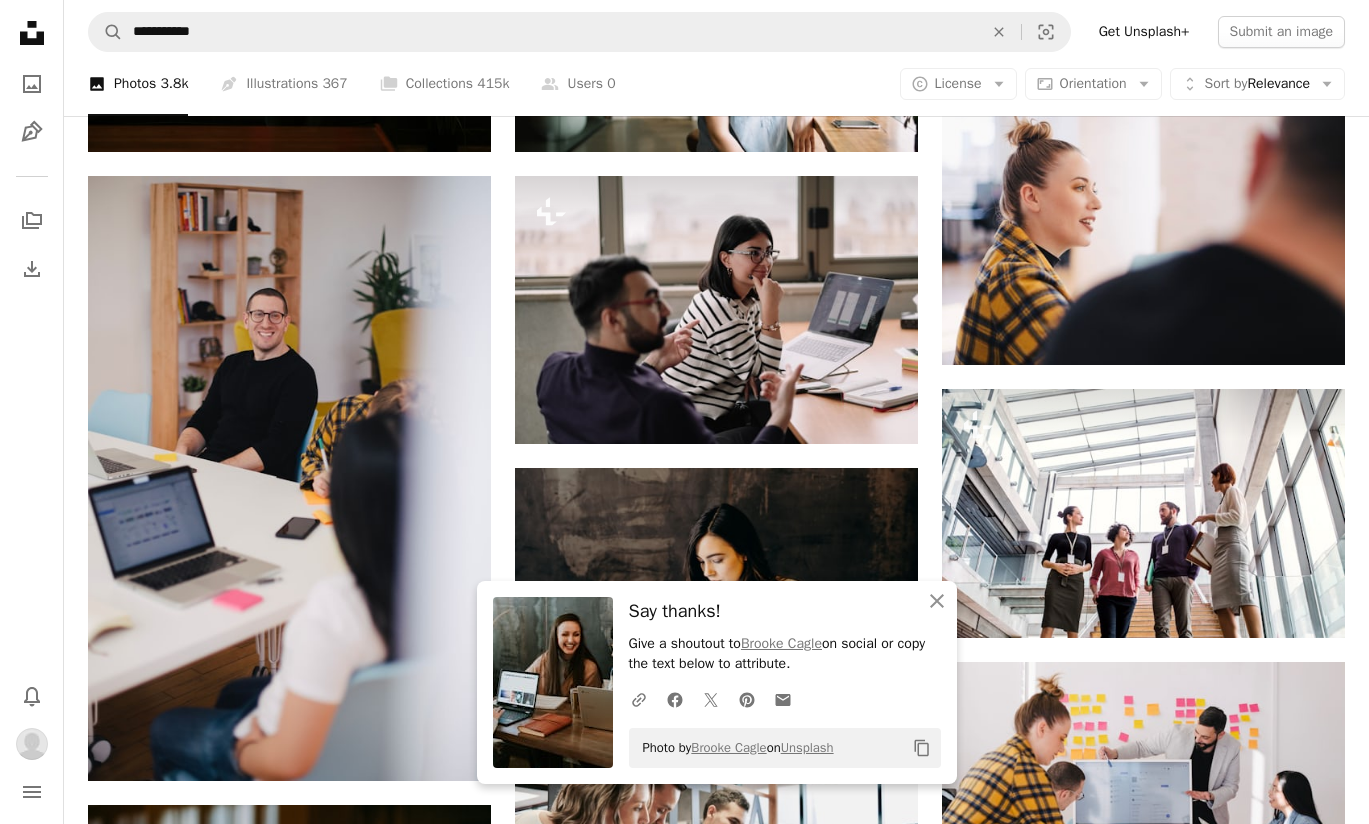 scroll, scrollTop: 2415, scrollLeft: 0, axis: vertical 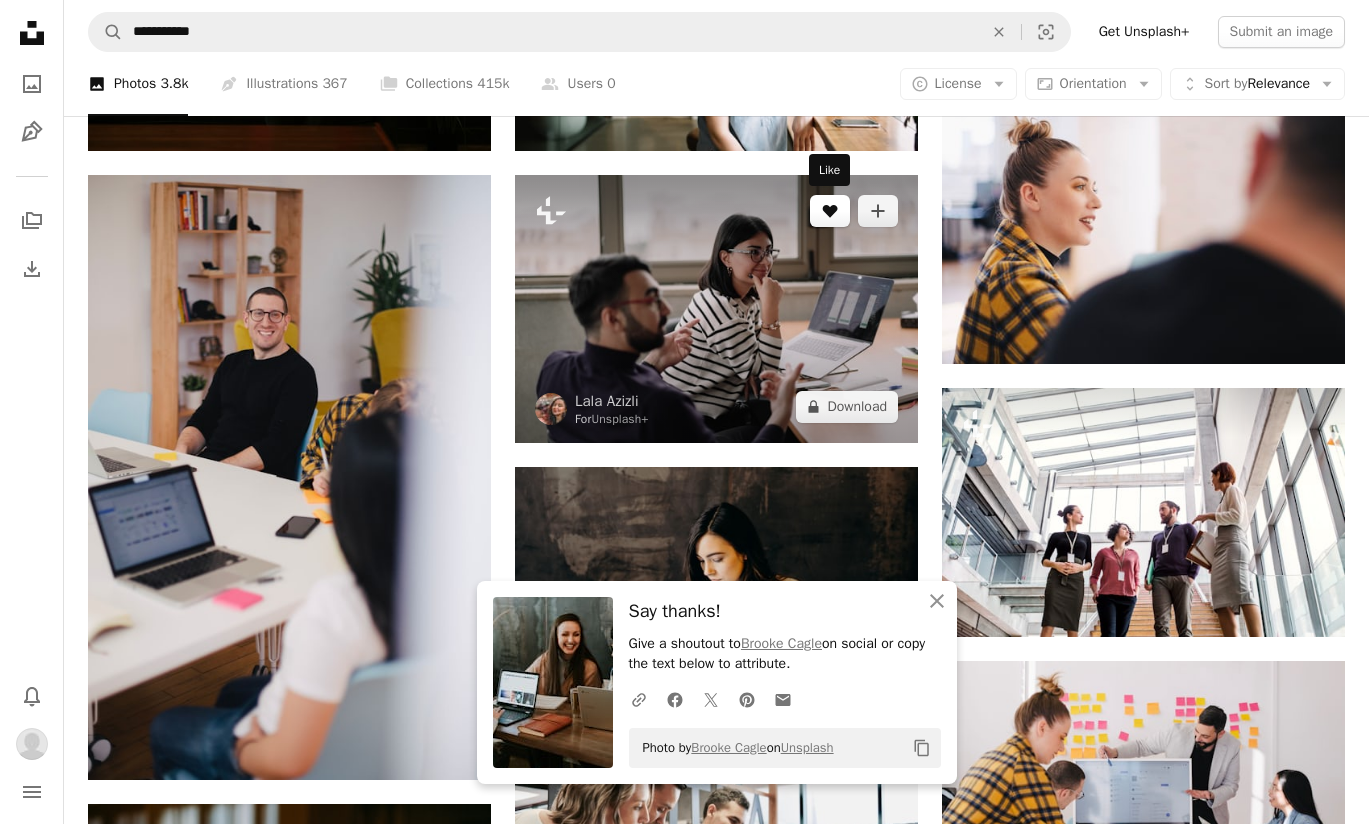 click on "A heart" at bounding box center [830, 211] 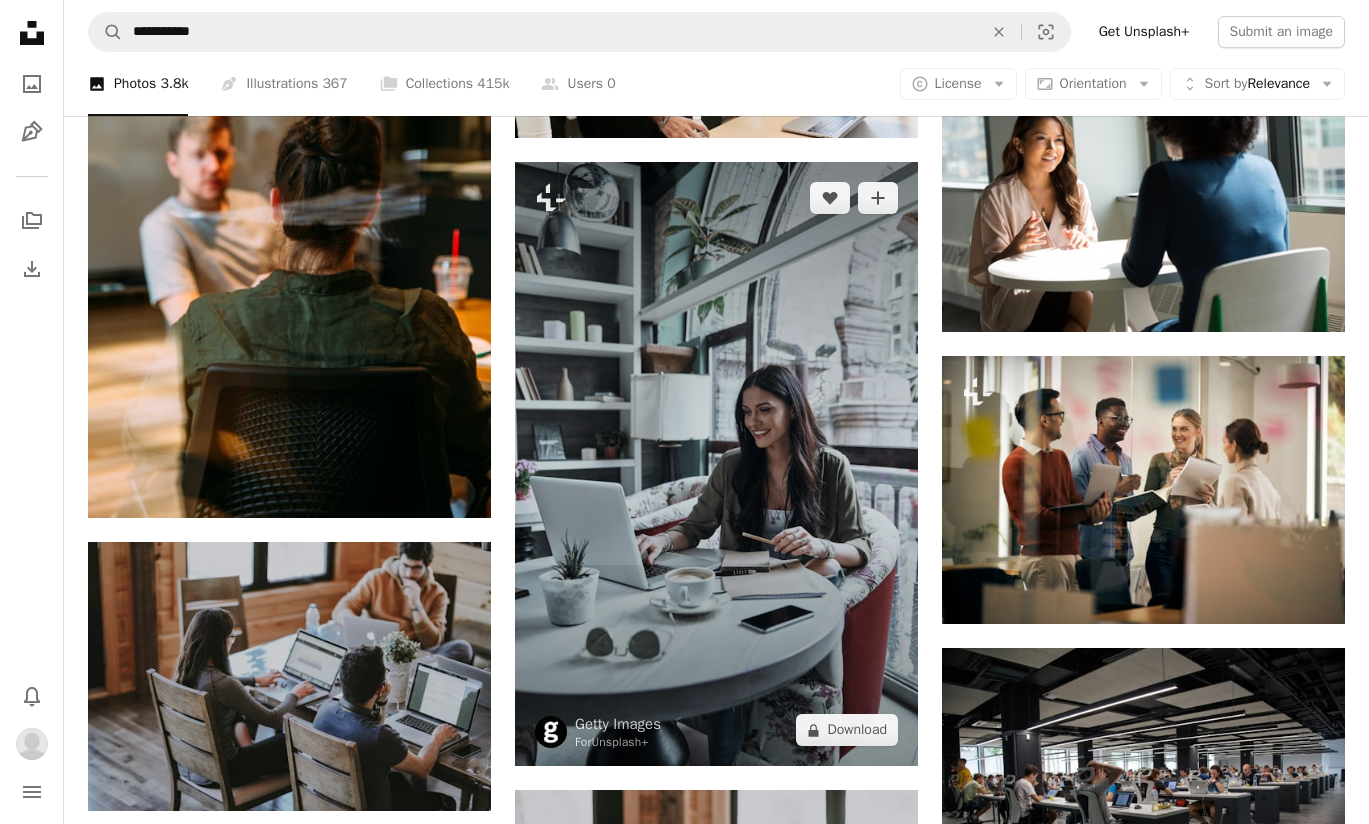 scroll, scrollTop: 3306, scrollLeft: 0, axis: vertical 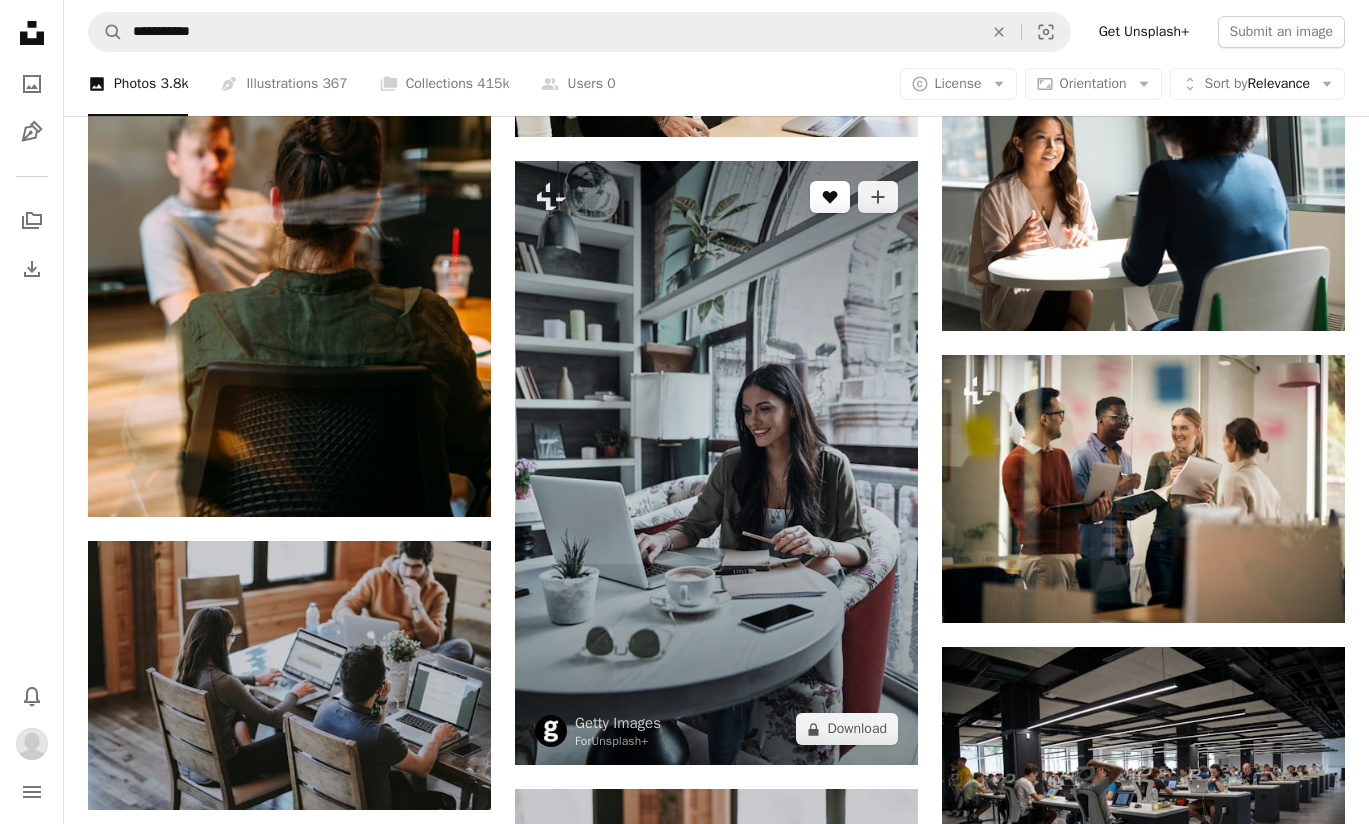 click 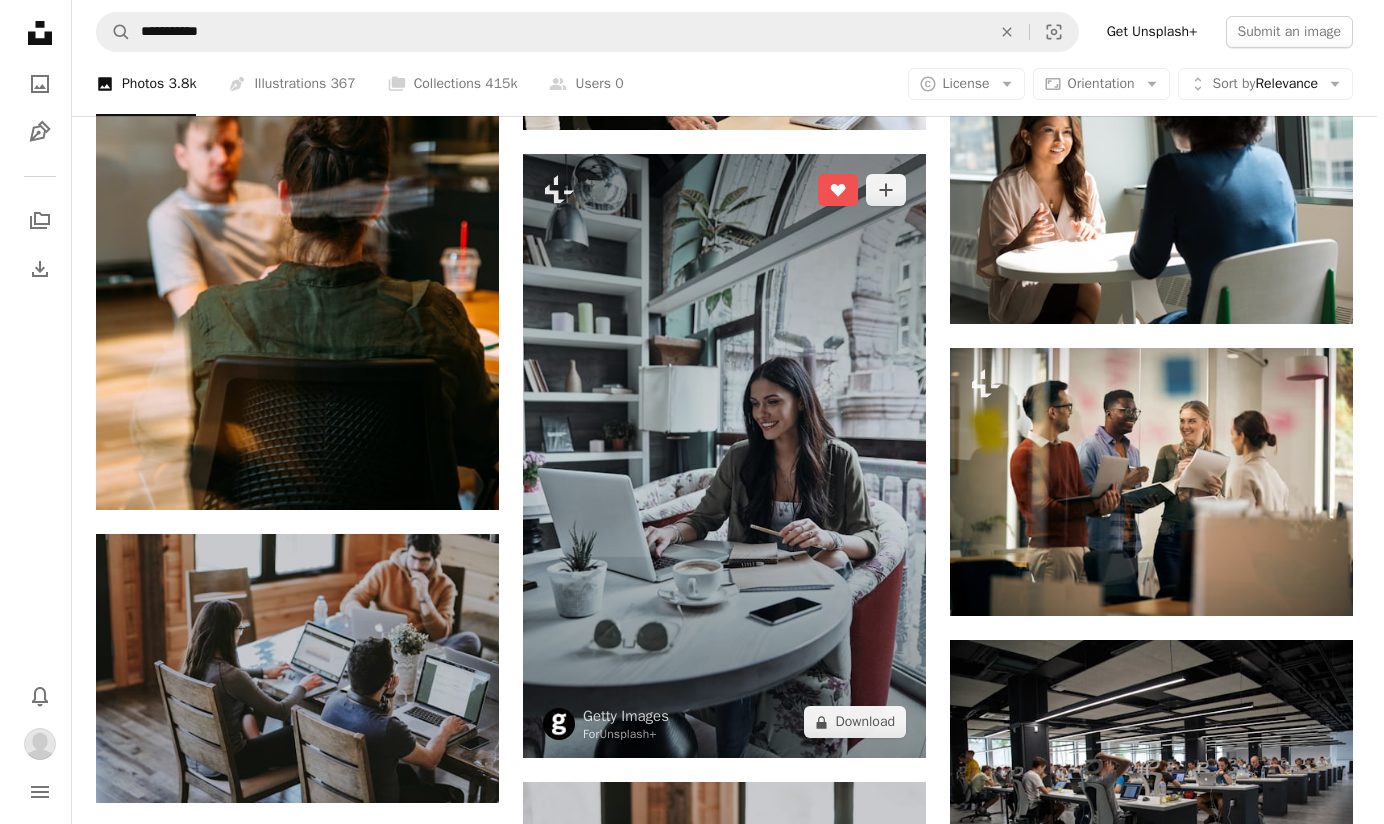 scroll, scrollTop: 3314, scrollLeft: 0, axis: vertical 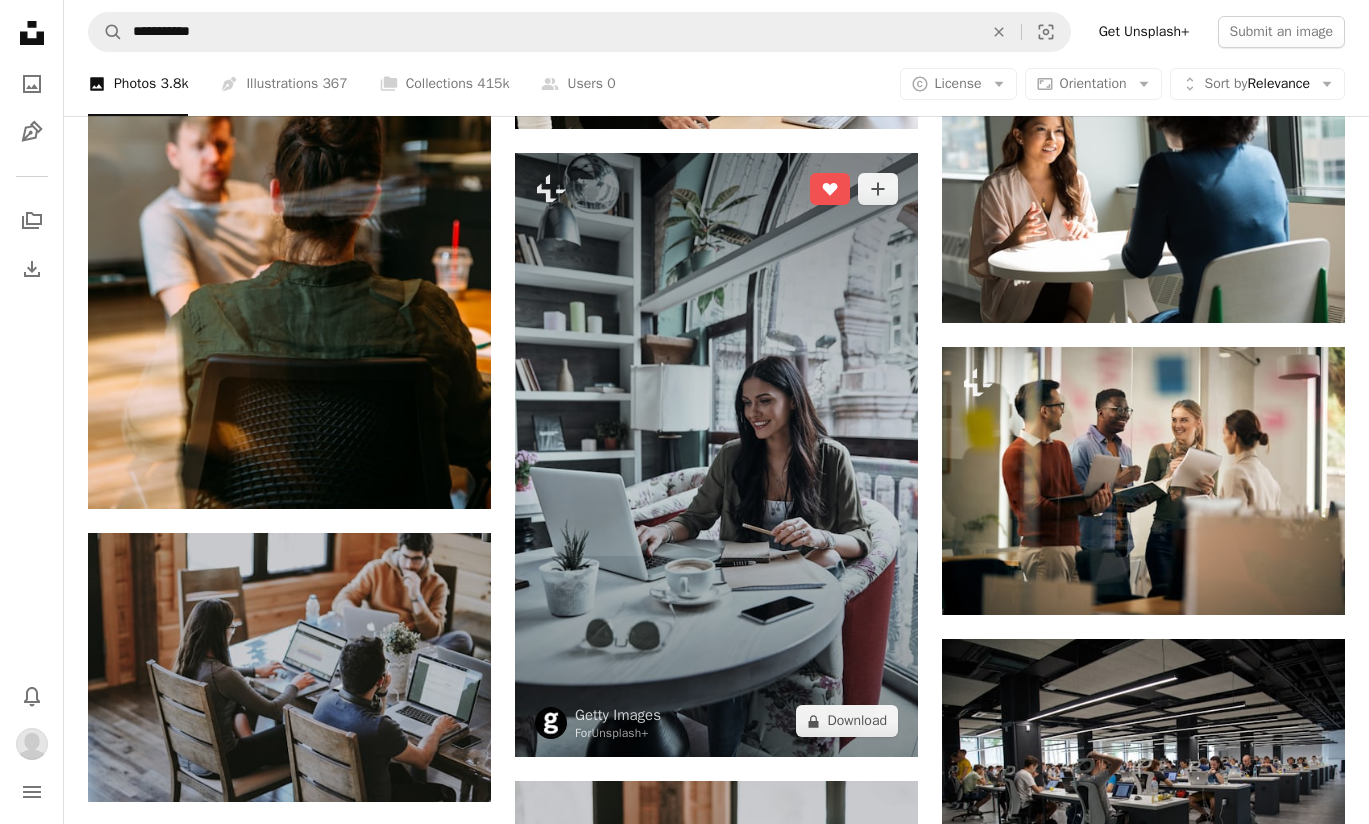 click at bounding box center (716, 455) 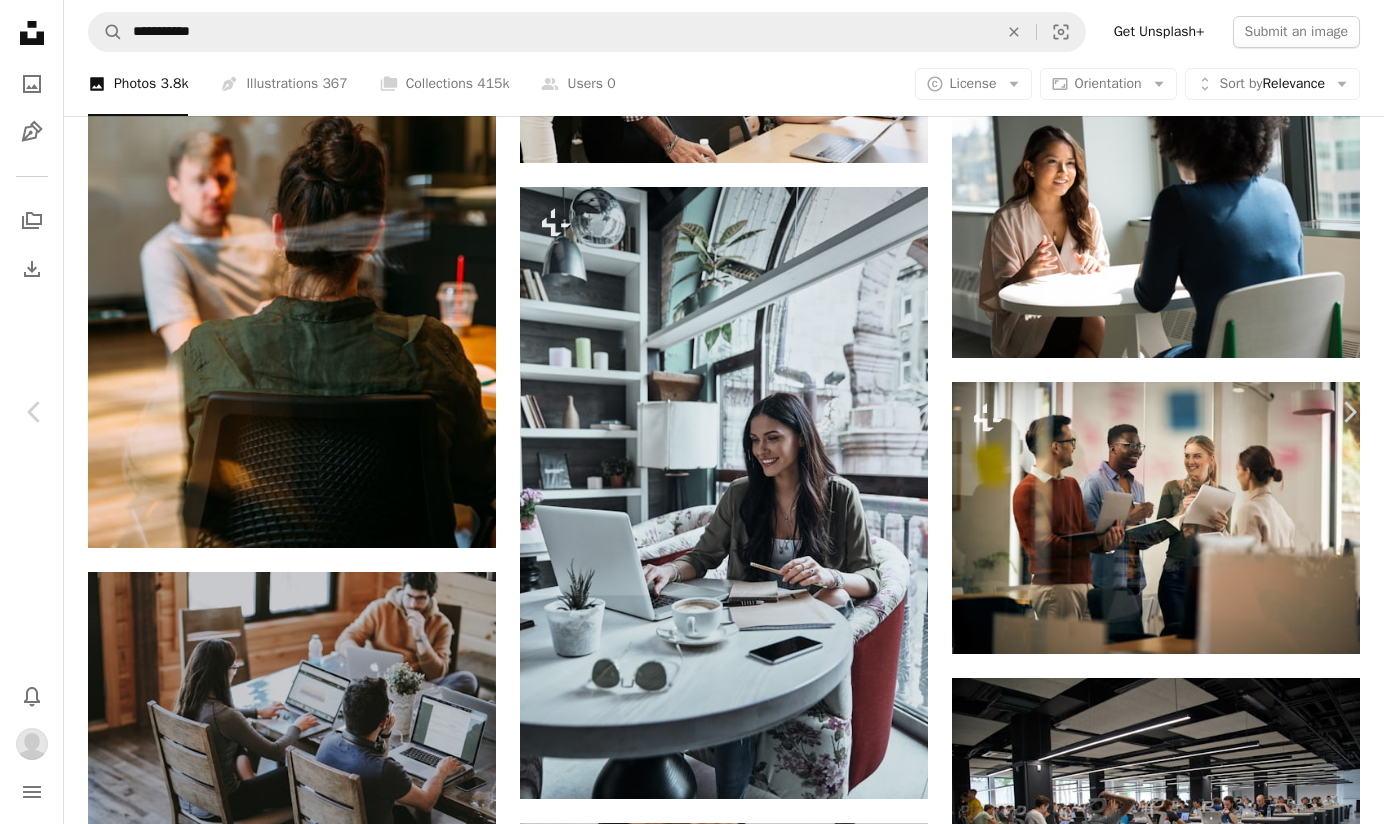 scroll, scrollTop: 1793, scrollLeft: 0, axis: vertical 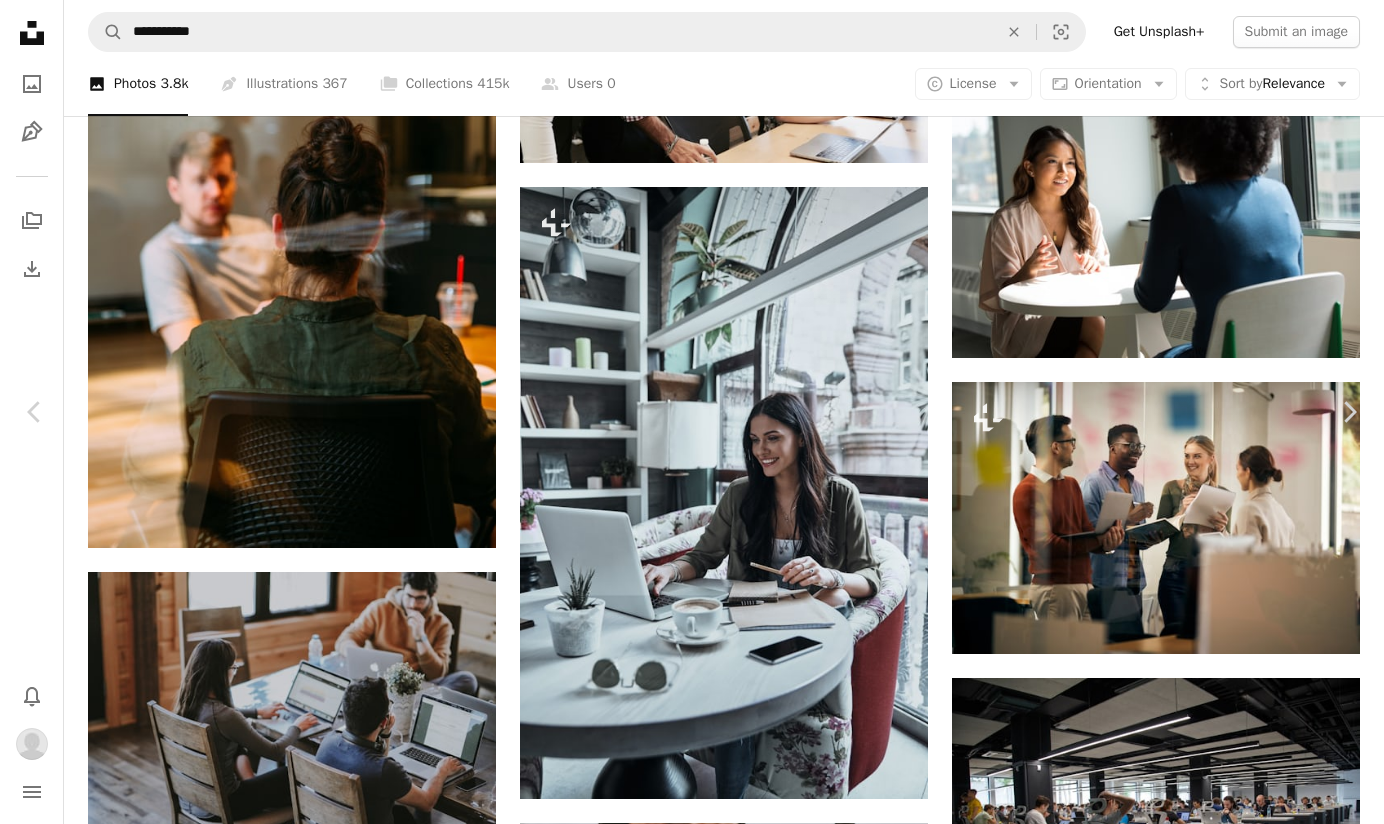 click on "An X shape Chevron left Chevron right Getty Images For  Unsplash+ A heart A plus sign Edit image   Plus sign for Unsplash+ A lock   Download Zoom in A forward-right arrow Share More Actions Calendar outlined Published on  August 23, 2022 Safety Licensed under the  Unsplash+ License office technology people computer social media beautiful woman internet ideas modern young adult indoors looking white people expertise concentration online dating lifestyles one young woman only casual clothing toothy smile Related images Plus sign for Unsplash+ A heart A plus sign Getty Images For  Unsplash+ A lock   Download Plus sign for Unsplash+ A heart A plus sign Getty Images For  Unsplash+ A lock   Download Plus sign for Unsplash+ A heart A plus sign Getty Images For  Unsplash+ A lock   Download Plus sign for Unsplash+ A heart A plus sign Getty Images For  Unsplash+ A lock   Download Plus sign for Unsplash+ A heart A plus sign Getty Images For  Unsplash+" at bounding box center [692, 3841] 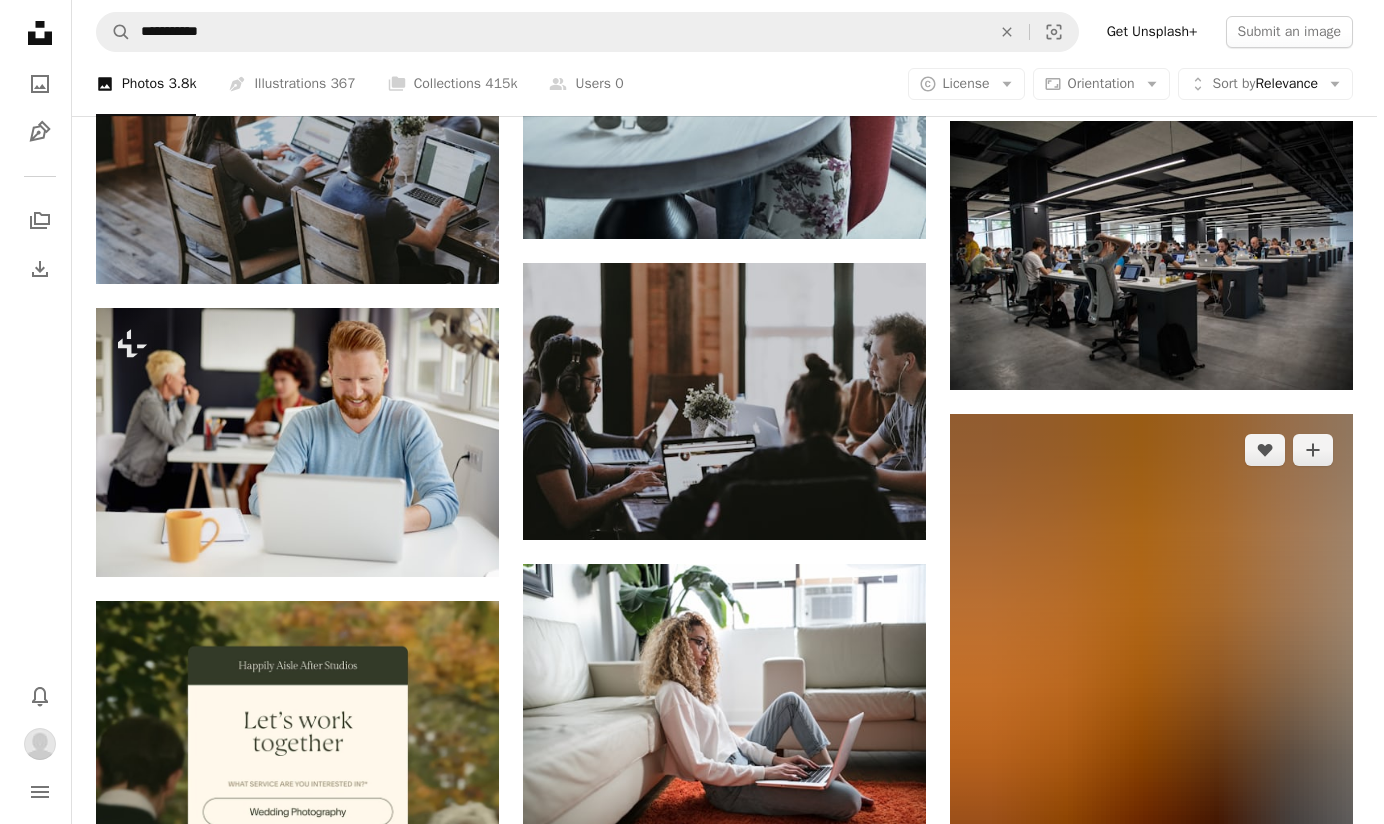 scroll, scrollTop: 3575, scrollLeft: 0, axis: vertical 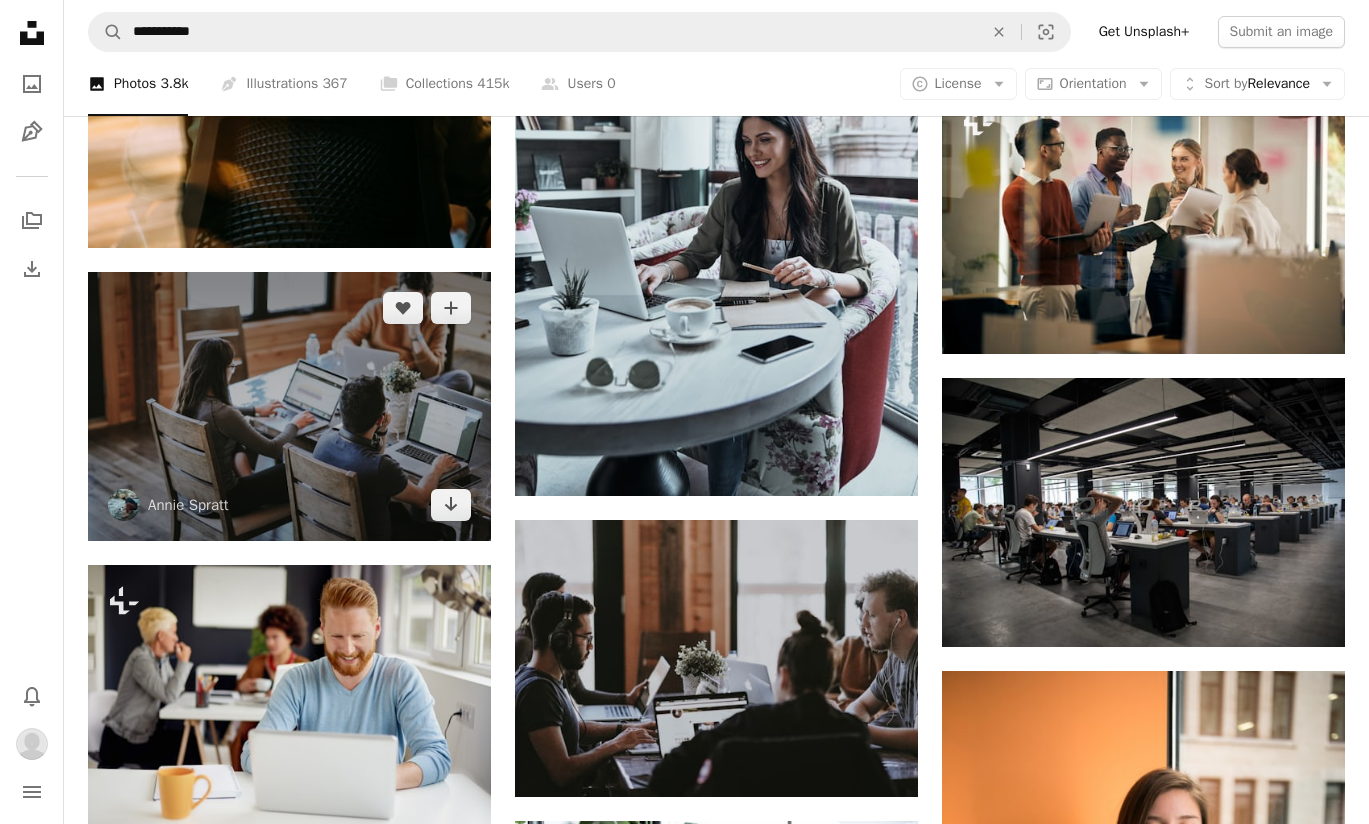 click at bounding box center (289, 406) 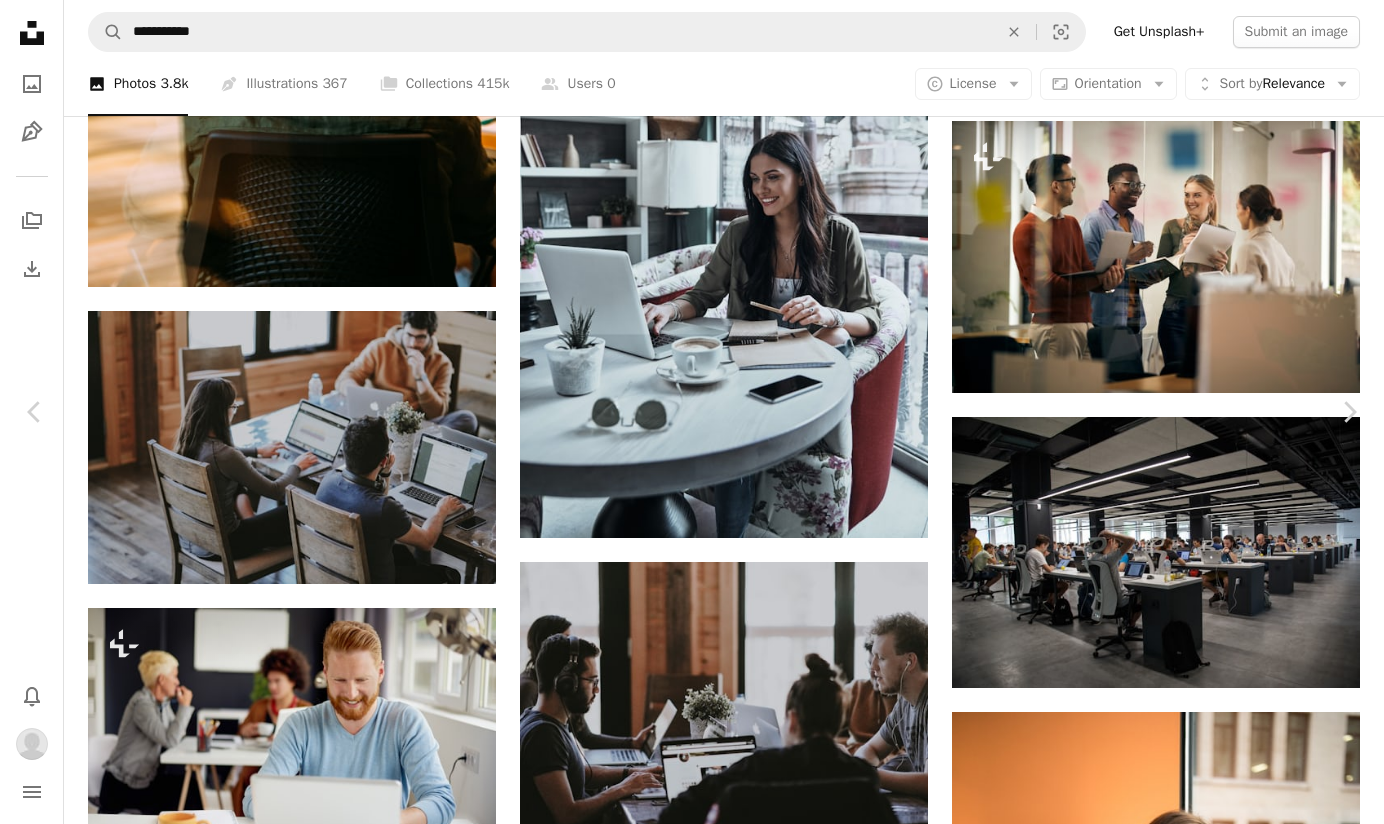 scroll, scrollTop: 1269, scrollLeft: 0, axis: vertical 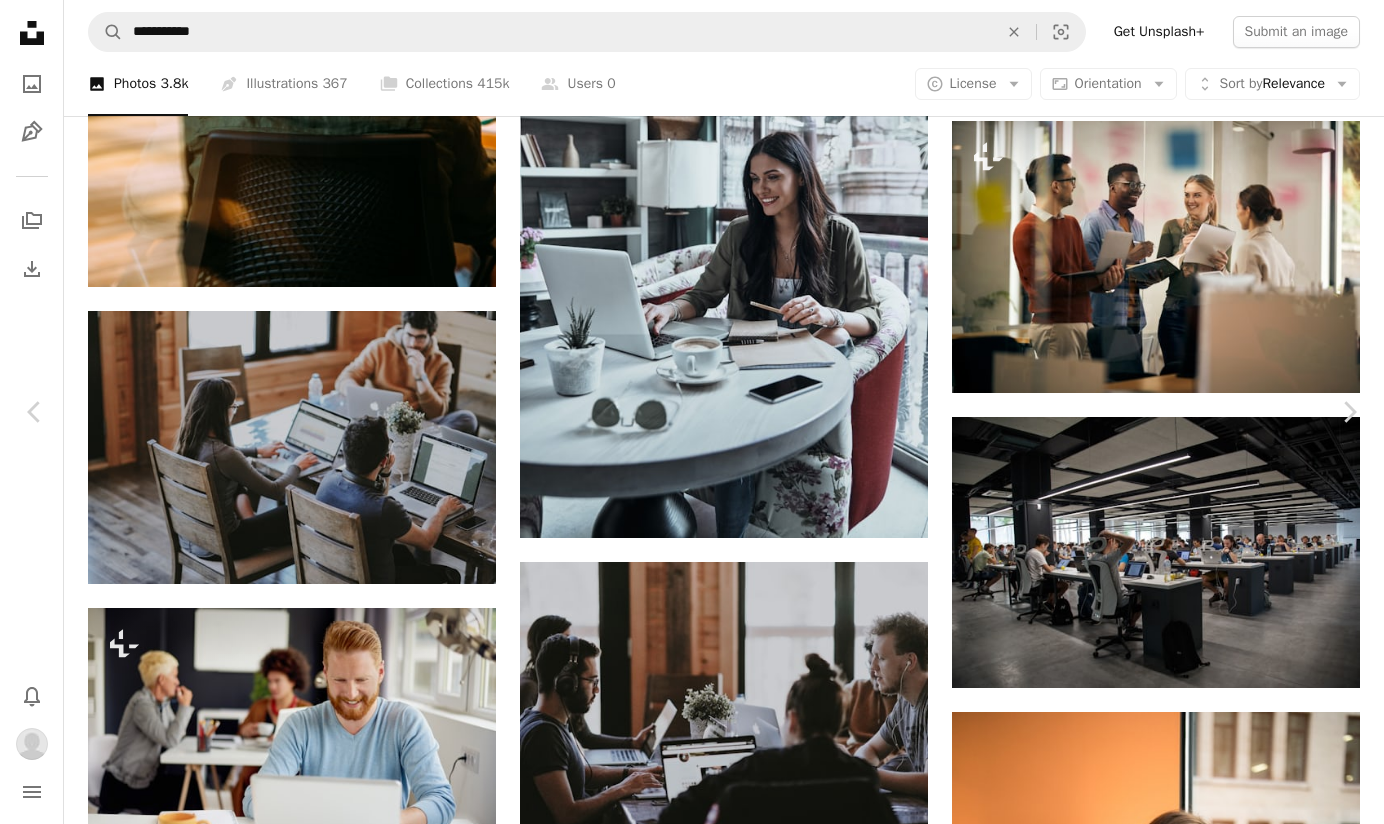 click on "A heart" at bounding box center [785, 3424] 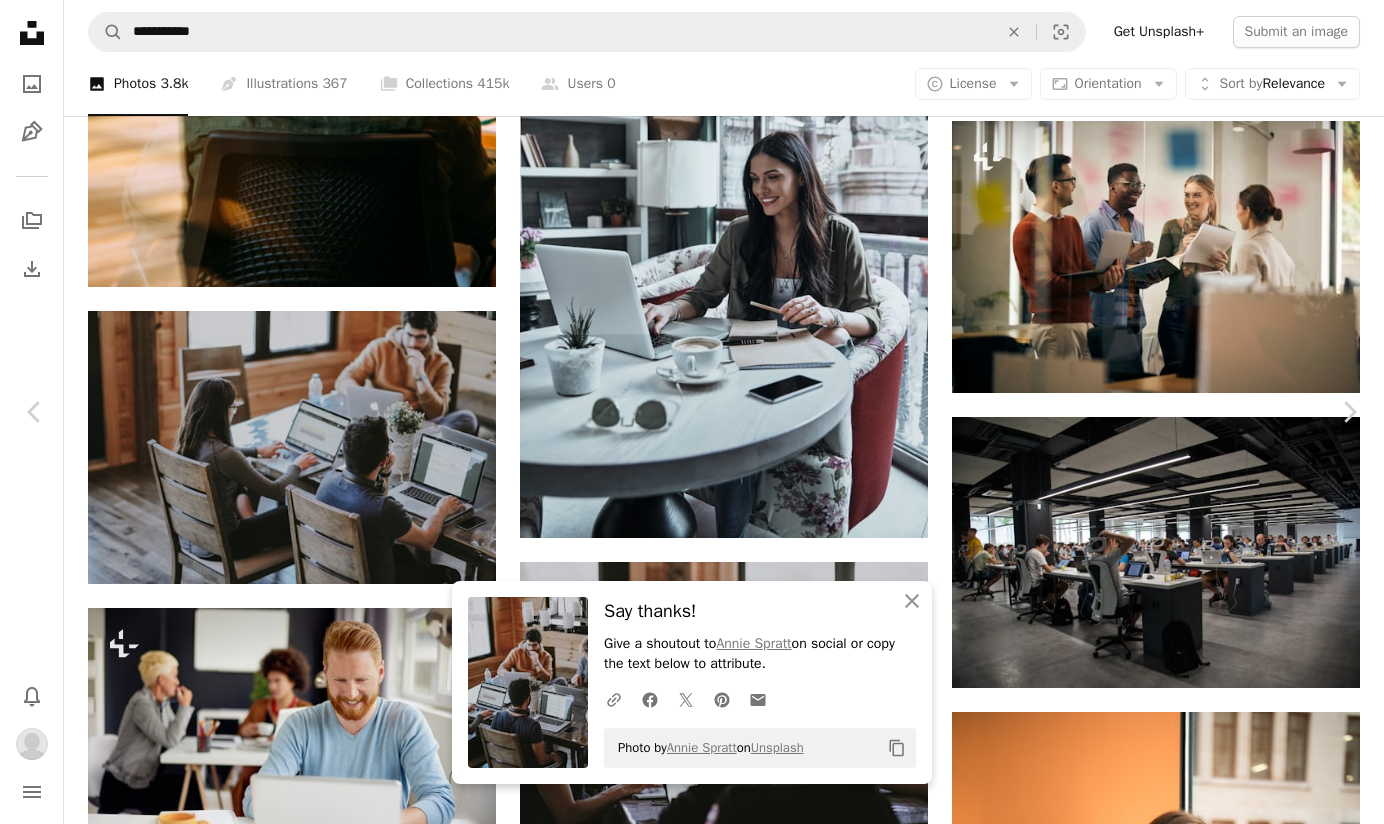 scroll, scrollTop: 3158, scrollLeft: 0, axis: vertical 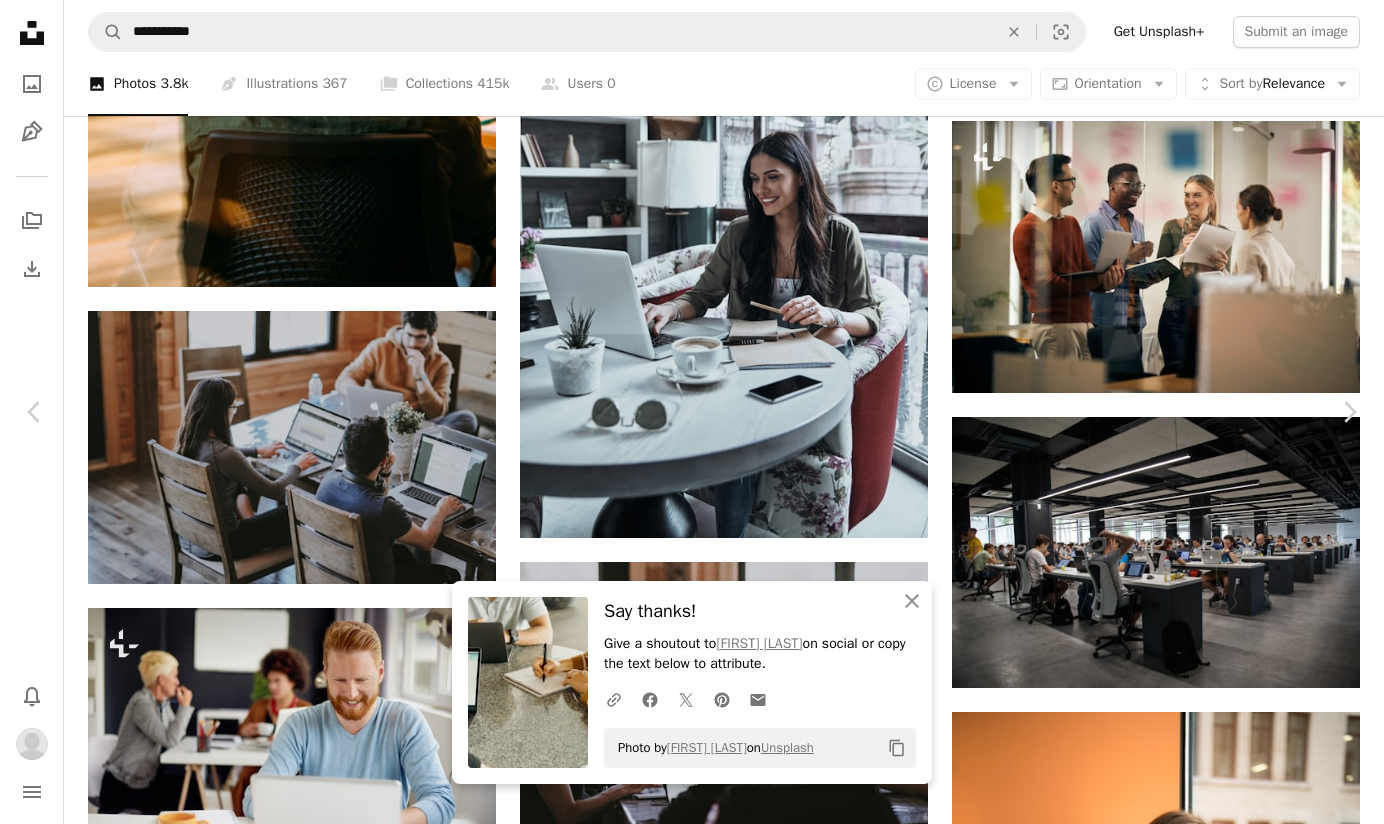 click on "A heart" at bounding box center (384, 3526) 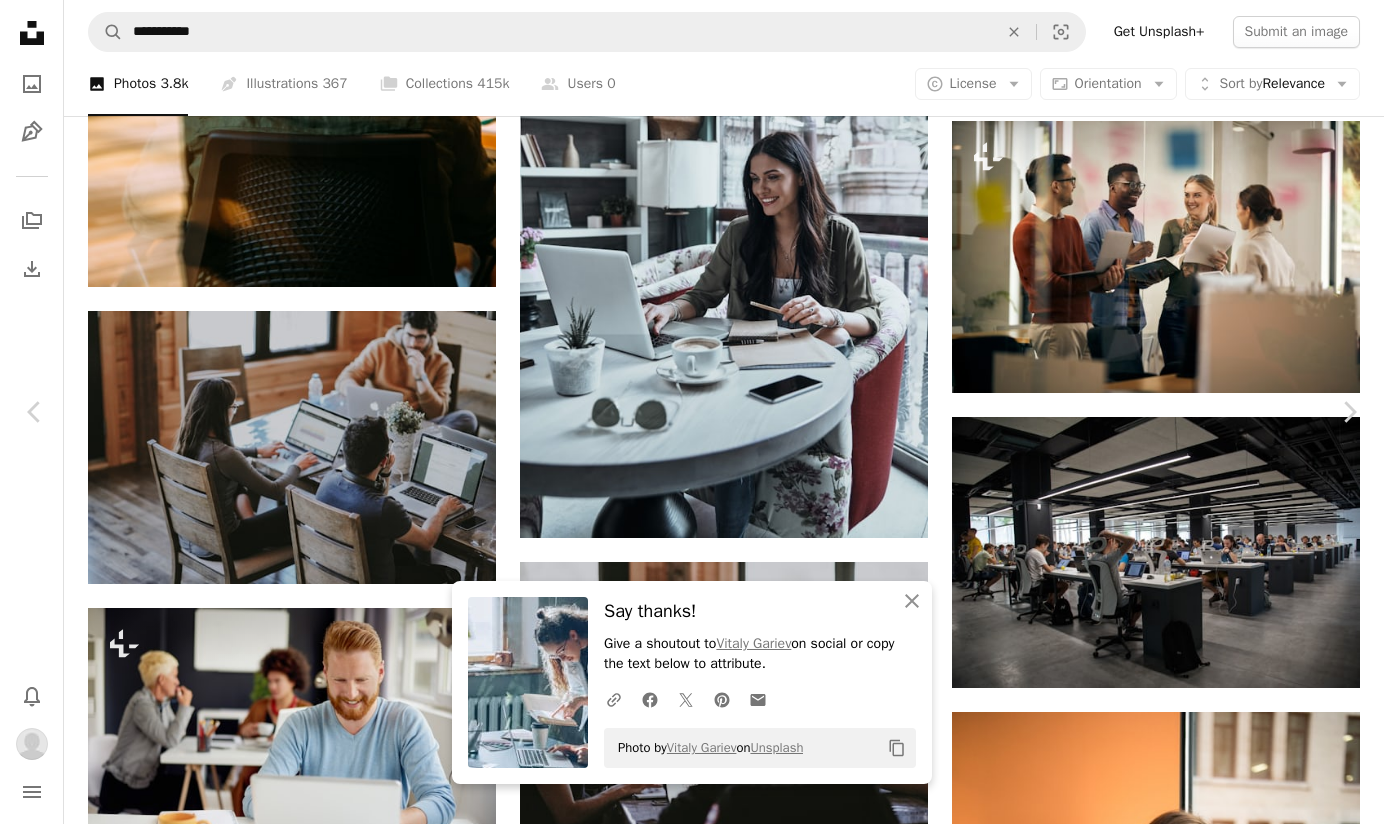 scroll, scrollTop: 4646, scrollLeft: 0, axis: vertical 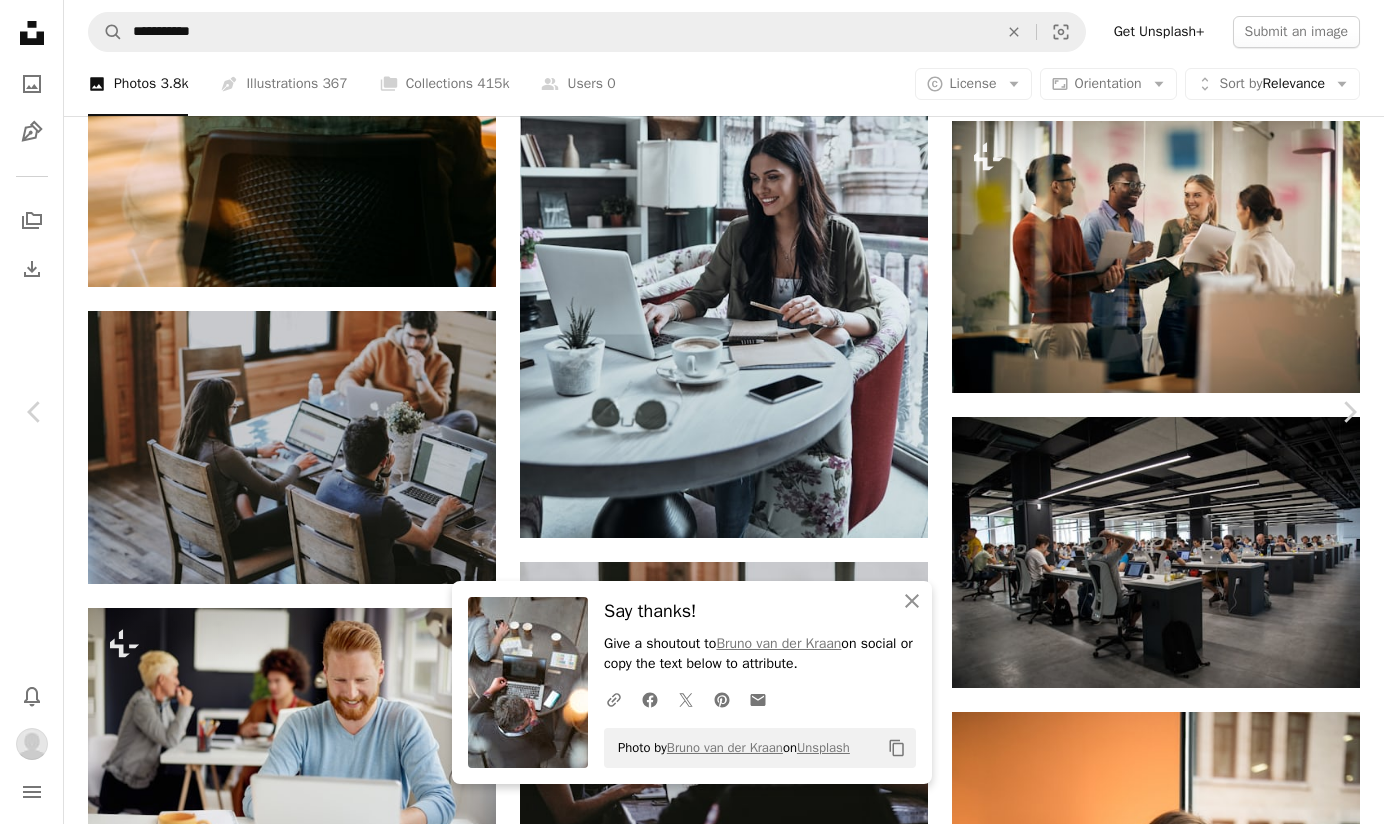 click on "Arrow pointing down" 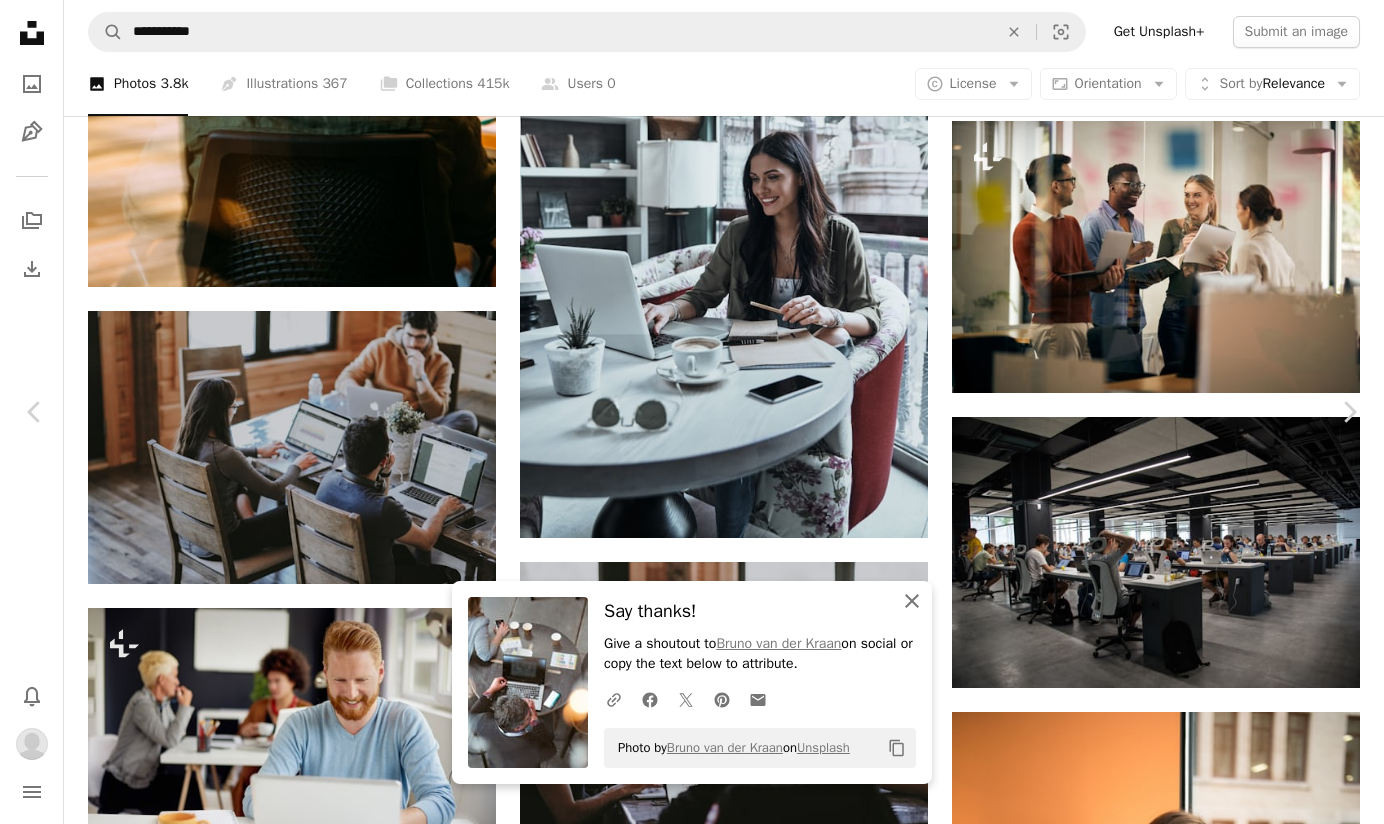 scroll, scrollTop: 8291, scrollLeft: 0, axis: vertical 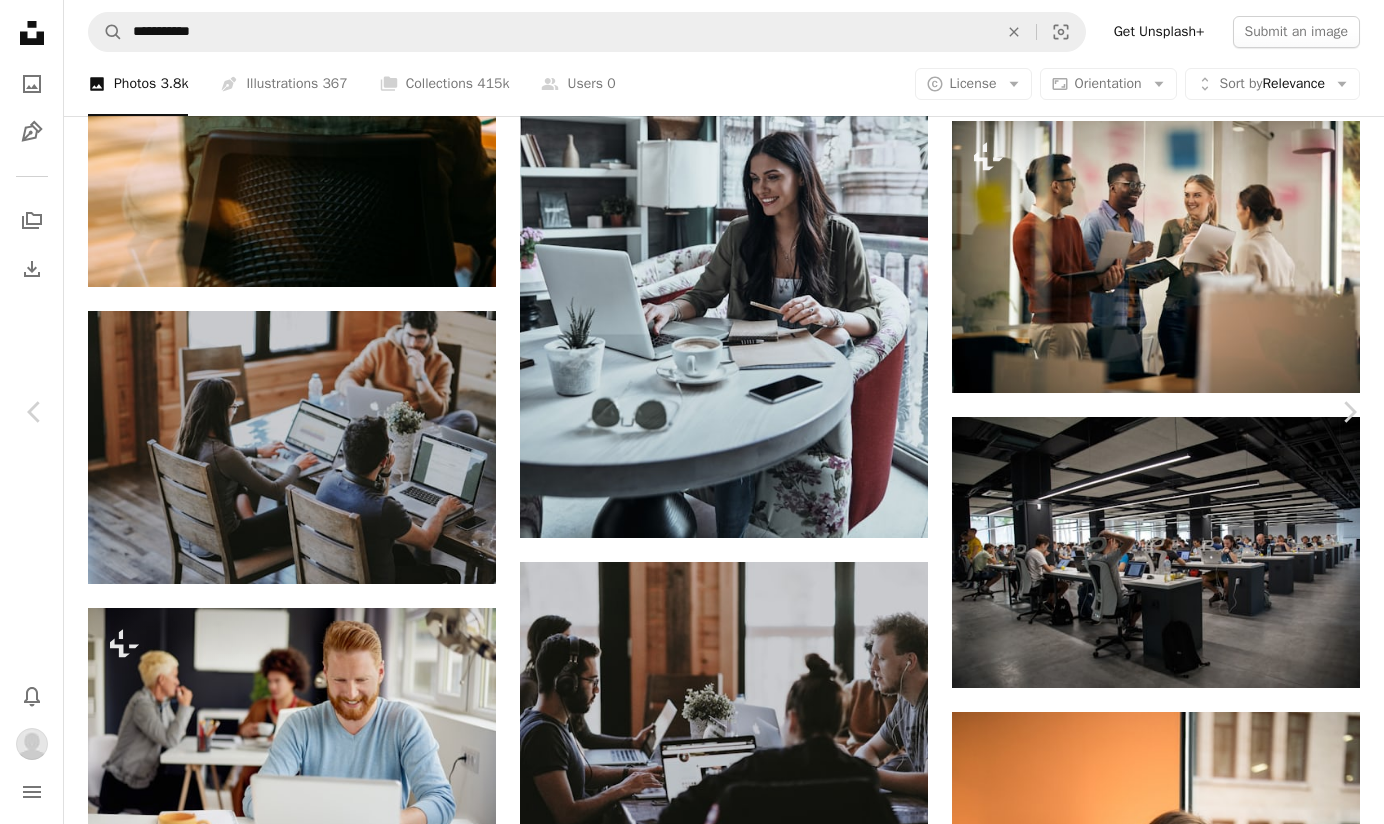 click at bounding box center (283, 3322) 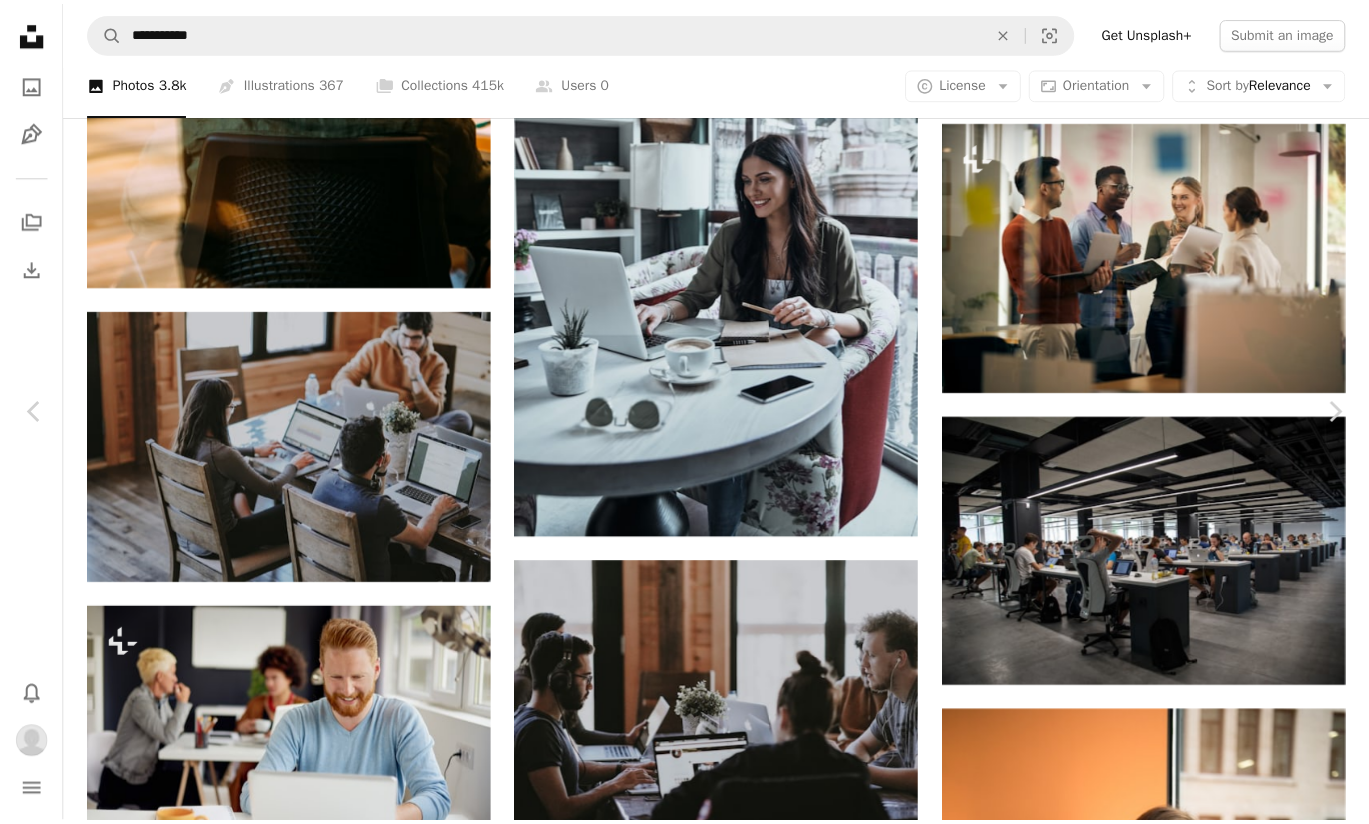scroll, scrollTop: 2988, scrollLeft: 0, axis: vertical 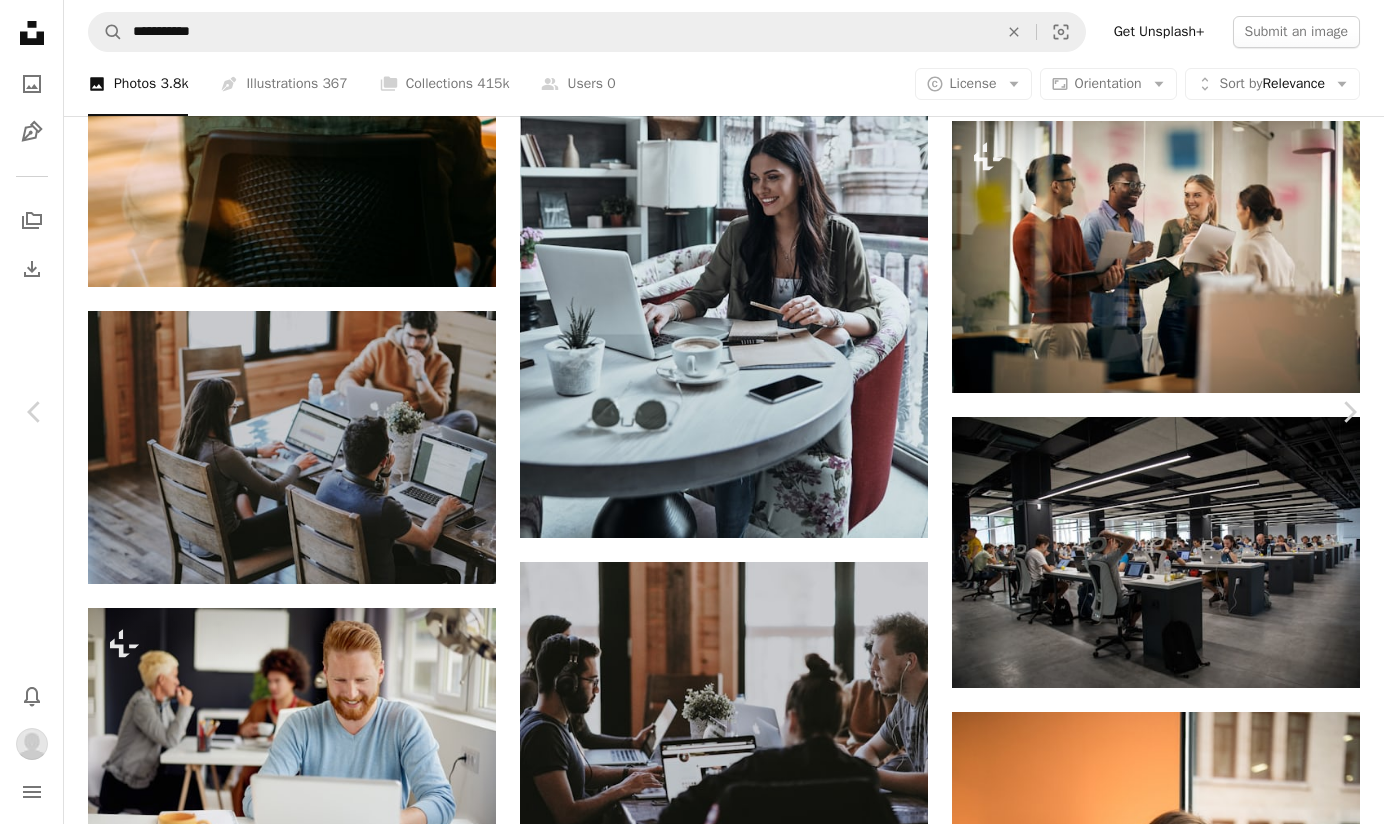 click on "An X shape Chevron left Chevron right Getty Images For  Unsplash+ A heart A plus sign Edit image   Plus sign for Unsplash+ A lock   Download Zoom in A forward-right arrow Share More Actions Calendar outlined Published on  August 25, 2022 Safety Licensed under the  Unsplash+ License office technology people computer laptop adults only teamwork working business meeting young adult [COUNTRY] young couple using laptop white people corporate business females young men heterosexual couple enjoyment From this series Plus sign for Unsplash+ Plus sign for Unsplash+ Related images Plus sign for Unsplash+ A heart A plus sign Getty Images For  Unsplash+ A lock   Download Plus sign for Unsplash+ A heart A plus sign A. C. For  Unsplash+ A lock   Download Plus sign for Unsplash+ A heart A plus sign Getty Images For  Unsplash+ A lock   Download Plus sign for Unsplash+ A heart A plus sign Getty Images For  Unsplash+ A lock   Download Plus sign for Unsplash+ A heart A plus sign Getty Images For  Unsplash+ A lock   Download Plus sign for Unsplash+ A heart A plus sign Getty Images For  Unsplash+" at bounding box center [692, 6634] 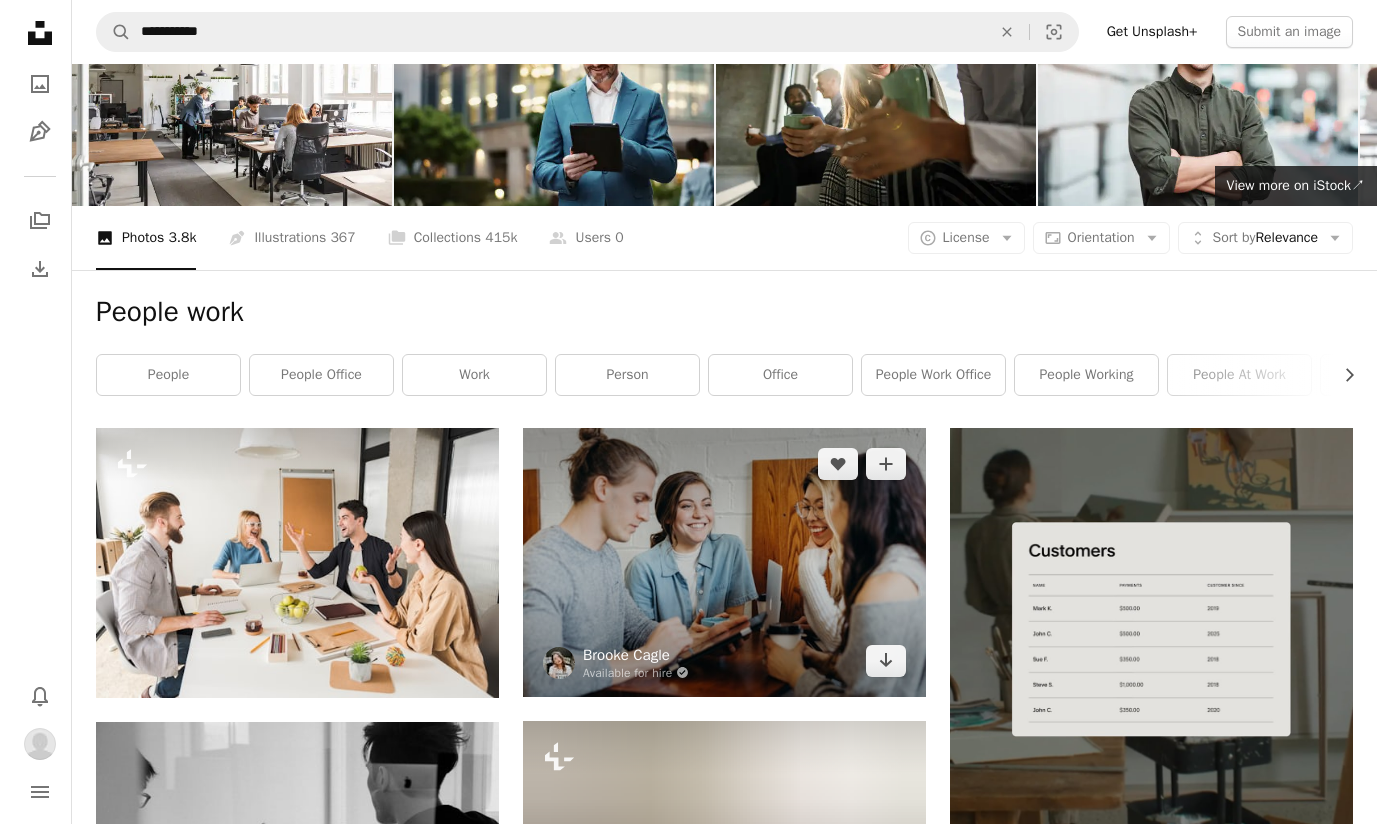 scroll, scrollTop: 88, scrollLeft: 0, axis: vertical 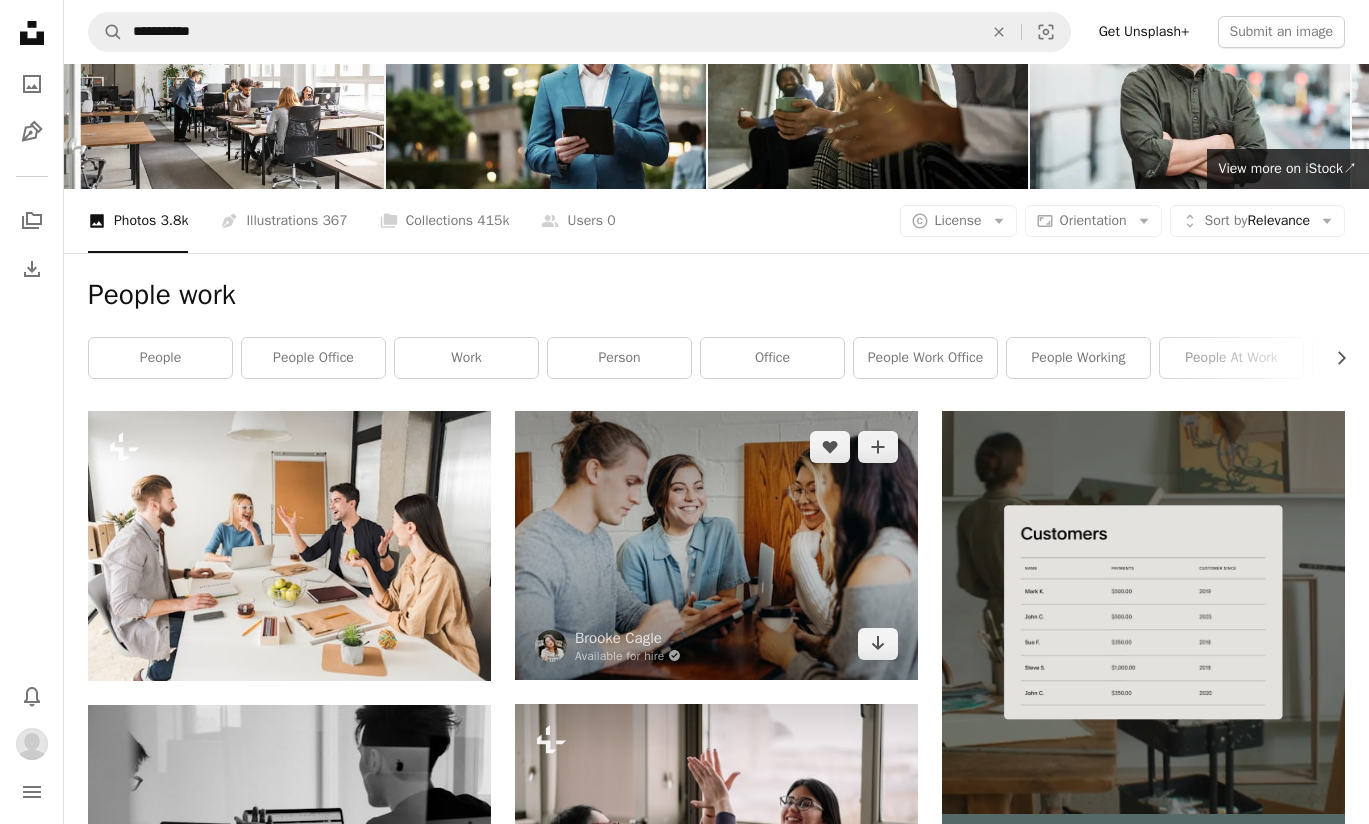 click at bounding box center (716, 545) 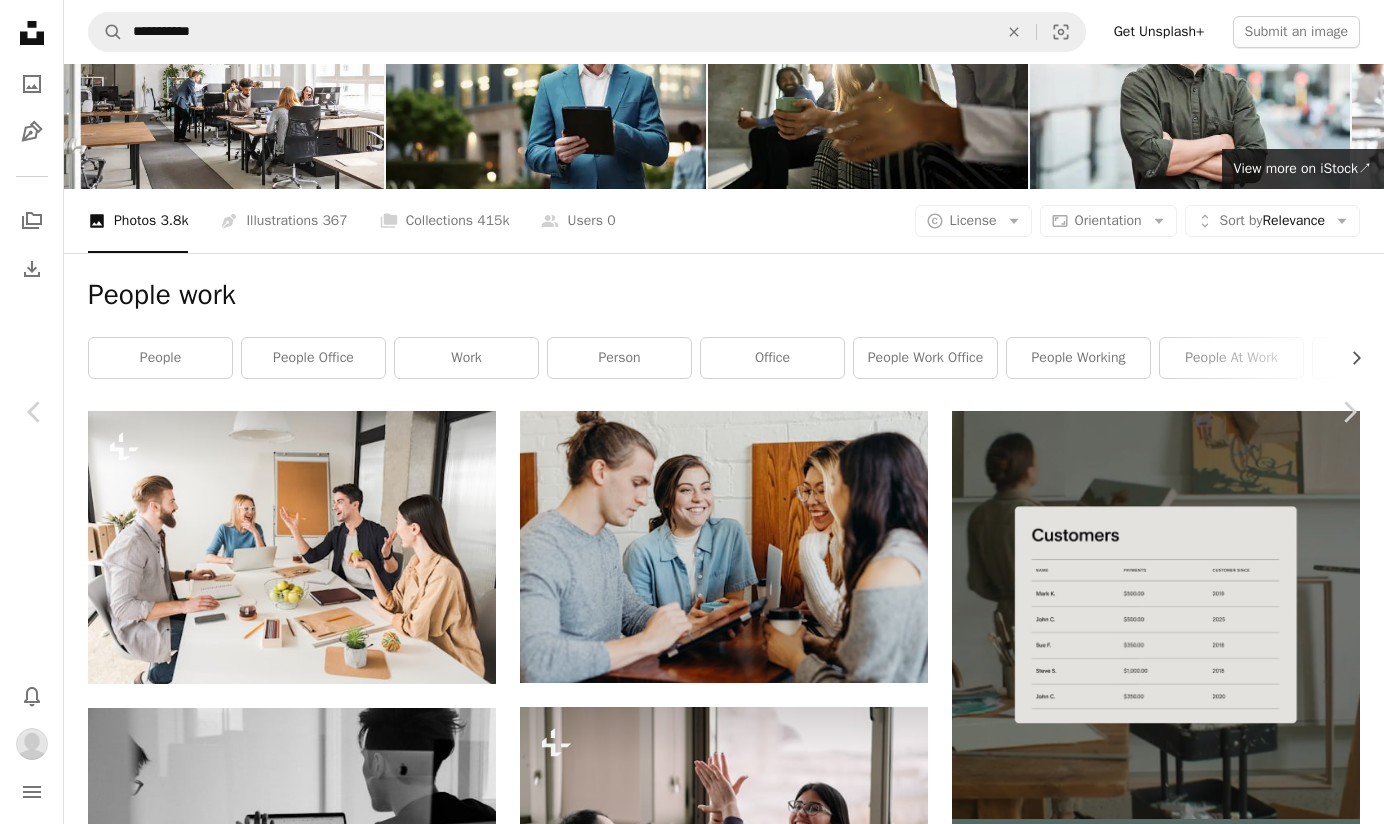 scroll, scrollTop: 1828, scrollLeft: 0, axis: vertical 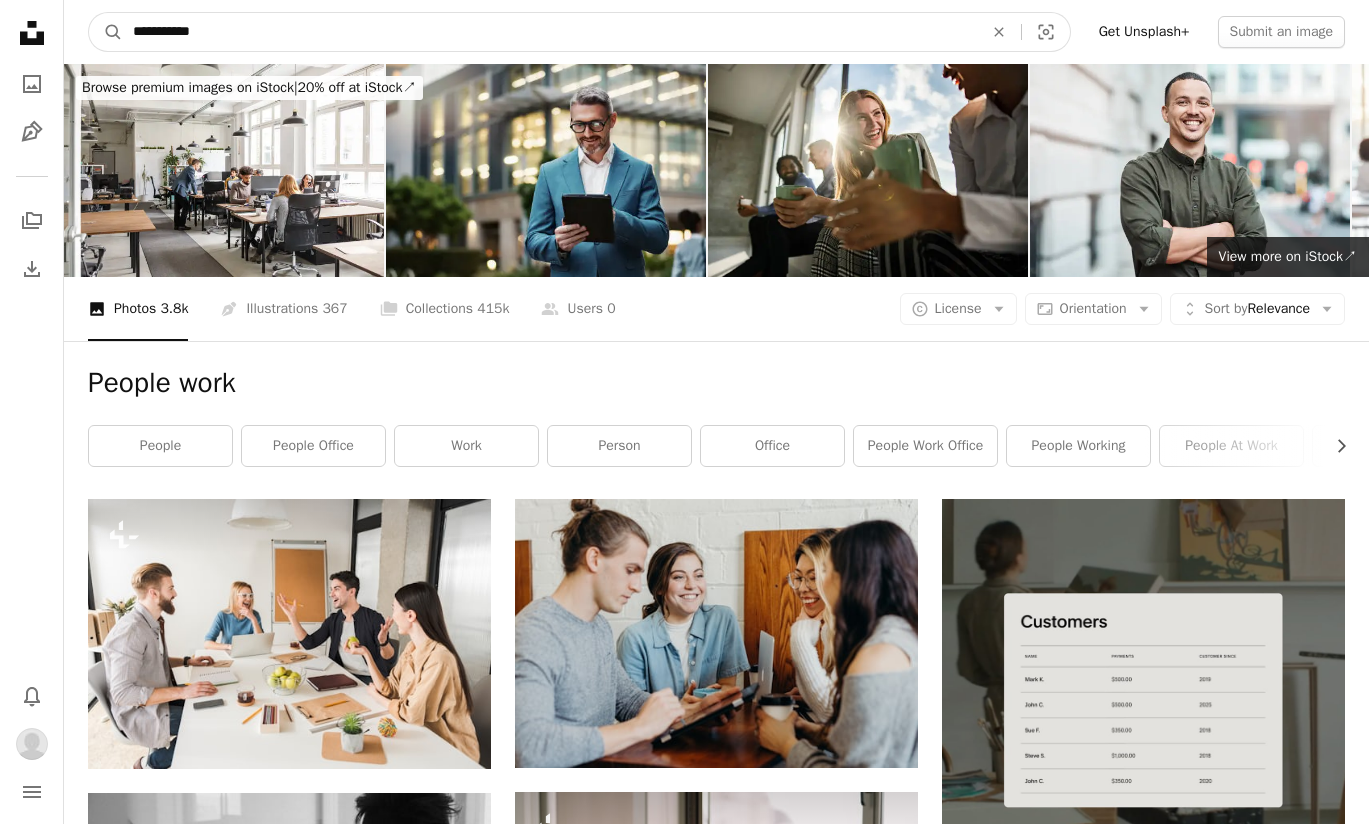 click on "**********" at bounding box center (550, 32) 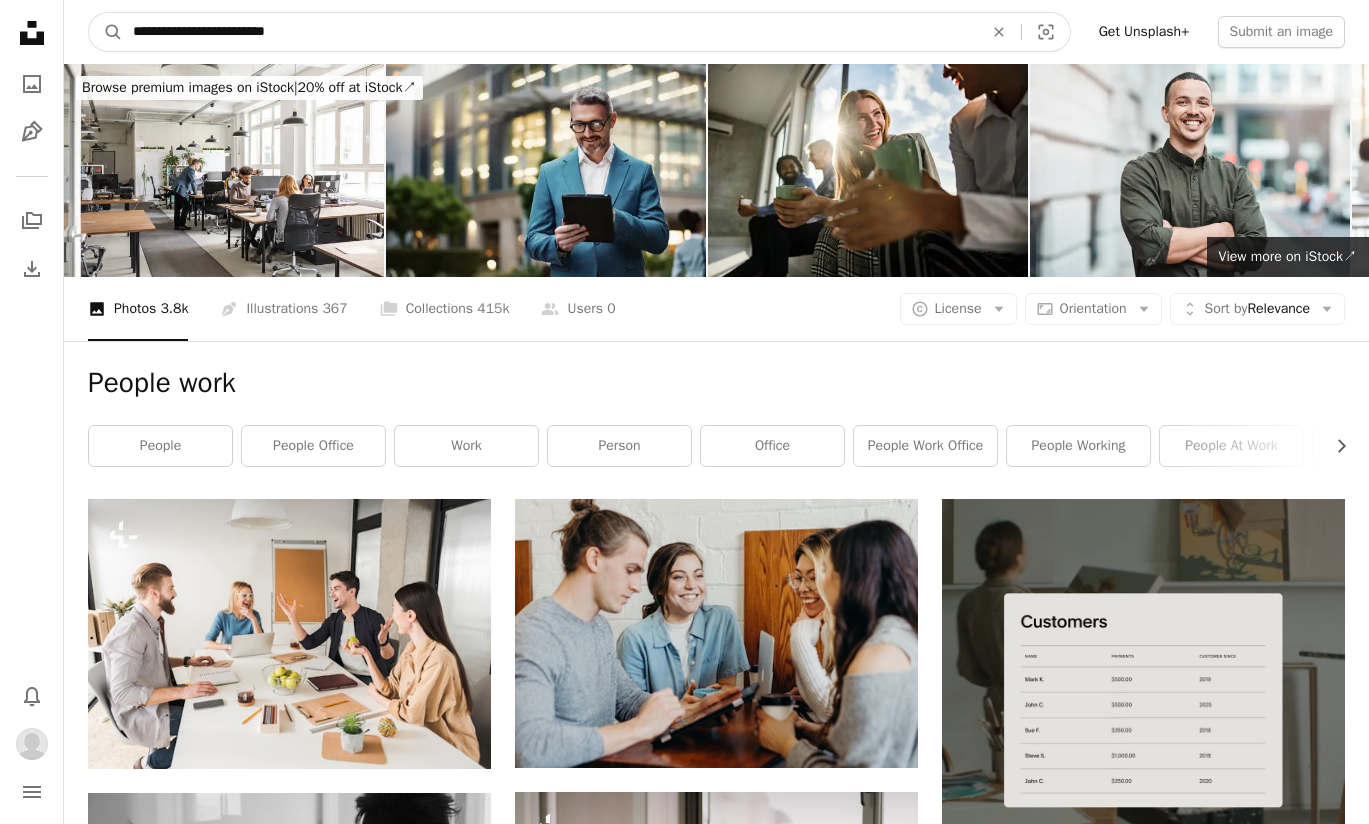 type on "**********" 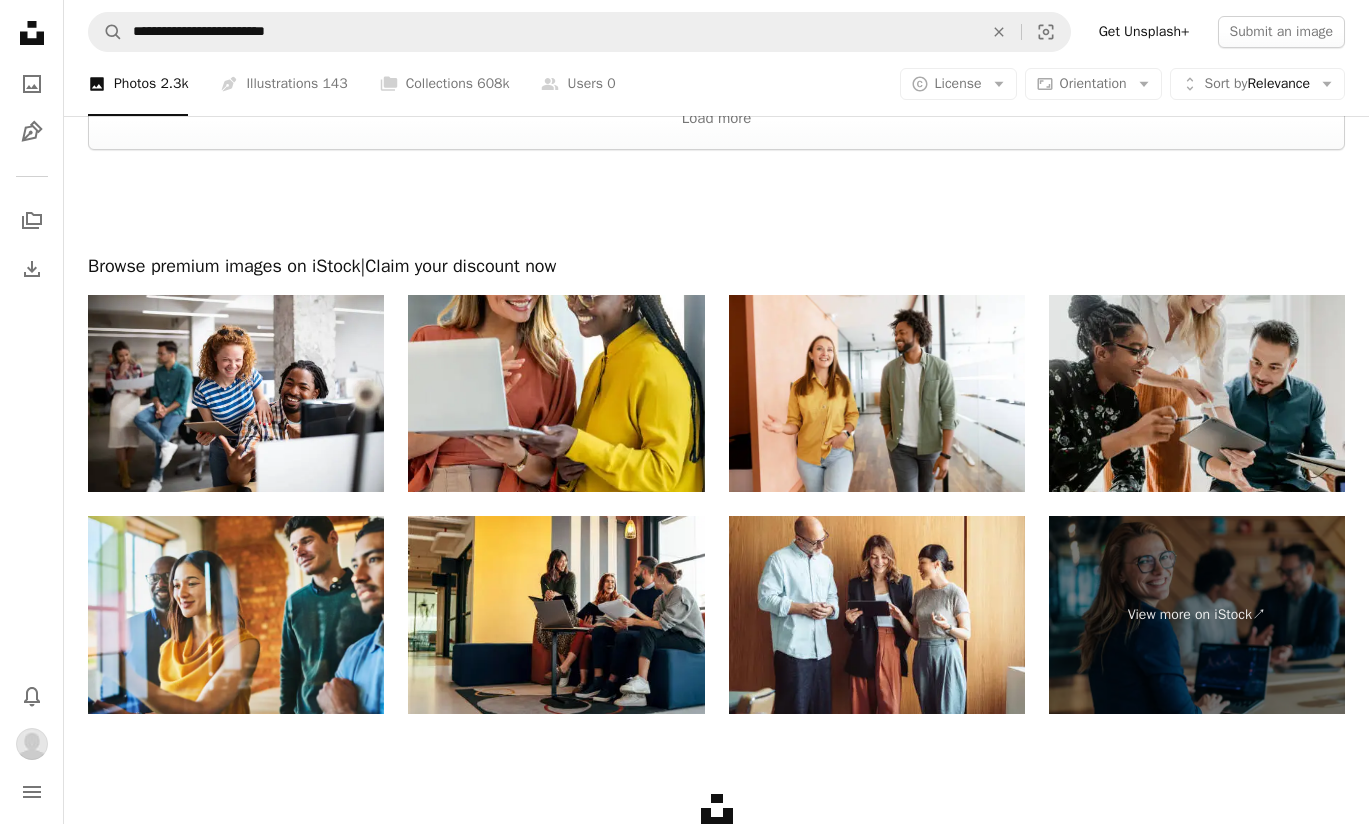 scroll, scrollTop: 3750, scrollLeft: 0, axis: vertical 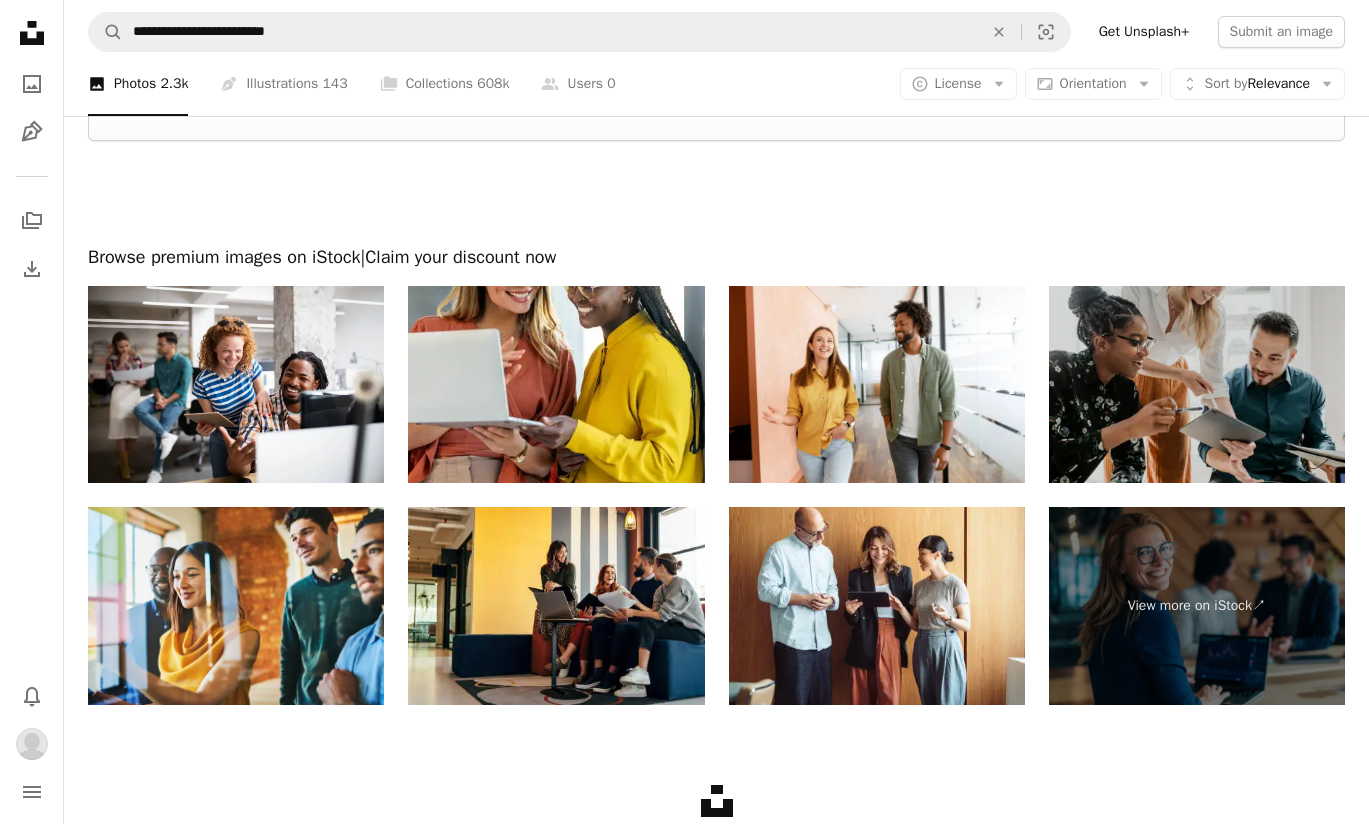 click at bounding box center [1197, 385] 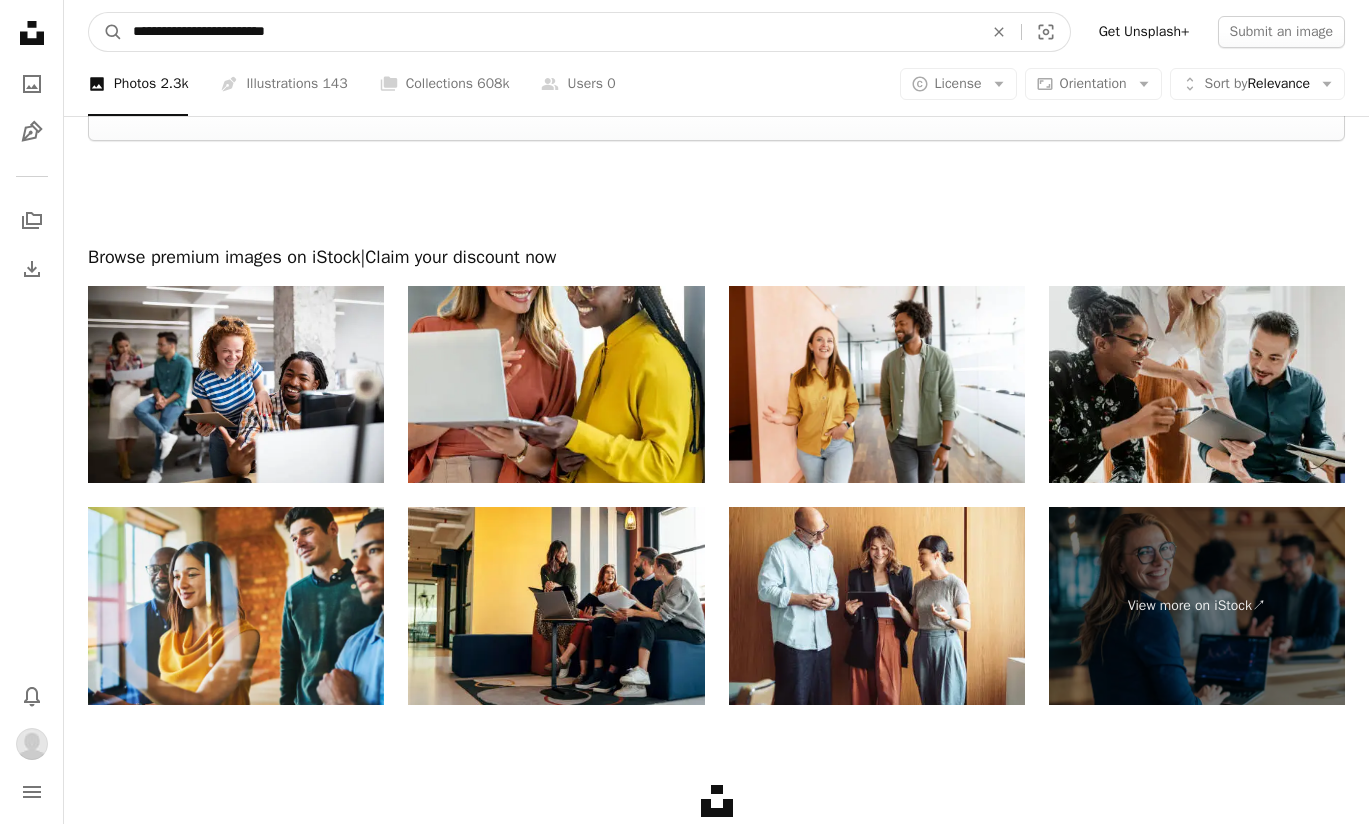 click on "**********" at bounding box center (550, 32) 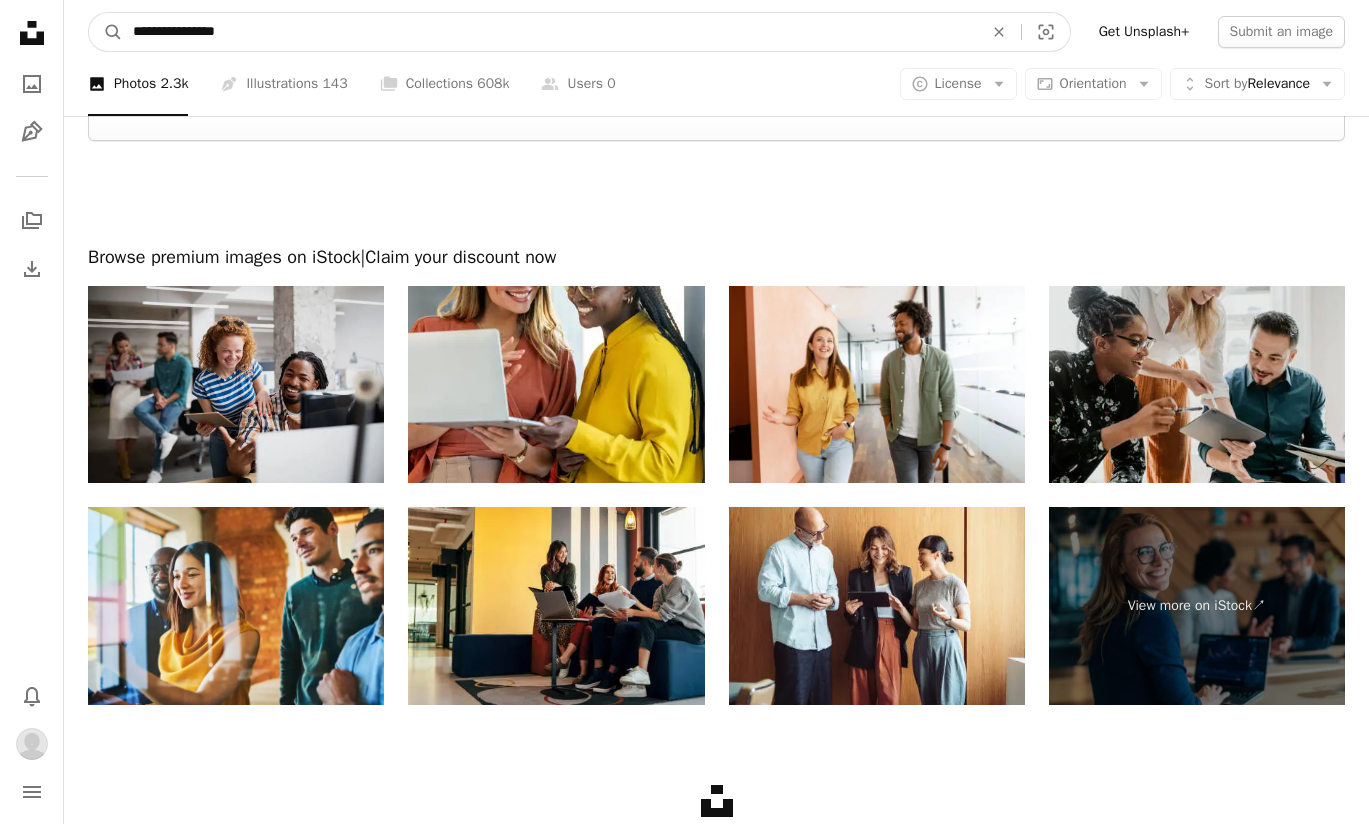 scroll, scrollTop: 3746, scrollLeft: 0, axis: vertical 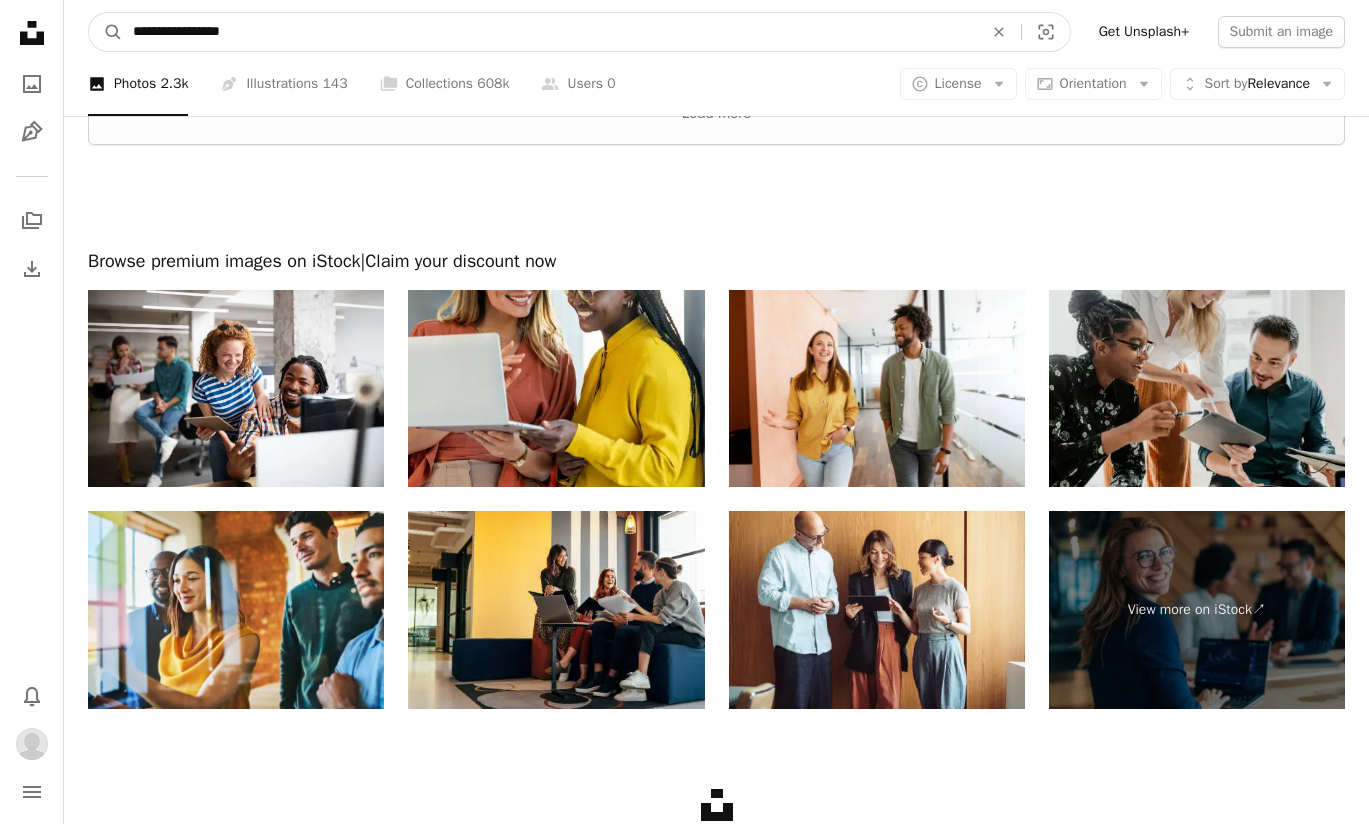 type on "**********" 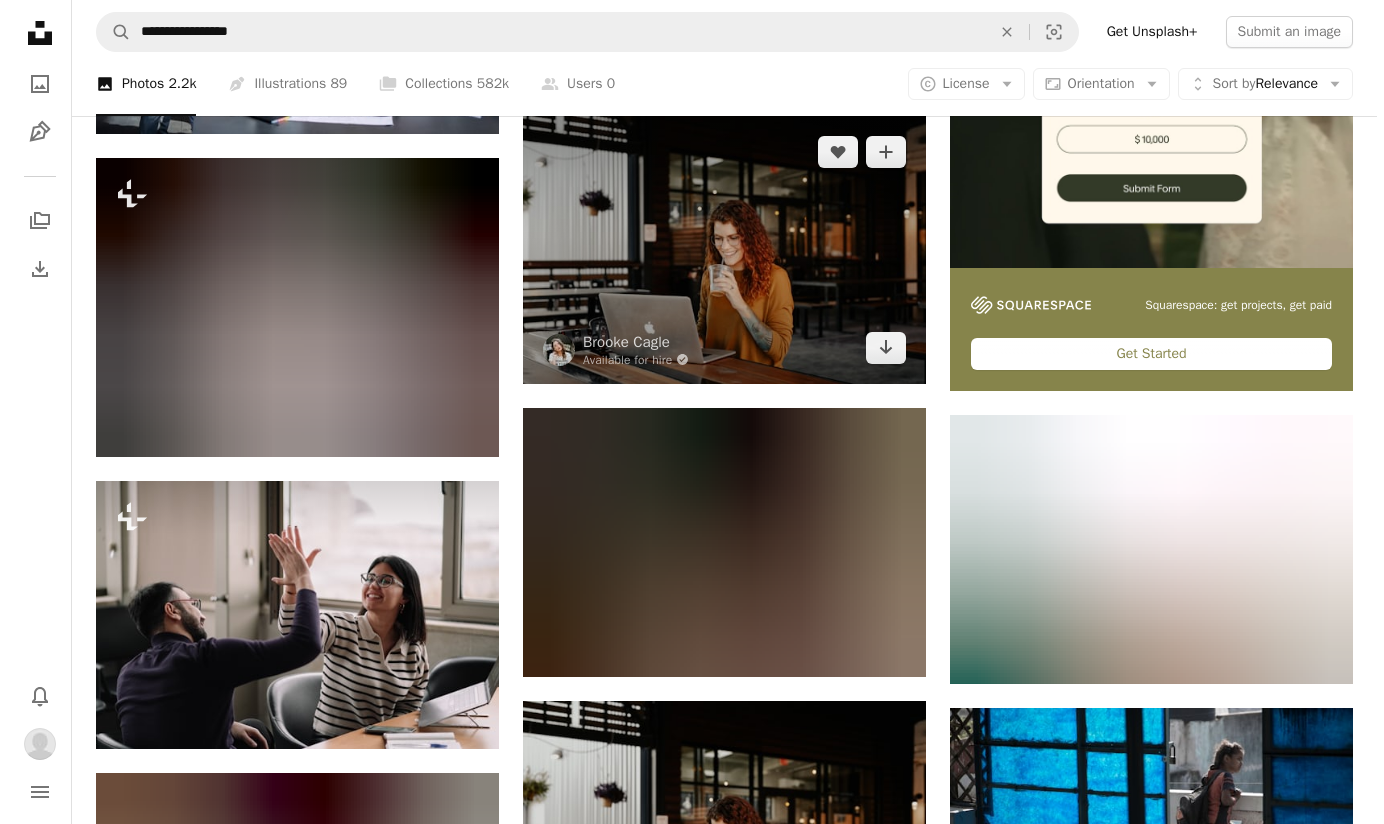scroll, scrollTop: 638, scrollLeft: 0, axis: vertical 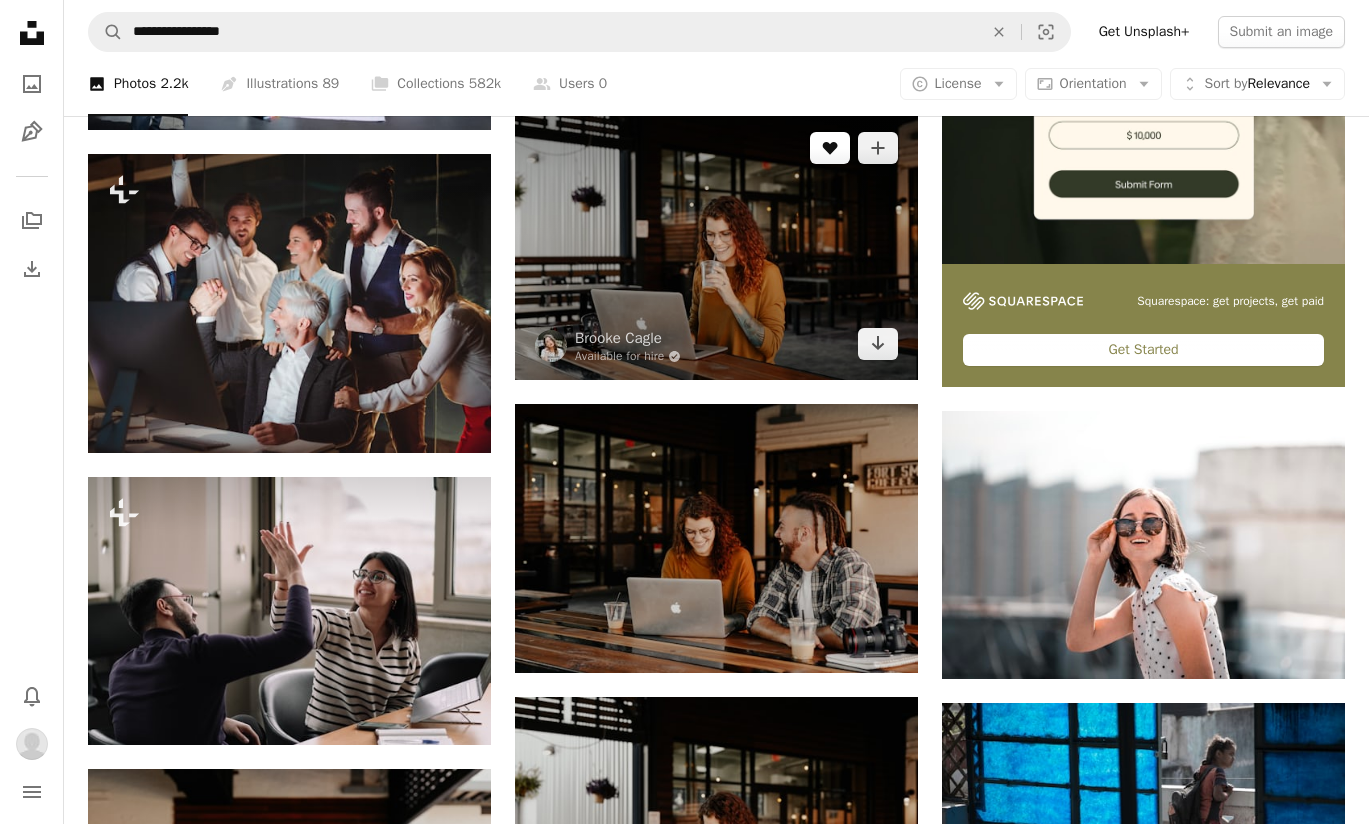 click on "A heart" at bounding box center (830, 148) 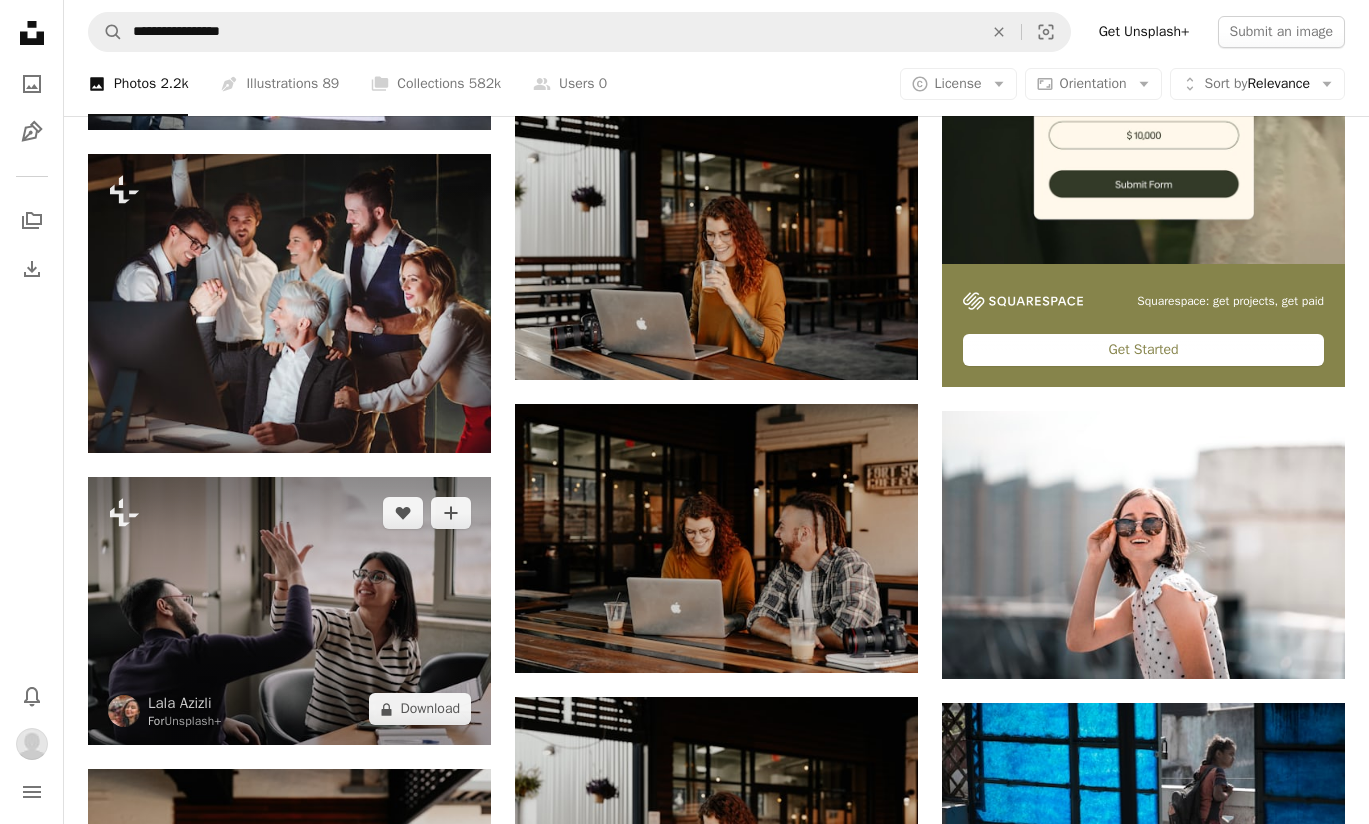 click at bounding box center (289, 611) 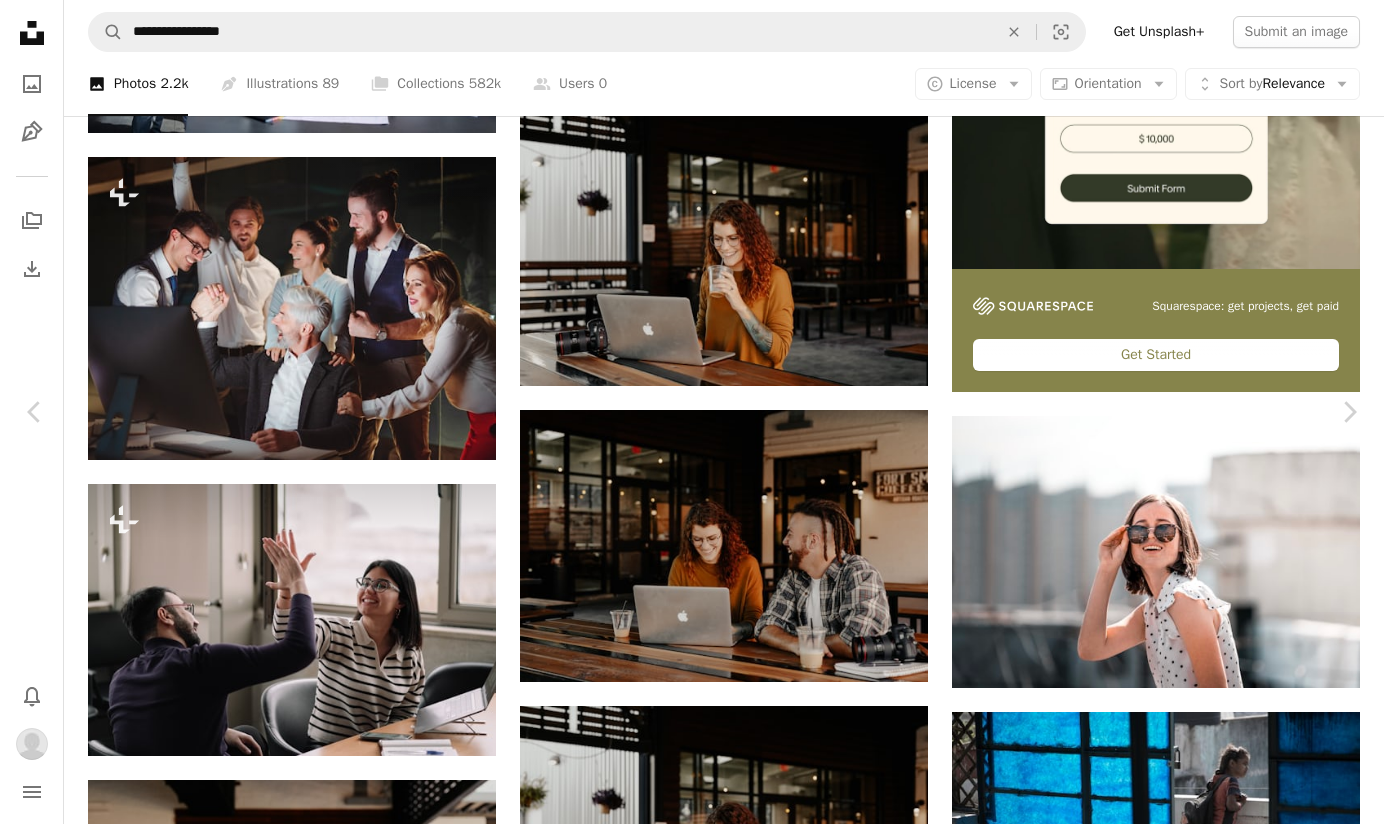 scroll, scrollTop: 2174, scrollLeft: 0, axis: vertical 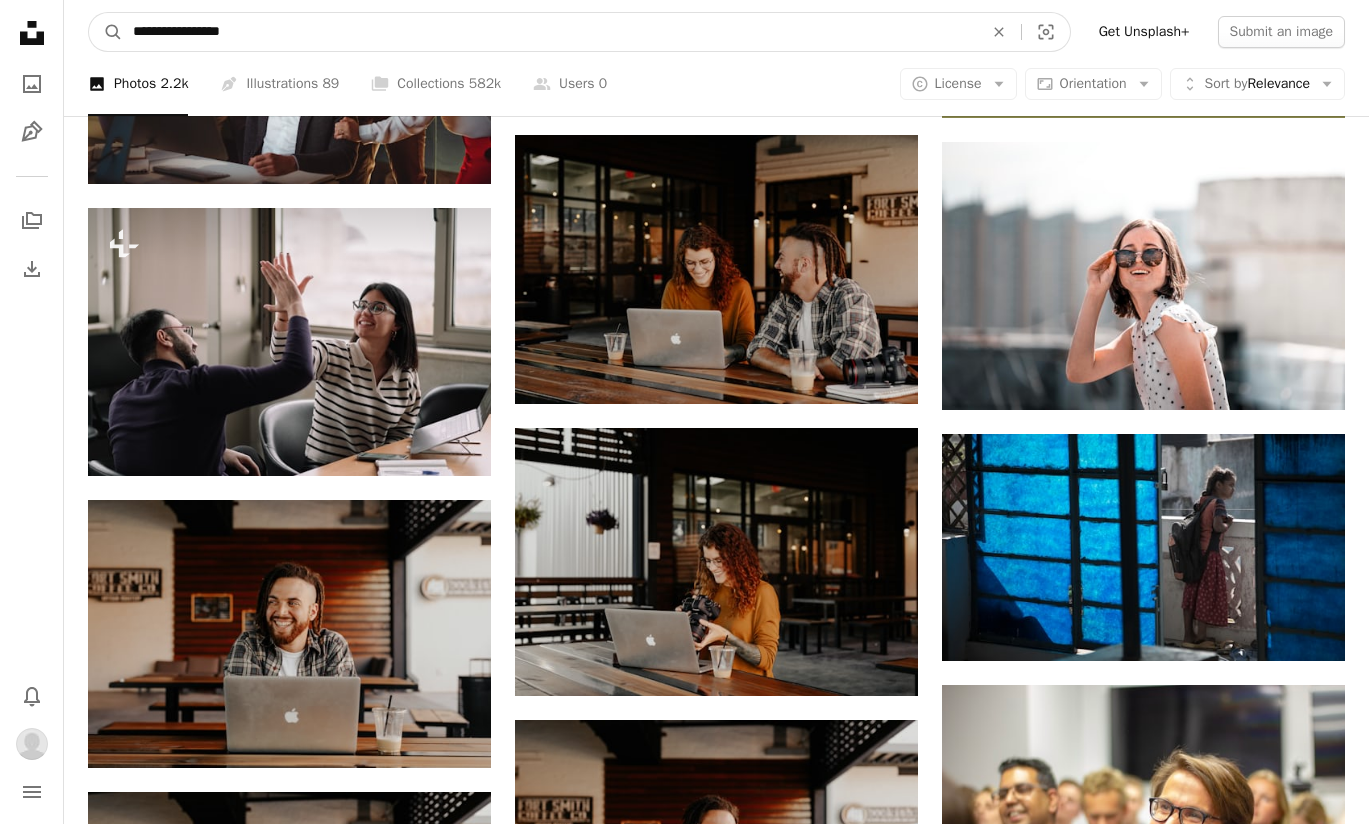click on "**********" at bounding box center [550, 32] 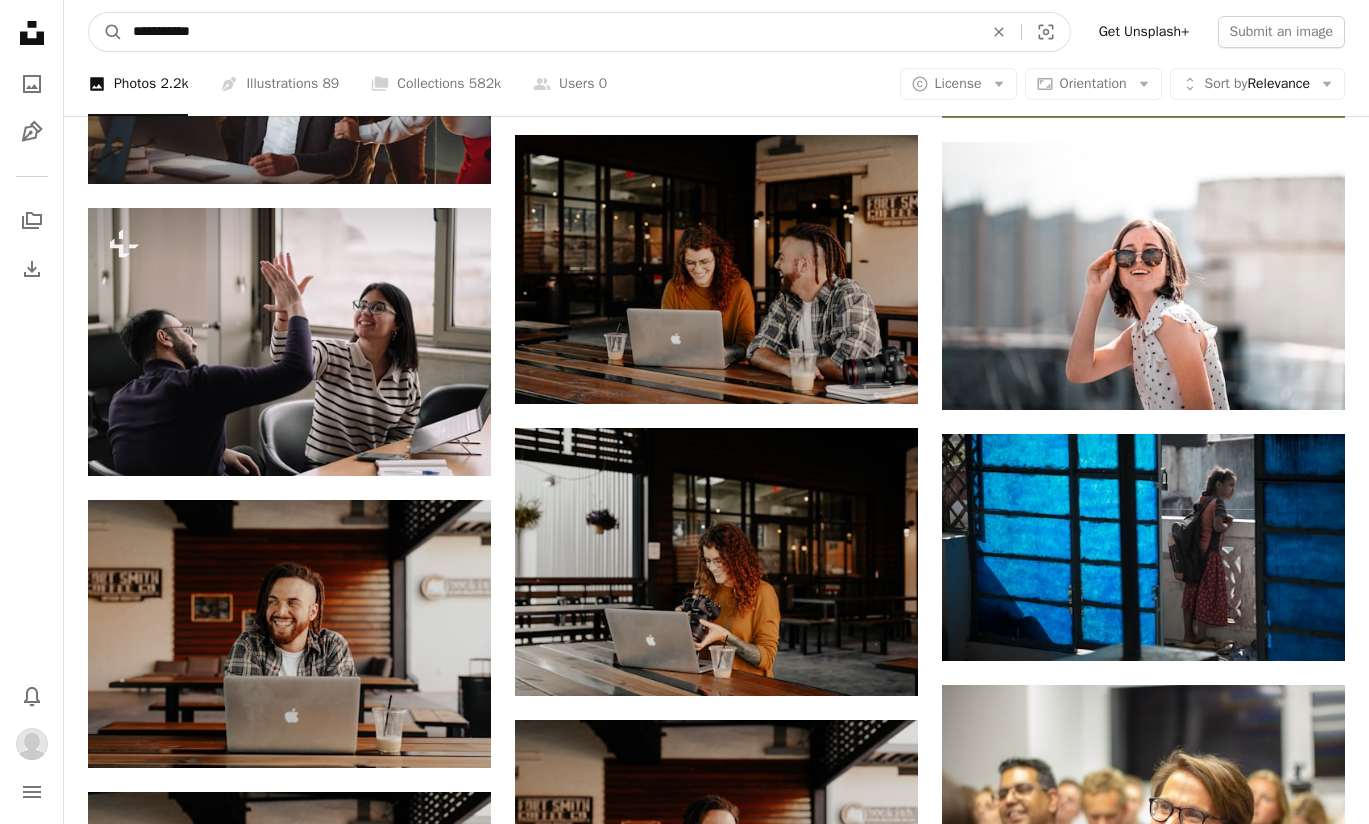 type on "**********" 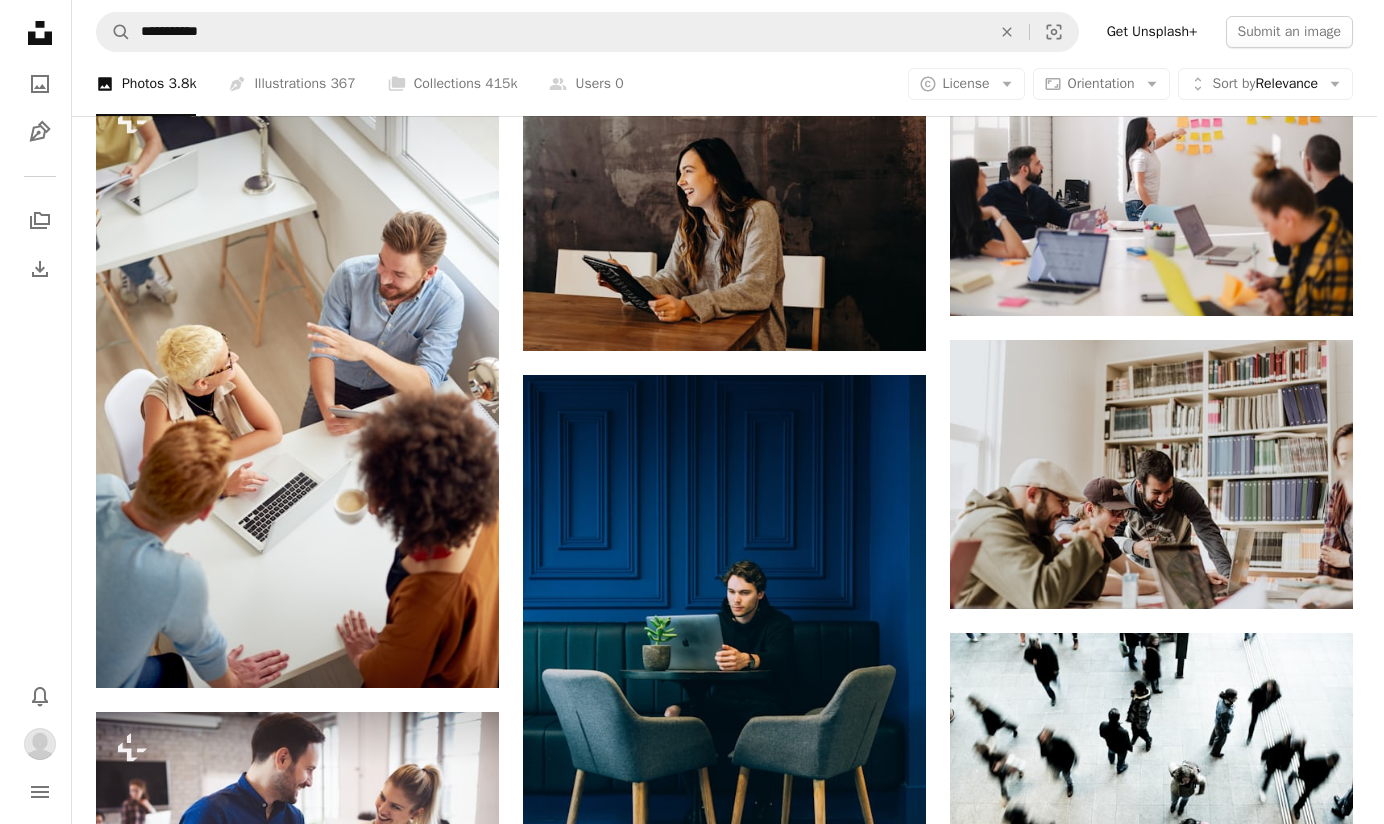 scroll, scrollTop: 1019, scrollLeft: 0, axis: vertical 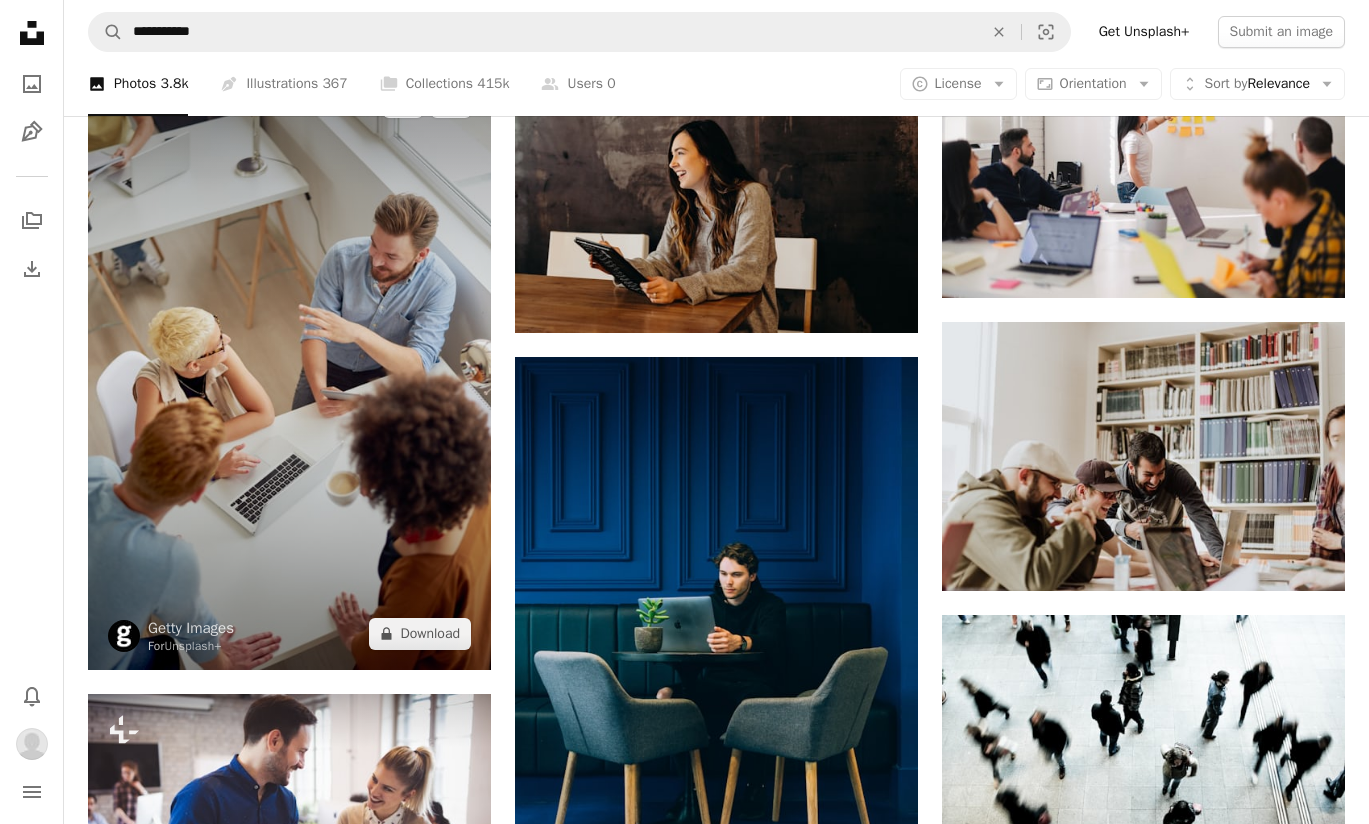 click at bounding box center [289, 368] 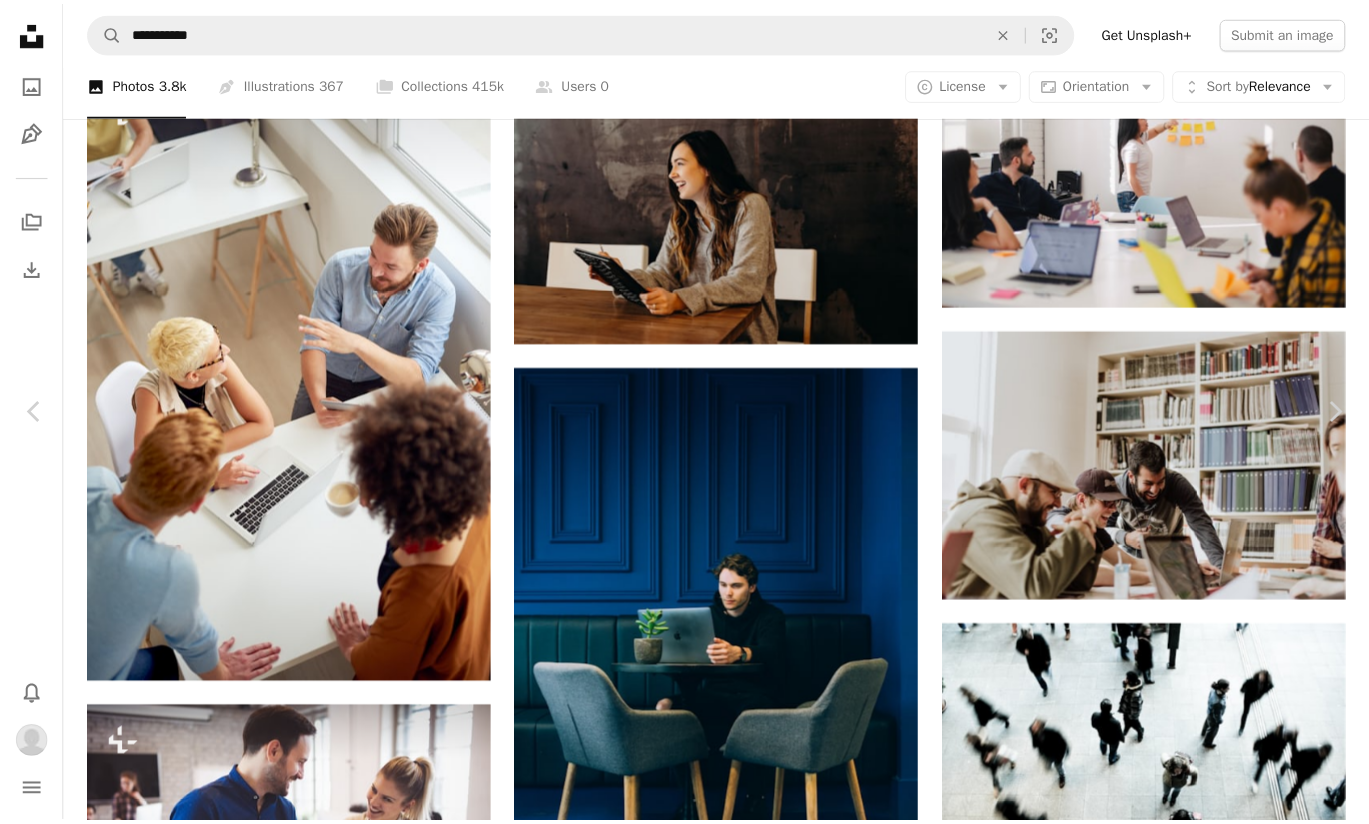 scroll, scrollTop: 4958, scrollLeft: 0, axis: vertical 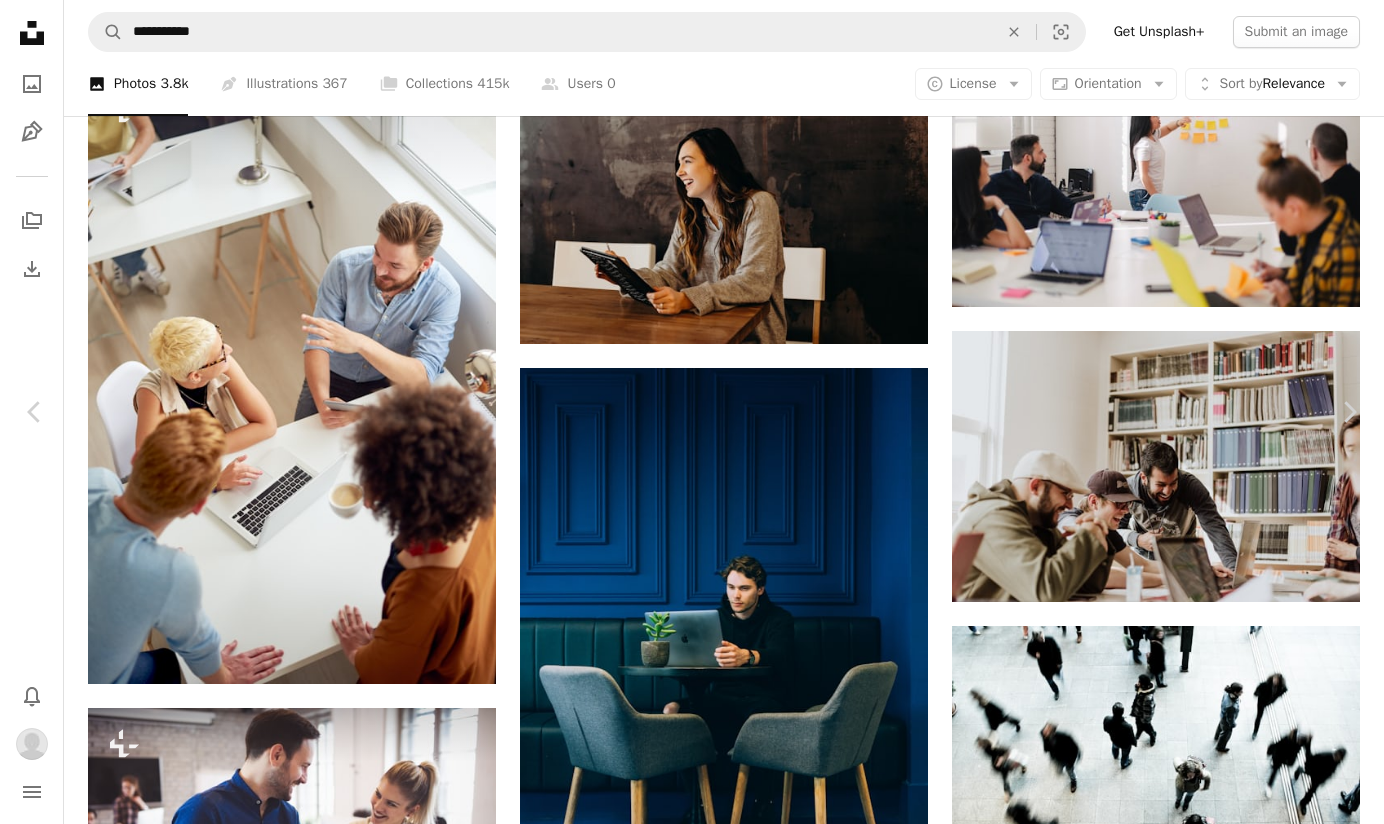 click on "An X shape Chevron left Chevron right Getty Images For  Unsplash+ A heart A plus sign Edit image   Plus sign for Unsplash+ A lock   Download Zoom in A forward-right arrow Share More Actions Calendar outlined Published on  August 23, 2022 Safety Licensed under the  Unsplash+ License office technology people women teamwork desk working business meeting group of people young adult looking white people expertise concentration online dating lifestyles one young woman only casual clothing toothy smile Related images Plus sign for Unsplash+ A heart A plus sign Getty Images For  Unsplash+ A lock   Download Plus sign for Unsplash+ A heart A plus sign Getty Images For  Unsplash+ A lock   Download Plus sign for Unsplash+ A heart A plus sign Getty Images For  Unsplash+ A lock   Download Plus sign for Unsplash+ A heart A plus sign Getty Images For  Unsplash+ A lock   Download Plus sign for Unsplash+ A heart A plus sign Getty Images For  Unsplash+" at bounding box center (692, 9190) 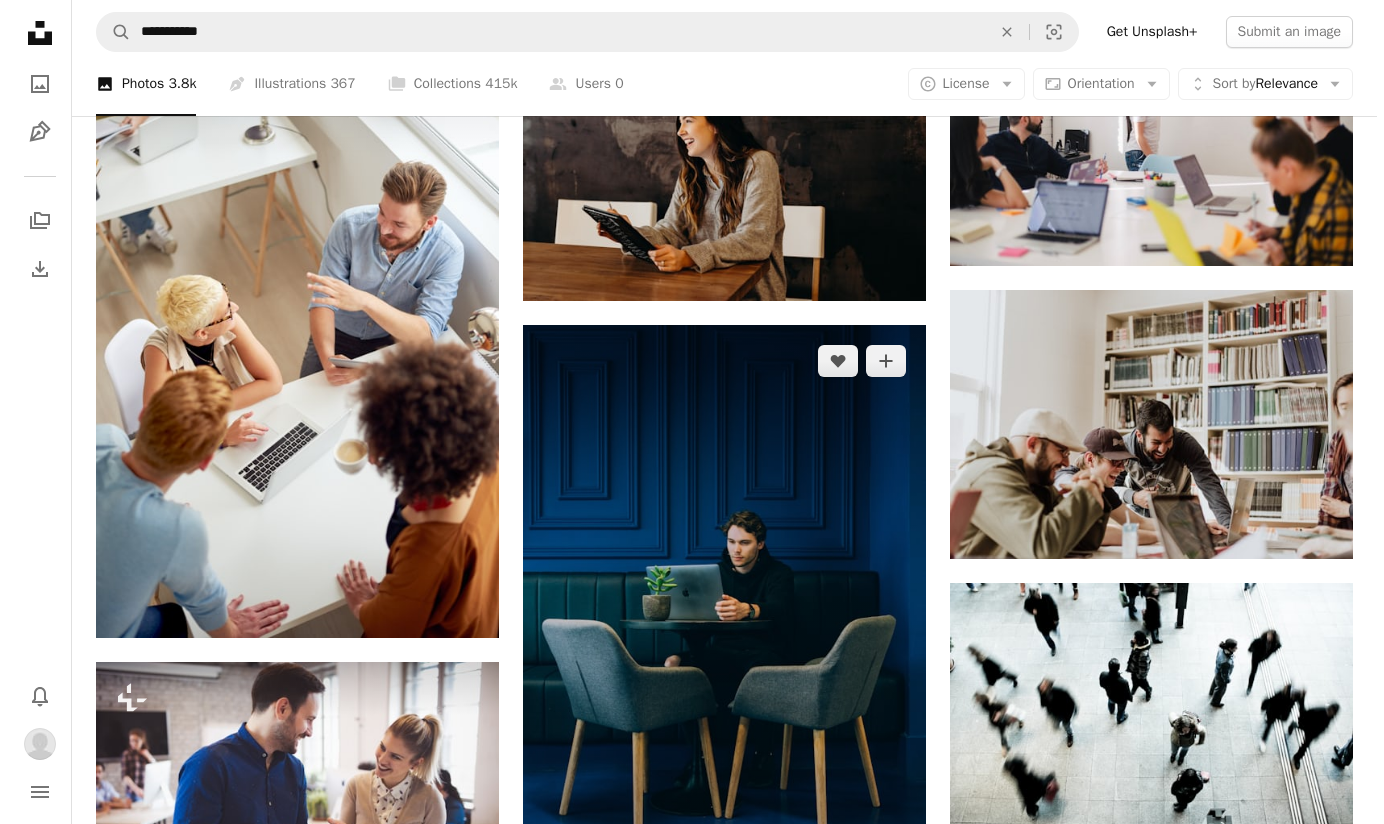 scroll, scrollTop: 1151, scrollLeft: 0, axis: vertical 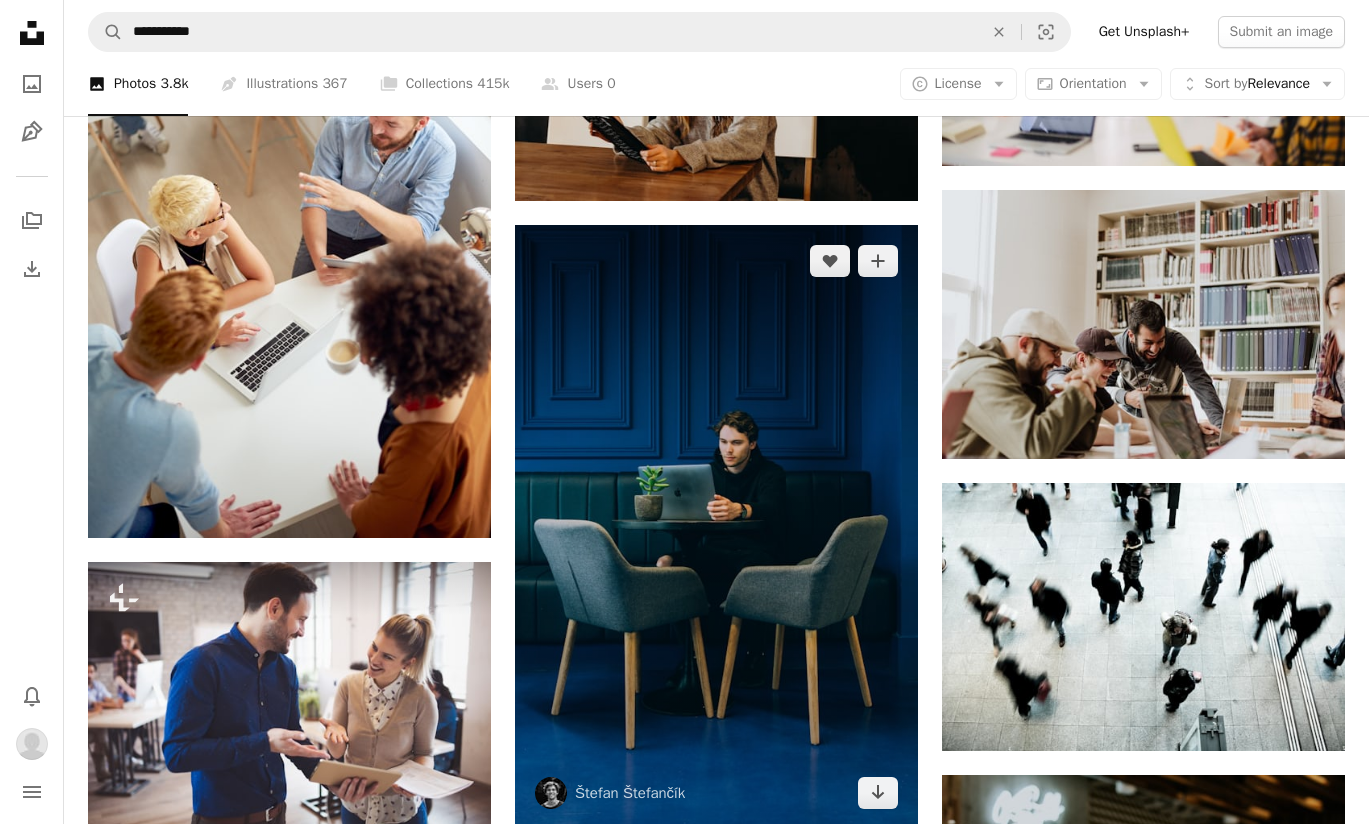 click at bounding box center [716, 527] 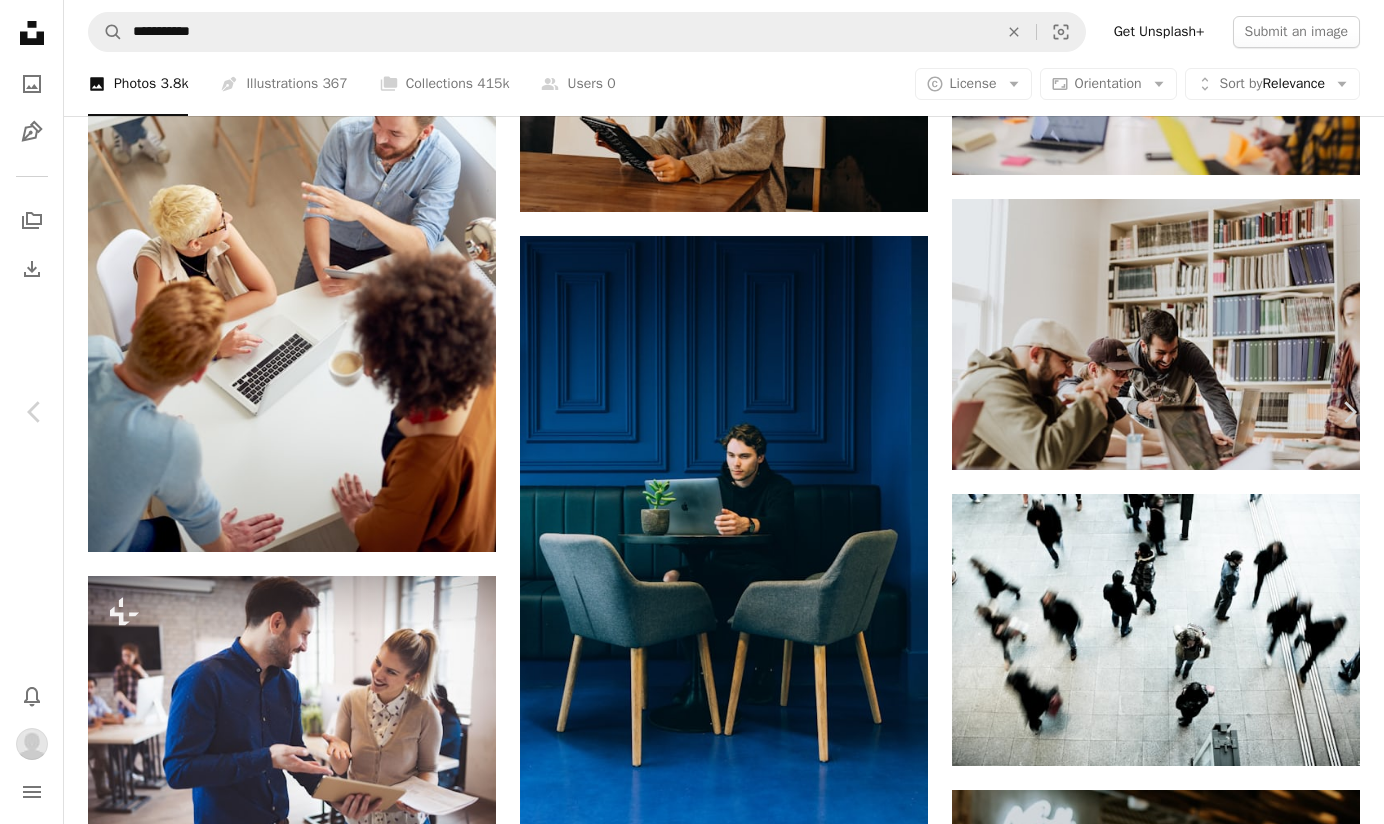 scroll, scrollTop: 3929, scrollLeft: 0, axis: vertical 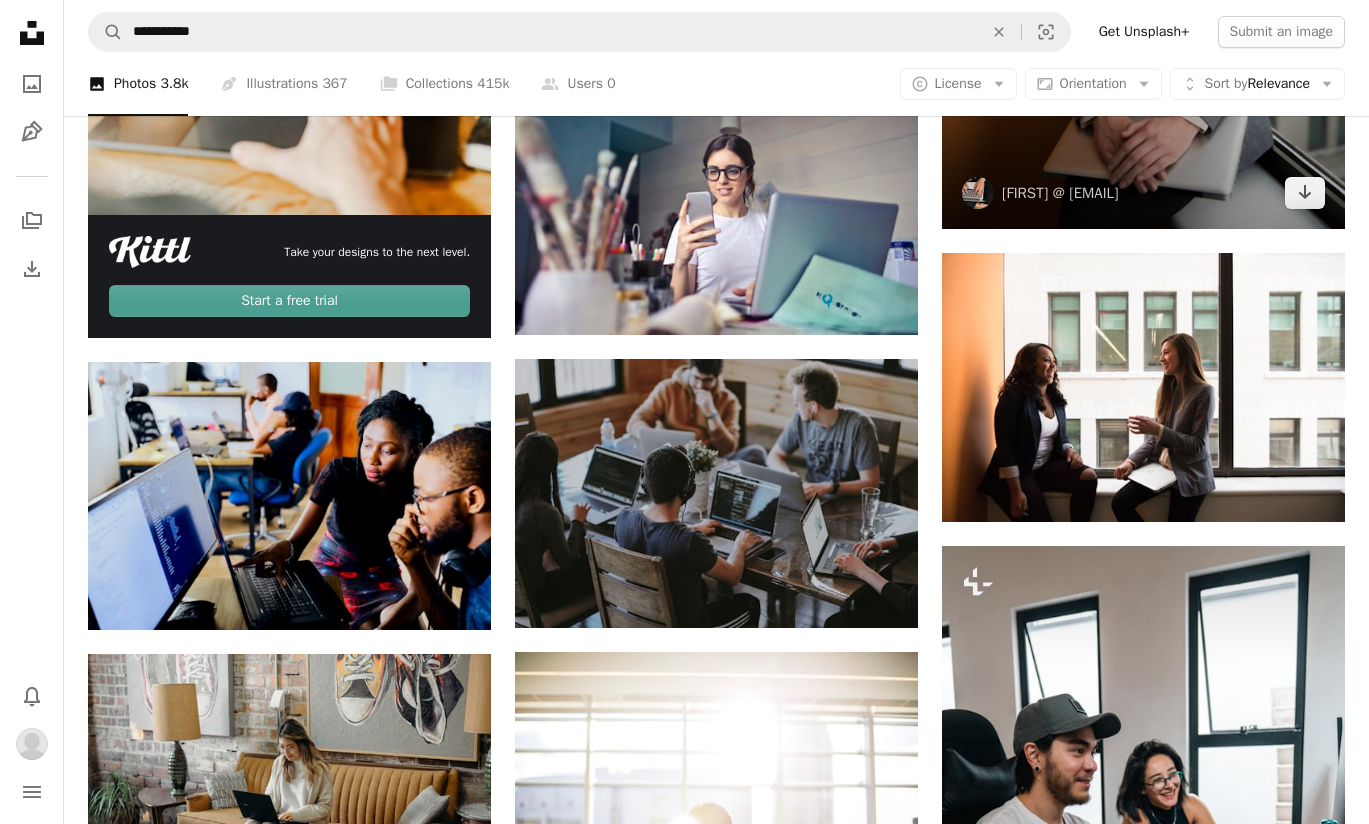 click at bounding box center [1143, -73] 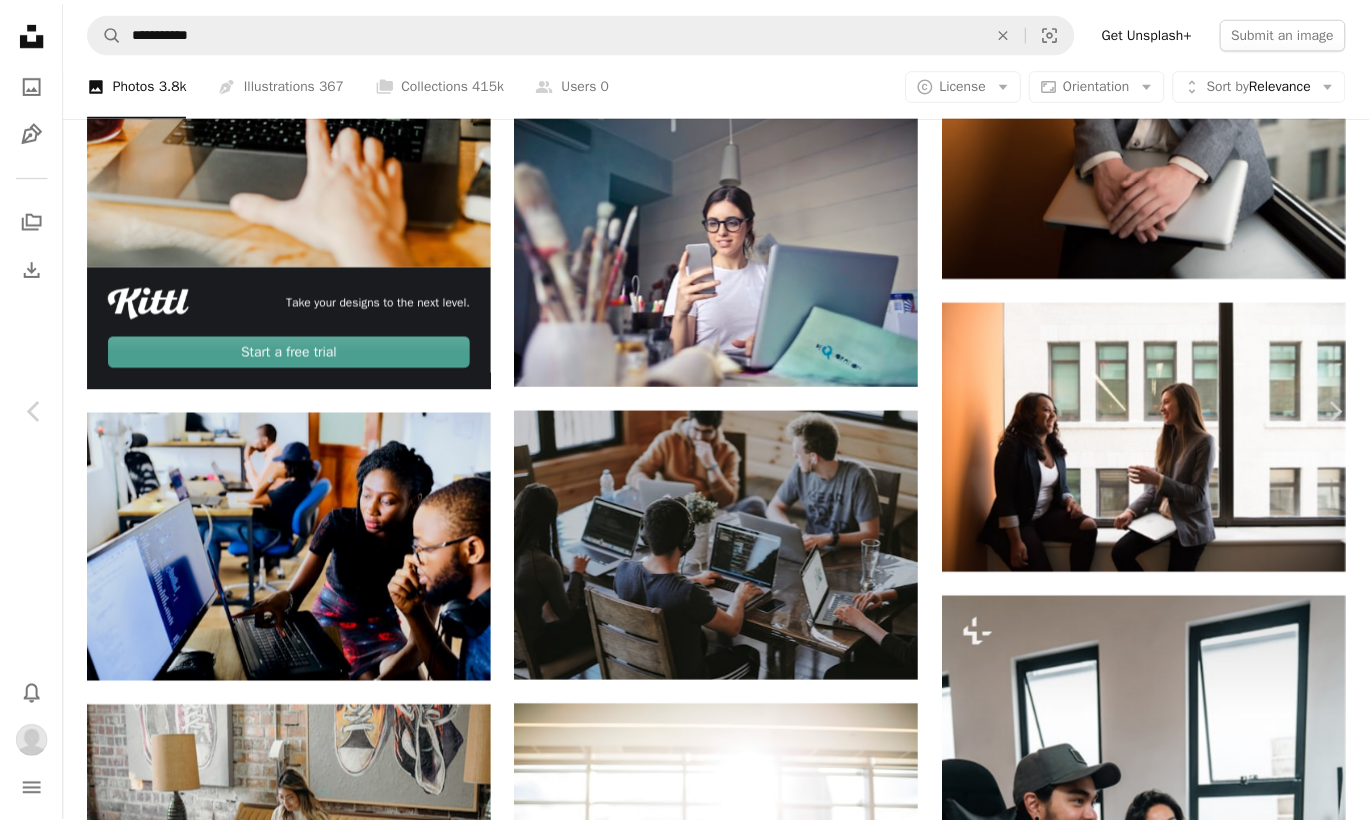 scroll, scrollTop: 6392, scrollLeft: 0, axis: vertical 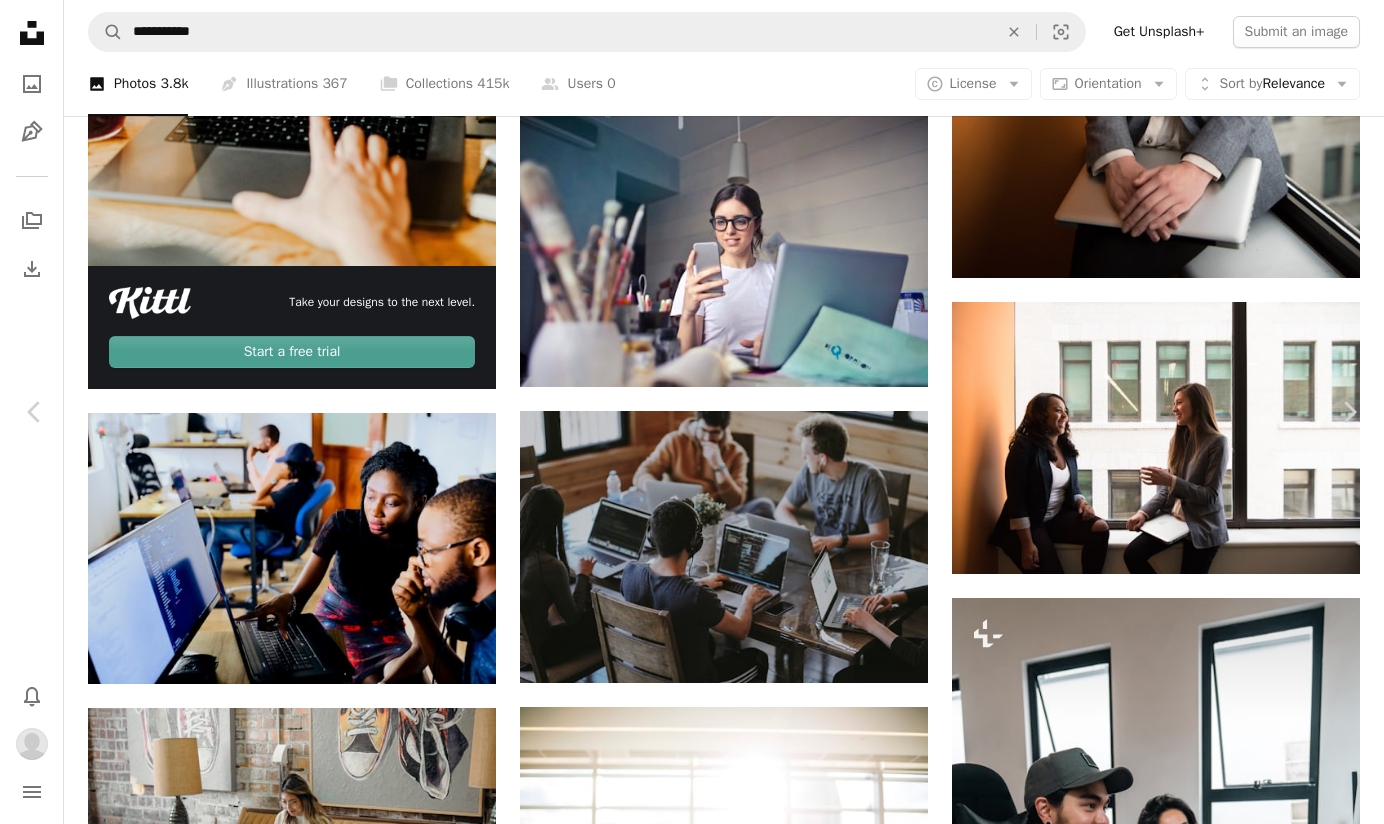 click on "An X shape Chevron left Chevron right [FIRST] @ [EMAIL_DOMAIN] Available for hire A heart A plus sign Edit image Plus sign for Unsplash+ Download Chevron down Zoom in Views 49,463,660 Downloads 569,702 Featured in Business & Work A forward-right arrow Share Info icon Info More Actions Calendar outlined Published on November 11, 2019 Safety Free to use under the Unsplash License work engineer entrepreneur software engineer businesswoman executive business person software developer director web designer women in tech ux designer technologist tech diversity chairman women of colour businessperson senior manager stem woman office Browse premium related images on iStock | Save 20% with code UNSPLASH20 View more on iStock ↗ Related images A heart A plus sign [FIRST] [LAST] Available for hire A checkmark inside of a circle Arrow pointing down A heart A plus sign PodMatch Arrow pointing down Plus sign for Unsplash+ A heart A plus sign [FIRST] [LAST] For Unsplash+ A lock Download A heart A plus sign [FIRST] [LAST]" at bounding box center (692, 5589) 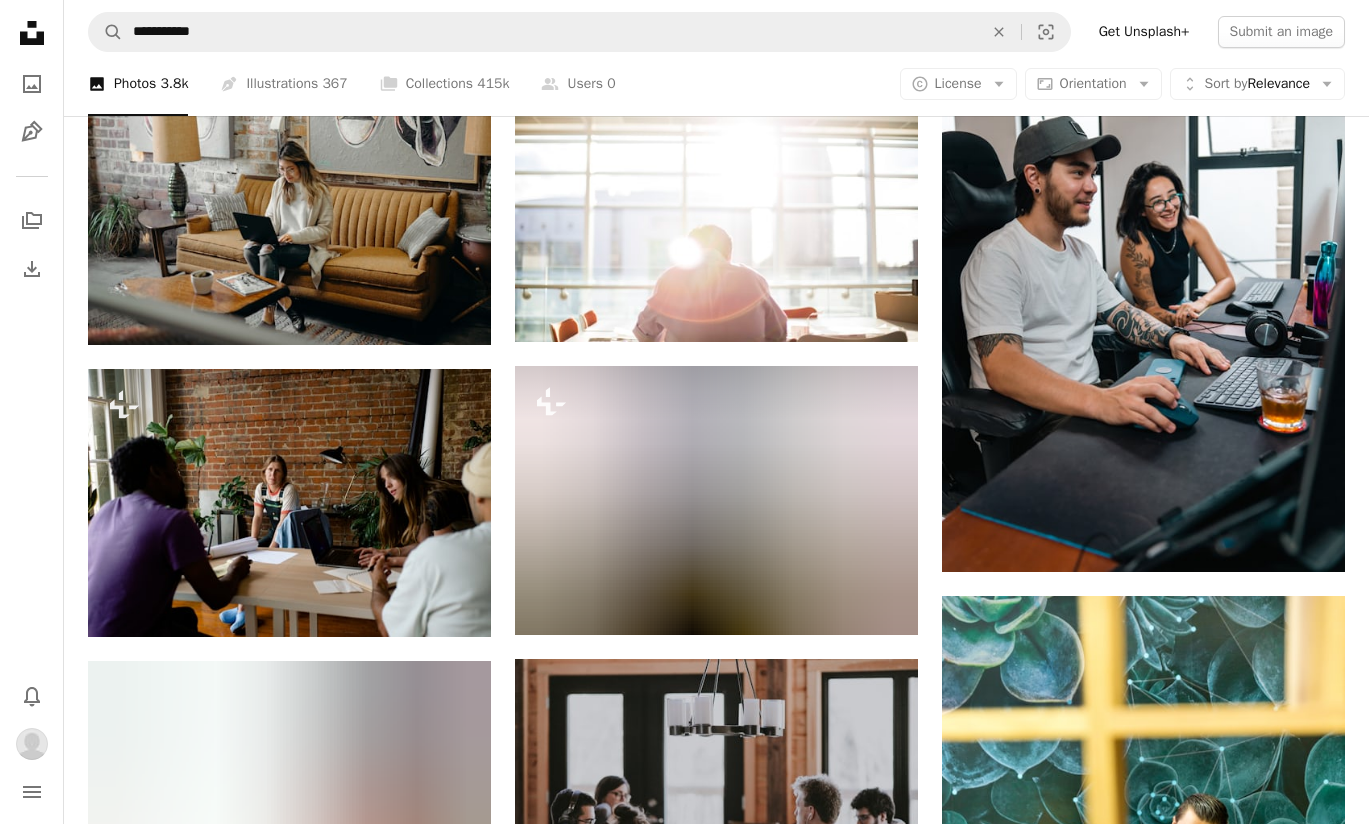 scroll, scrollTop: 5200, scrollLeft: 0, axis: vertical 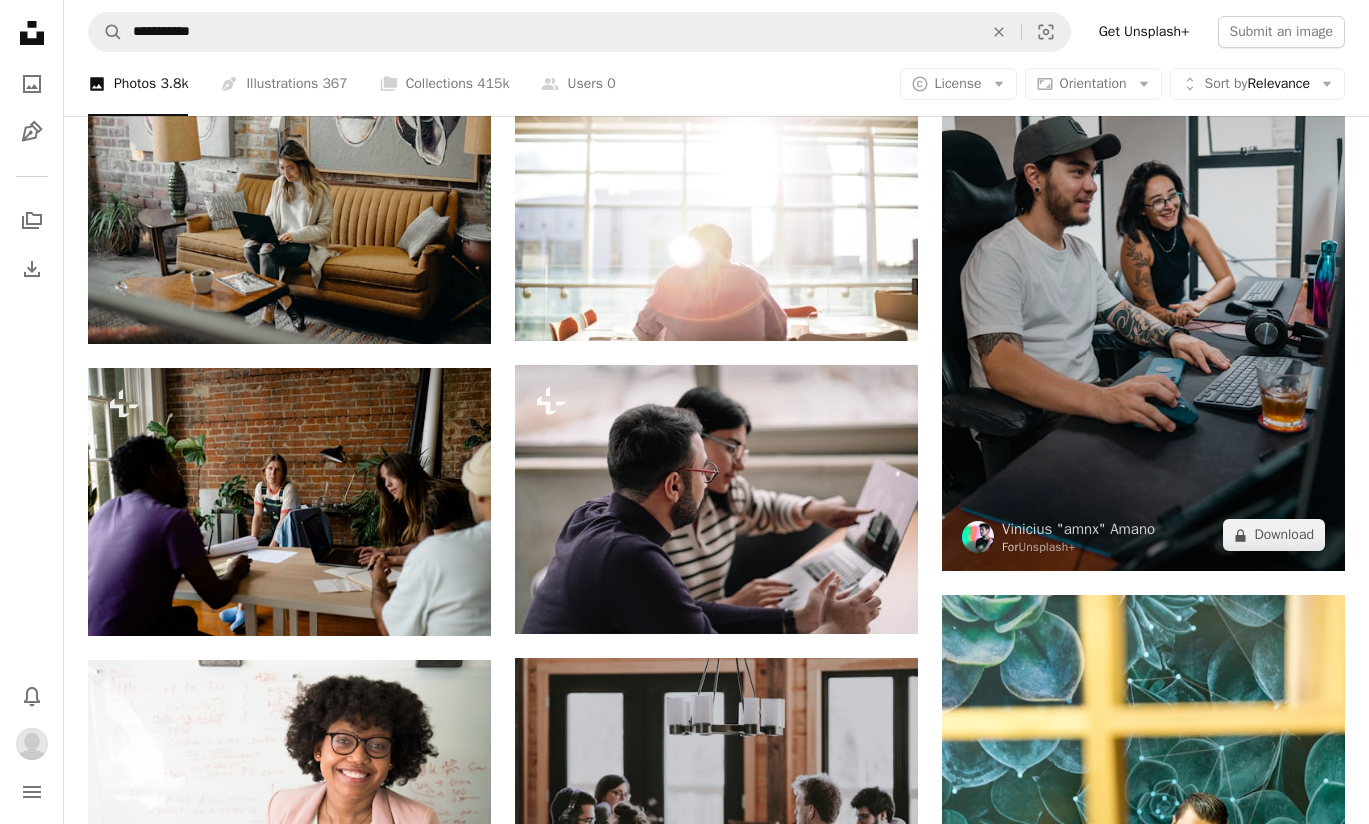 click at bounding box center (1143, 269) 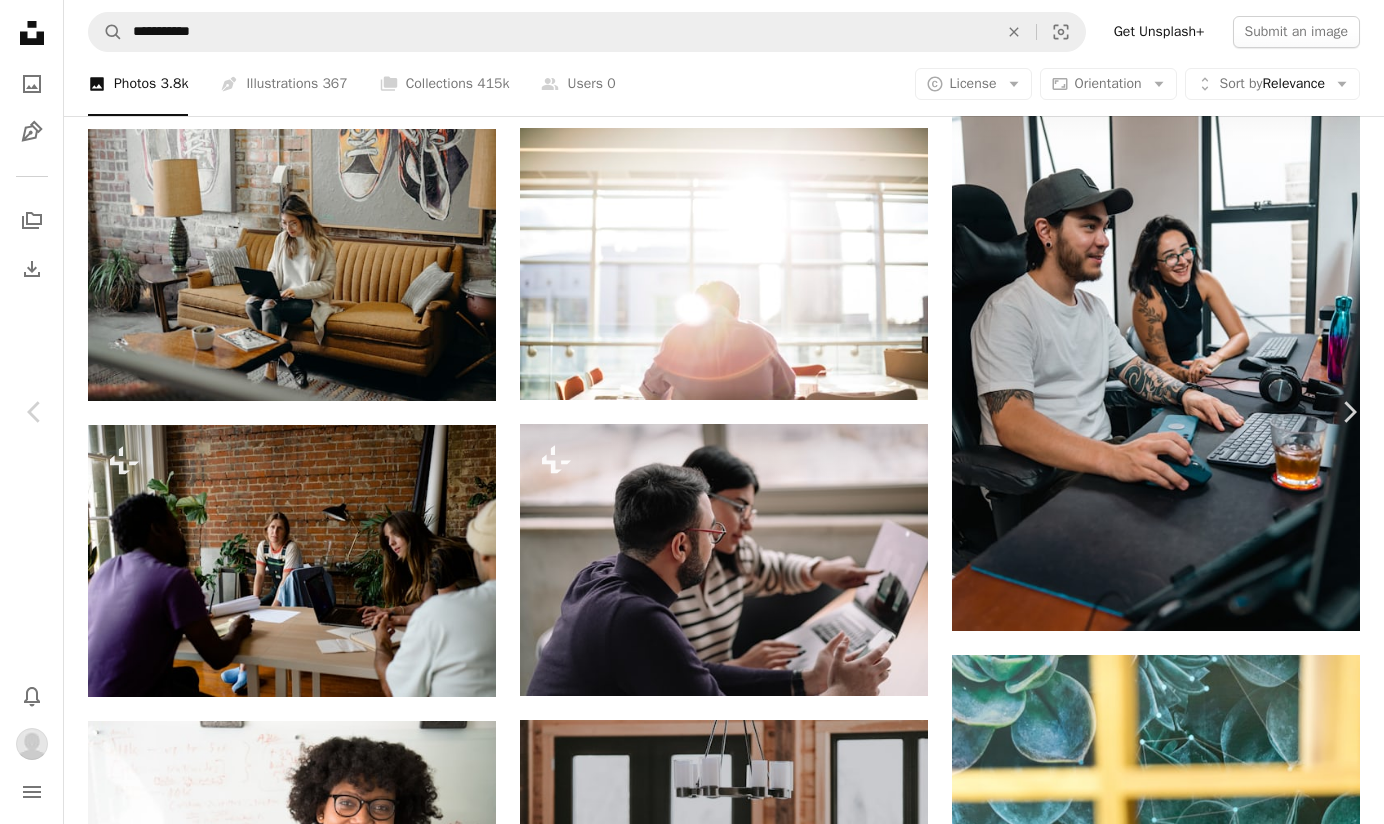click on "An X shape Chevron left Chevron right [FIRST] "[NICK]" [LAST] For Unsplash+ A heart A plus sign Edit image Plus sign for Unsplash+ A lock Download Zoom in Featured in Business & Work A forward-right arrow Share More Actions A map marker [CITY], [STATE], [COUNTRY] Calendar outlined Published on March 14, 2023 Safety Licensed under the Unsplash+ License office business people laptop team meeting adult teamwork business meeting office building office space meeting room startup team meeting young workforce group meeting inovation modern workplace trendy office From this series Chevron right Plus sign for Unsplash+ Plus sign for Unsplash+ Plus sign for Unsplash+ Plus sign for Unsplash+ Plus sign for Unsplash+ Plus sign for Unsplash+ Plus sign for Unsplash+ Plus sign for Unsplash+ Plus sign for Unsplash+ Plus sign for Unsplash+ Plus sign for Unsplash+ Plus sign for Unsplash+ Related images Plus sign for Unsplash+ A heart A plus sign [FIRST] "[NICK]" [LAST] For Unsplash+ A lock Download Plus sign for Unsplash+ A heart A plus sign" at bounding box center (692, 5010) 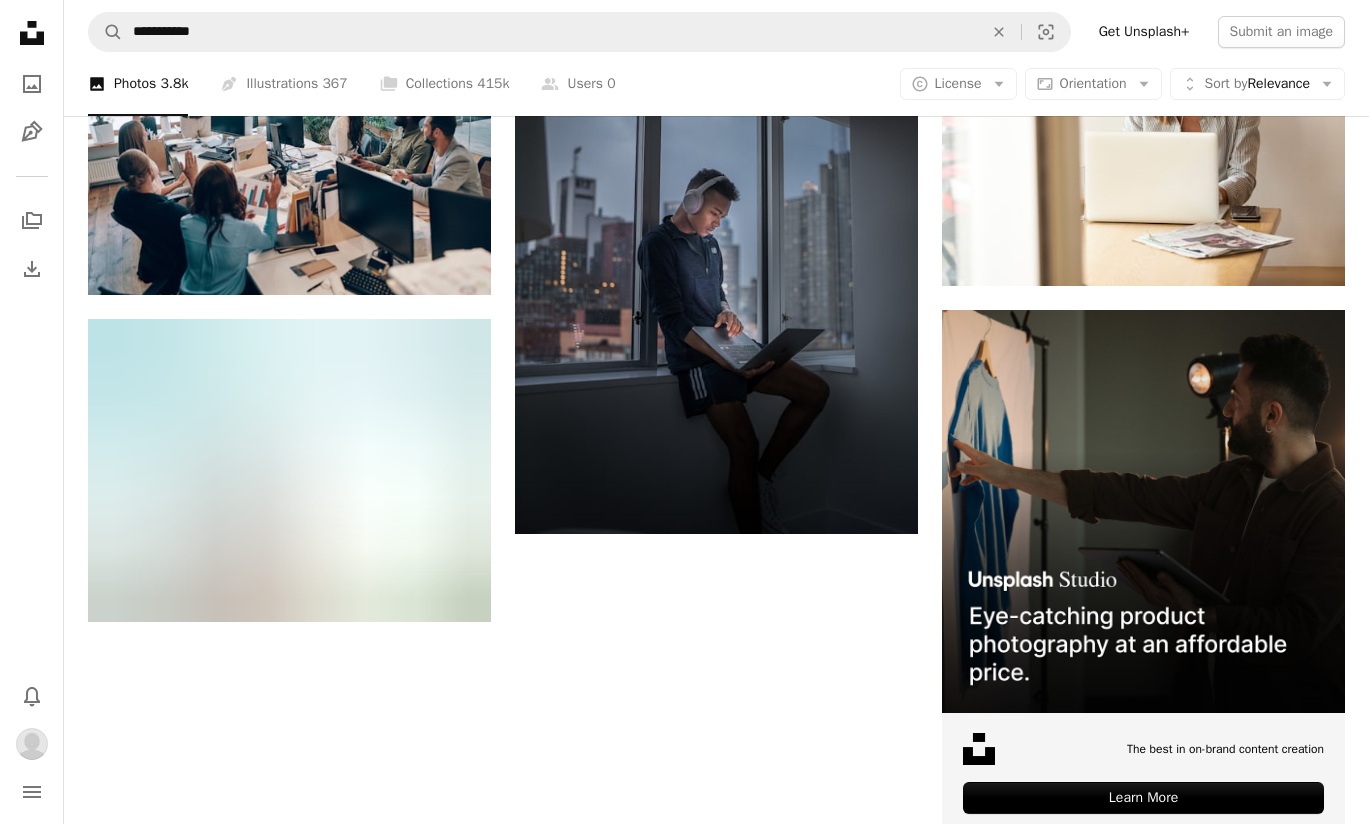 scroll, scrollTop: 7052, scrollLeft: 0, axis: vertical 